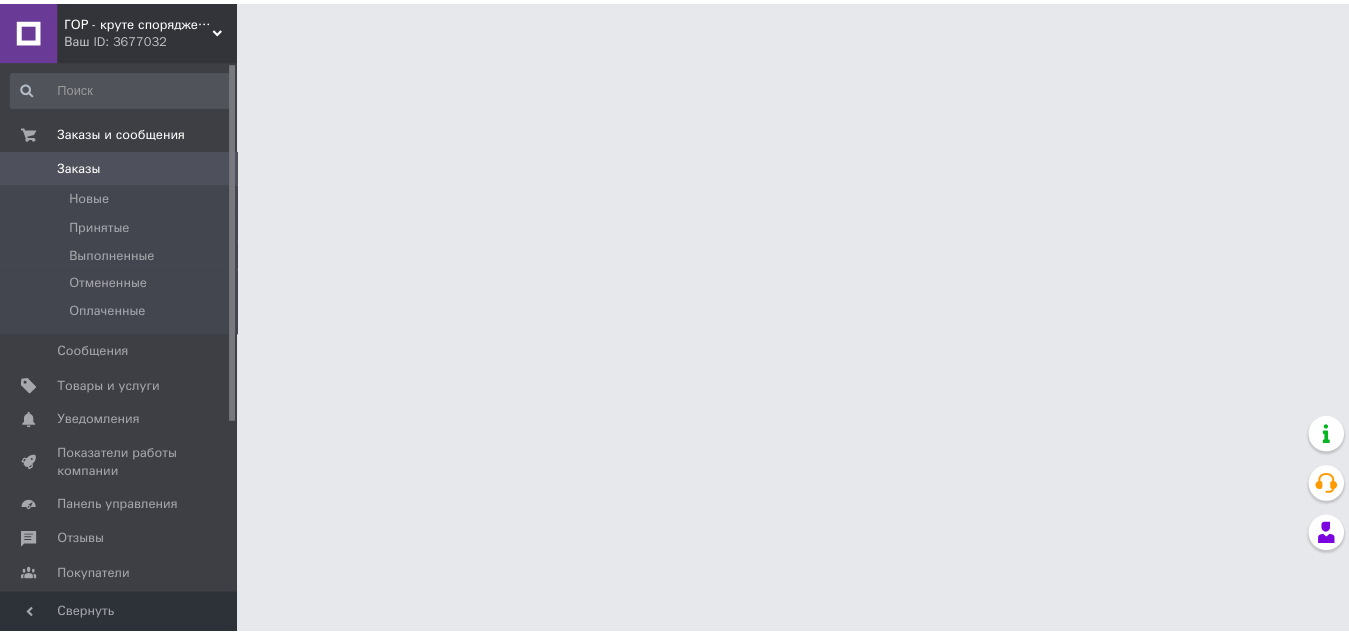 scroll, scrollTop: 0, scrollLeft: 0, axis: both 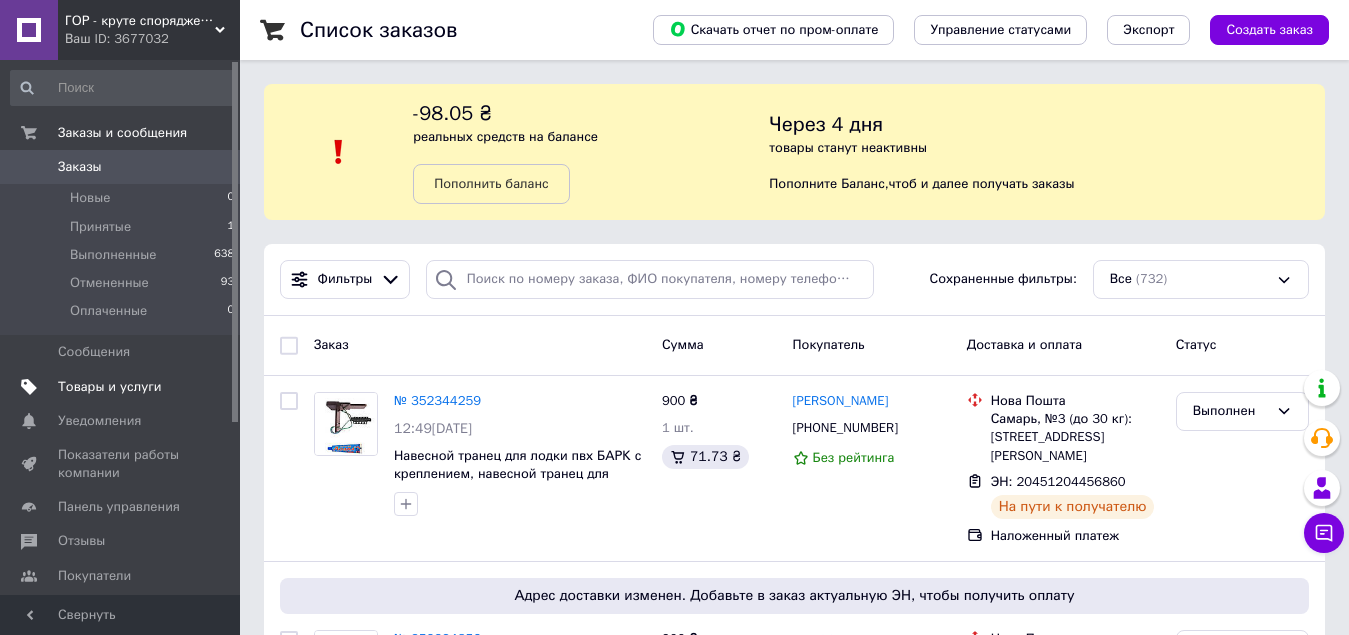 click on "Товары и услуги" at bounding box center (110, 387) 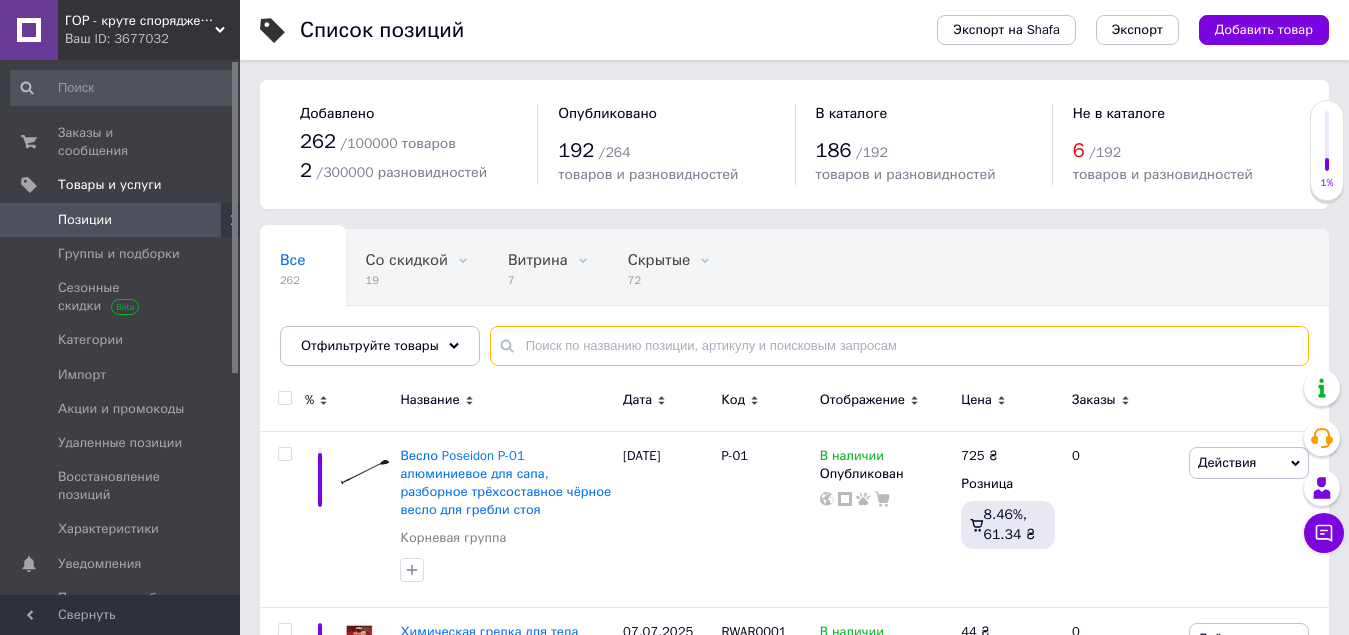 click at bounding box center [899, 346] 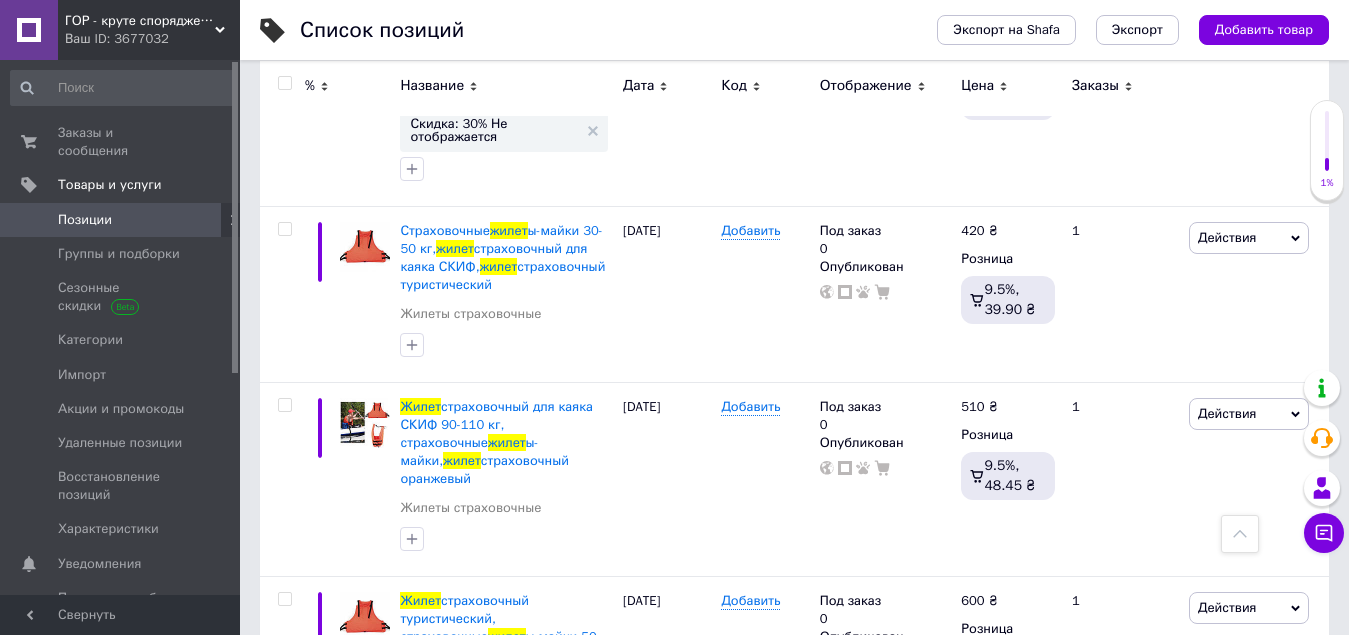scroll, scrollTop: 1000, scrollLeft: 0, axis: vertical 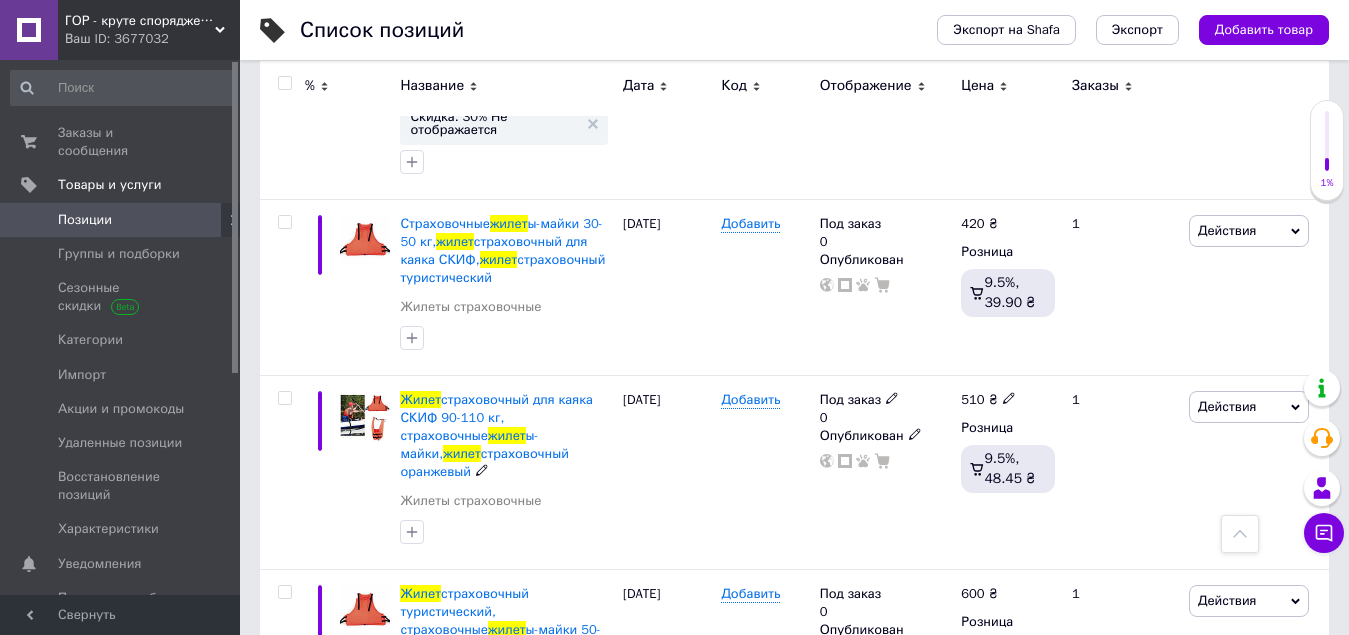 type on "жилет" 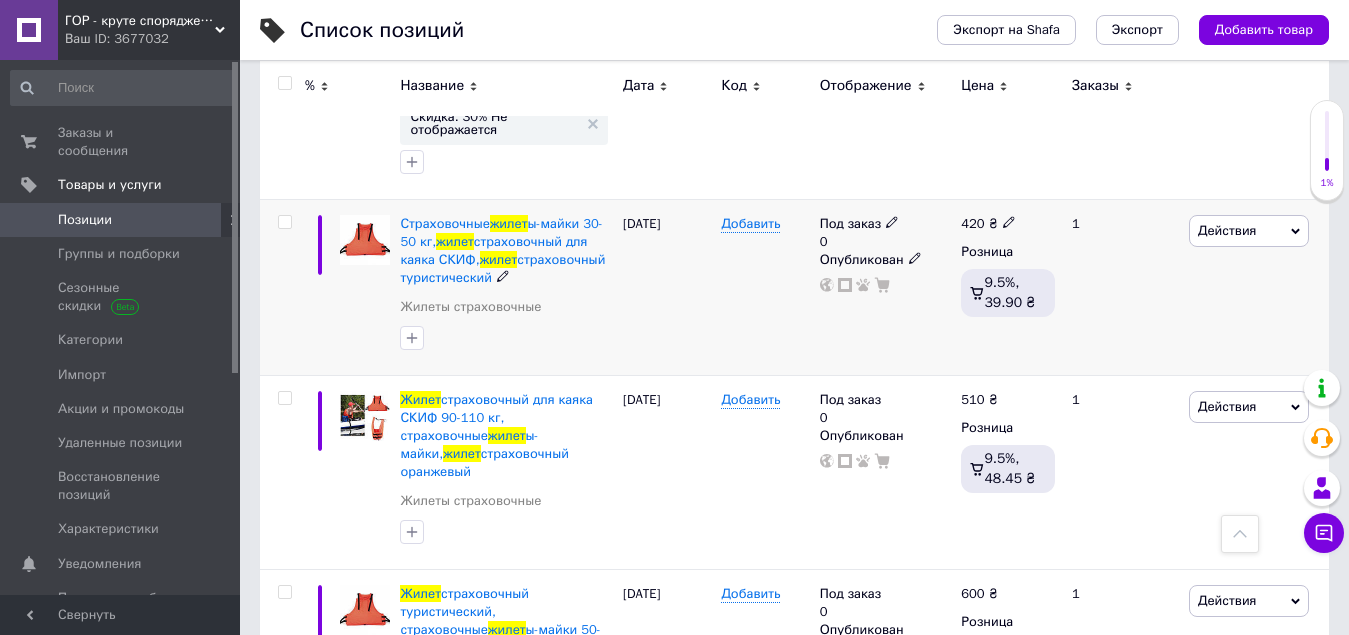 click 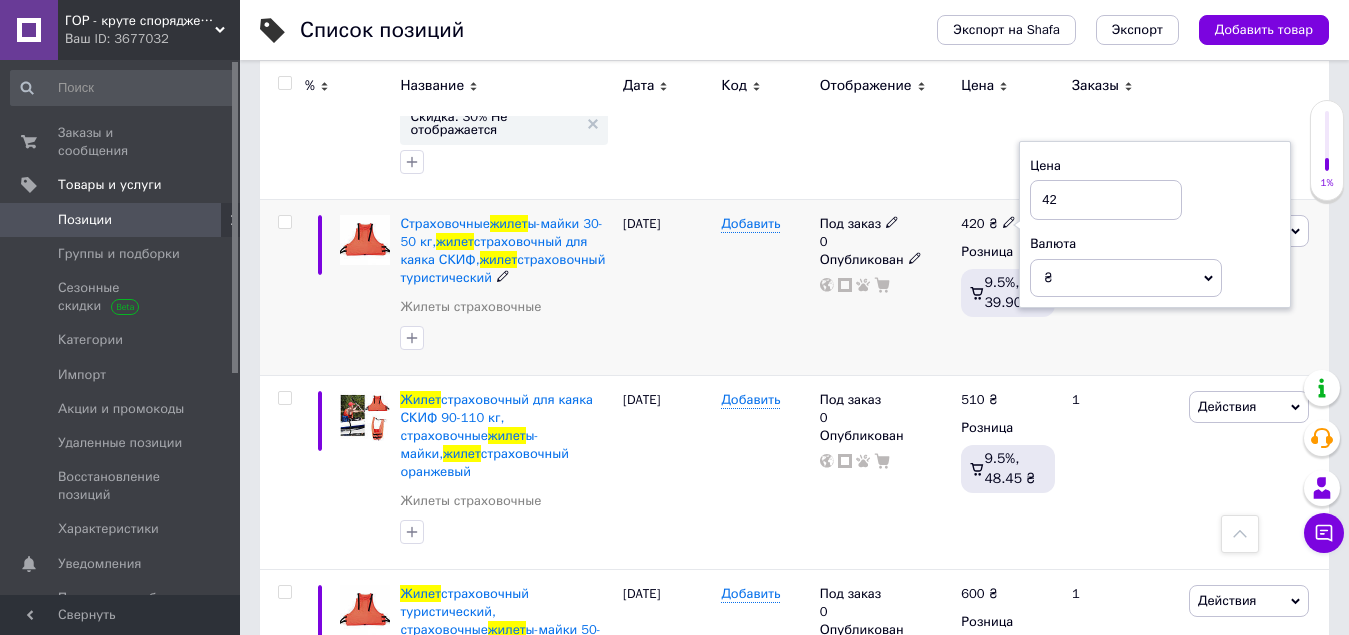 type on "4" 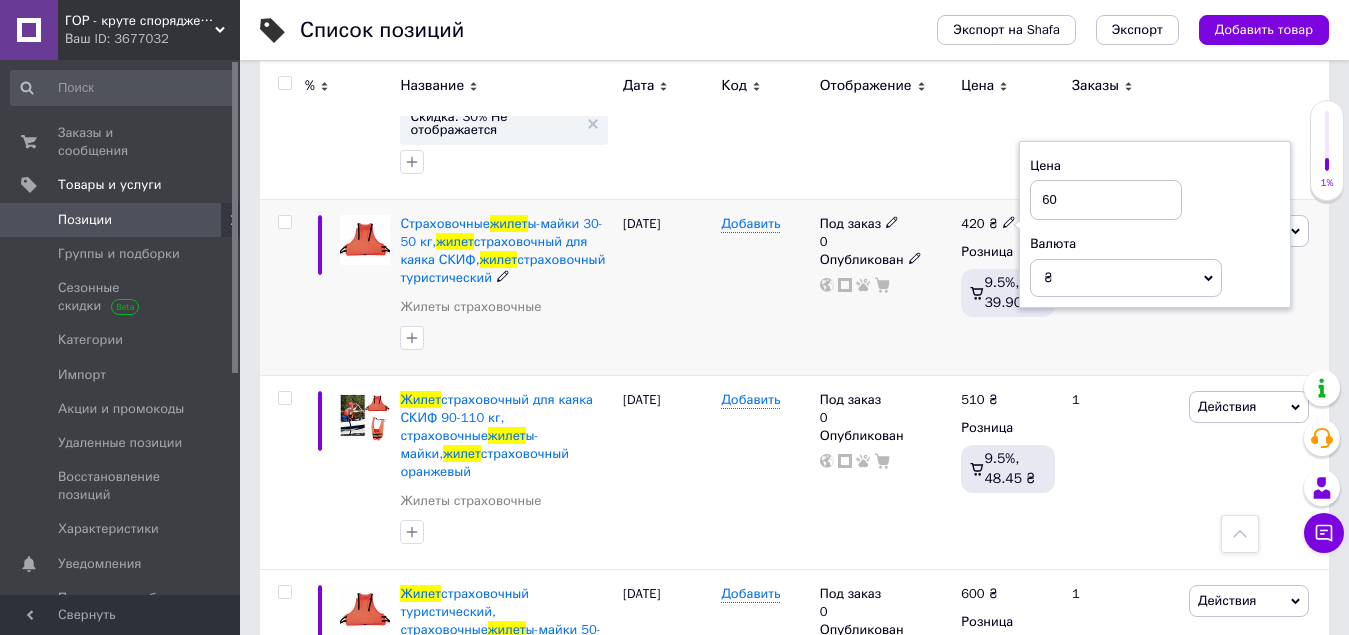 type on "600" 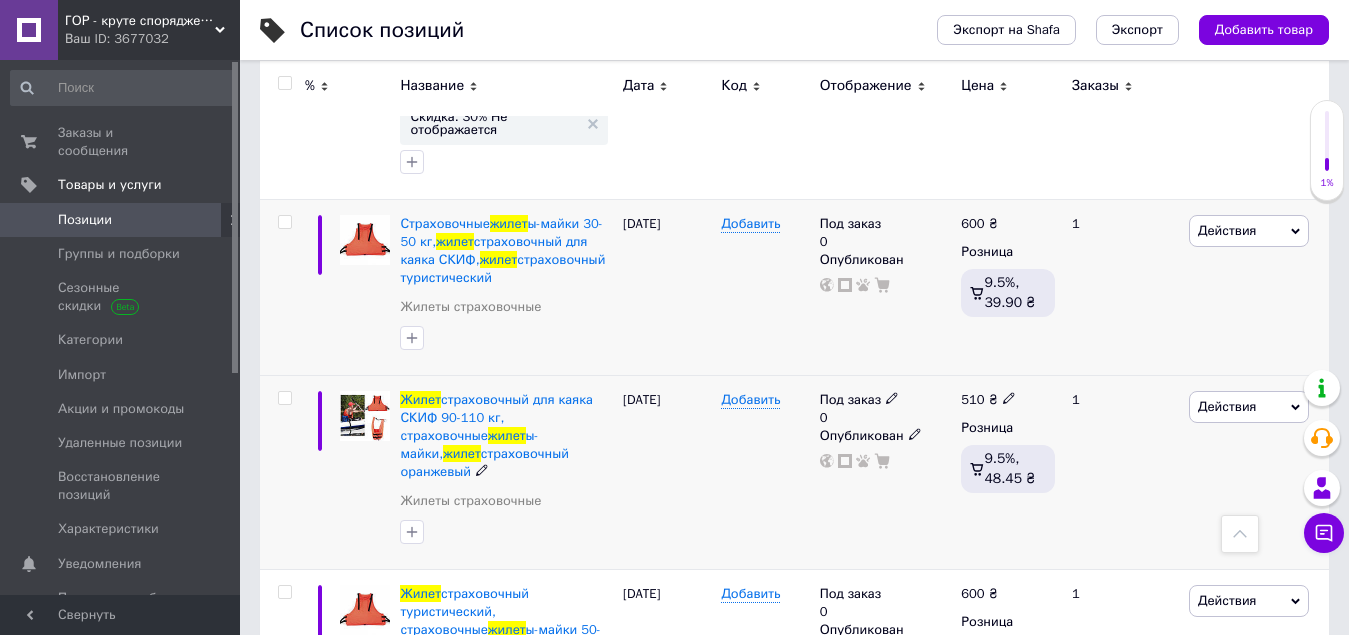 drag, startPoint x: 997, startPoint y: 349, endPoint x: 1004, endPoint y: 364, distance: 16.552946 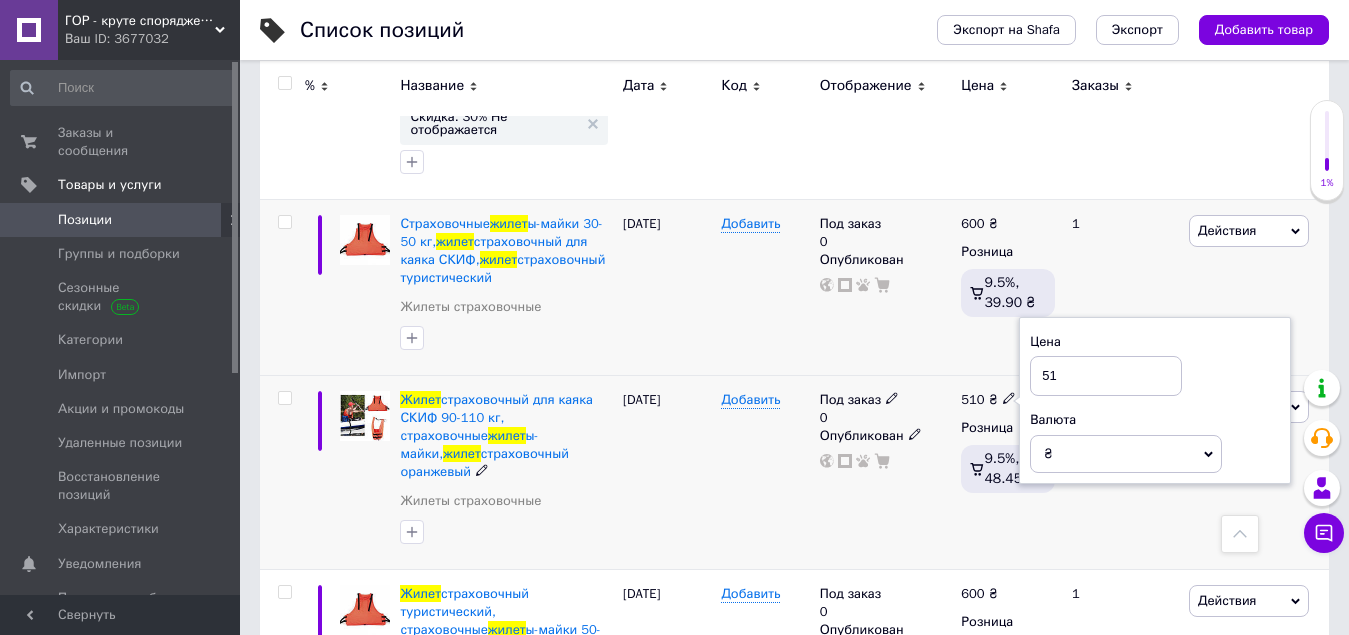 type on "5" 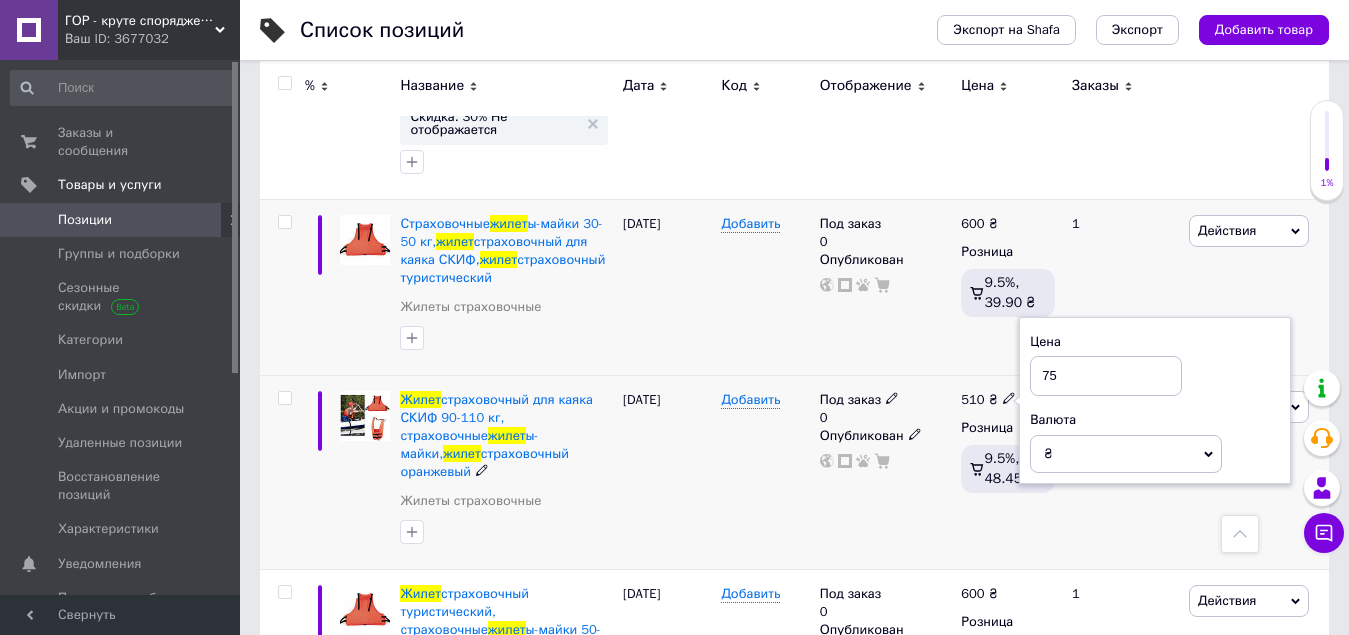 type on "750" 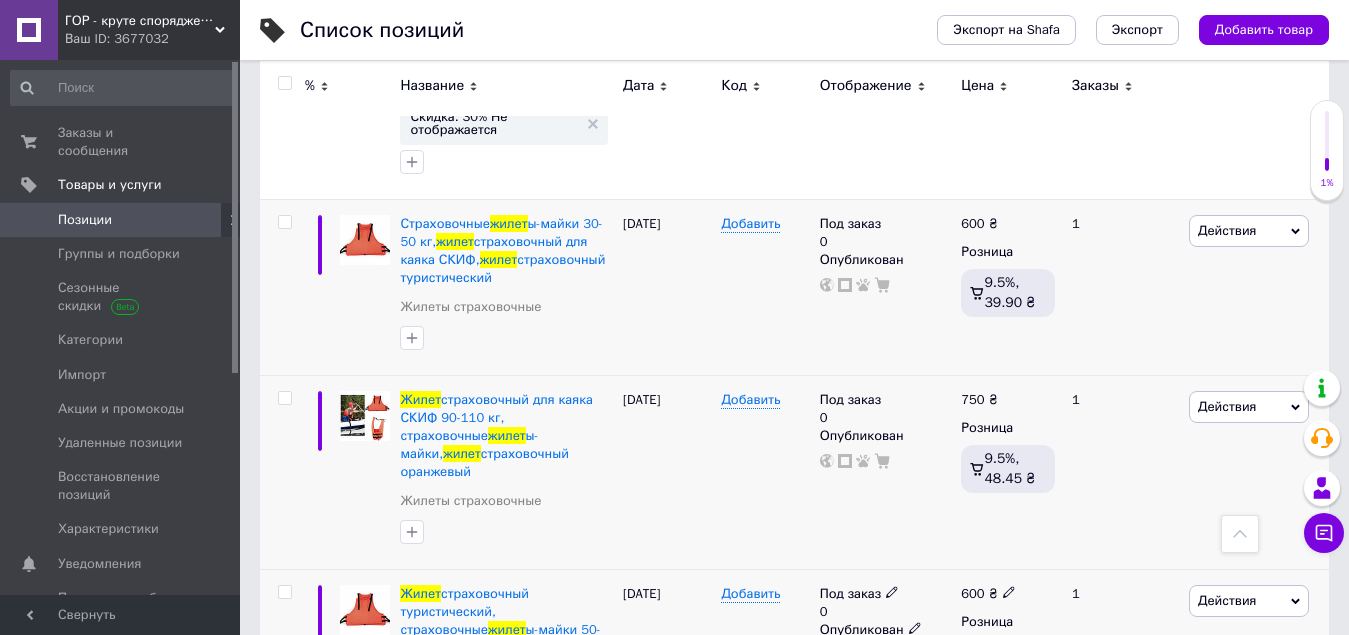 click at bounding box center (1009, 591) 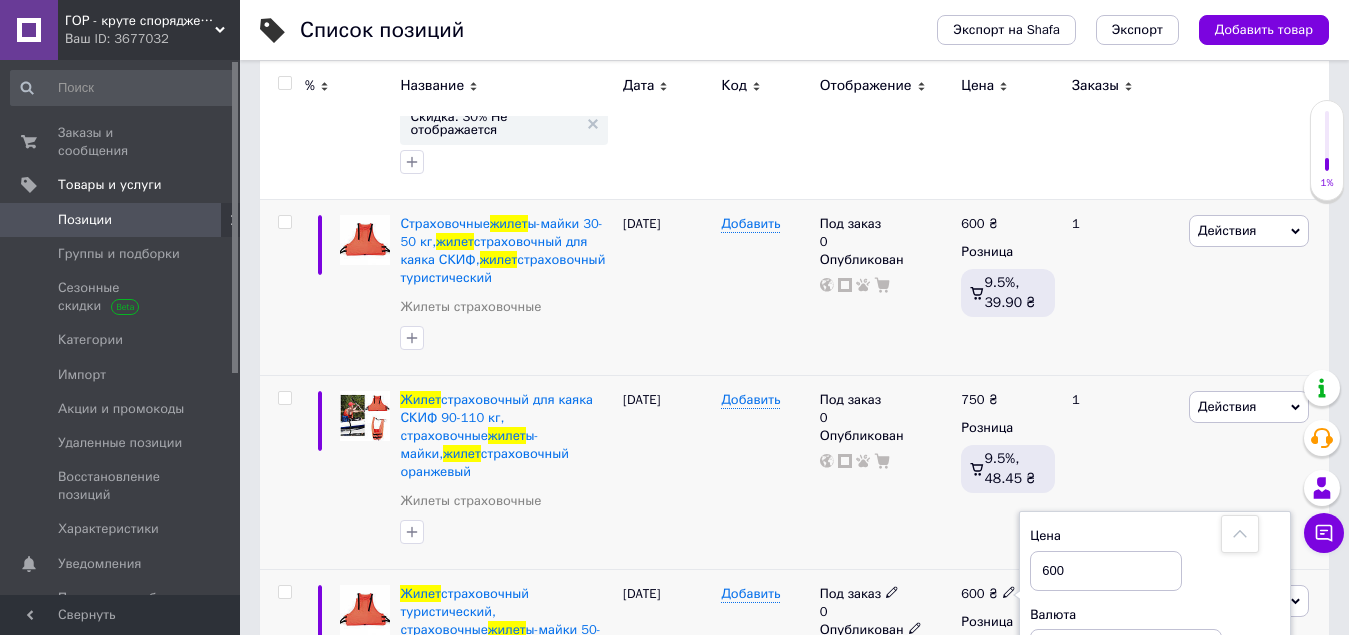 click on "600" at bounding box center (1106, 571) 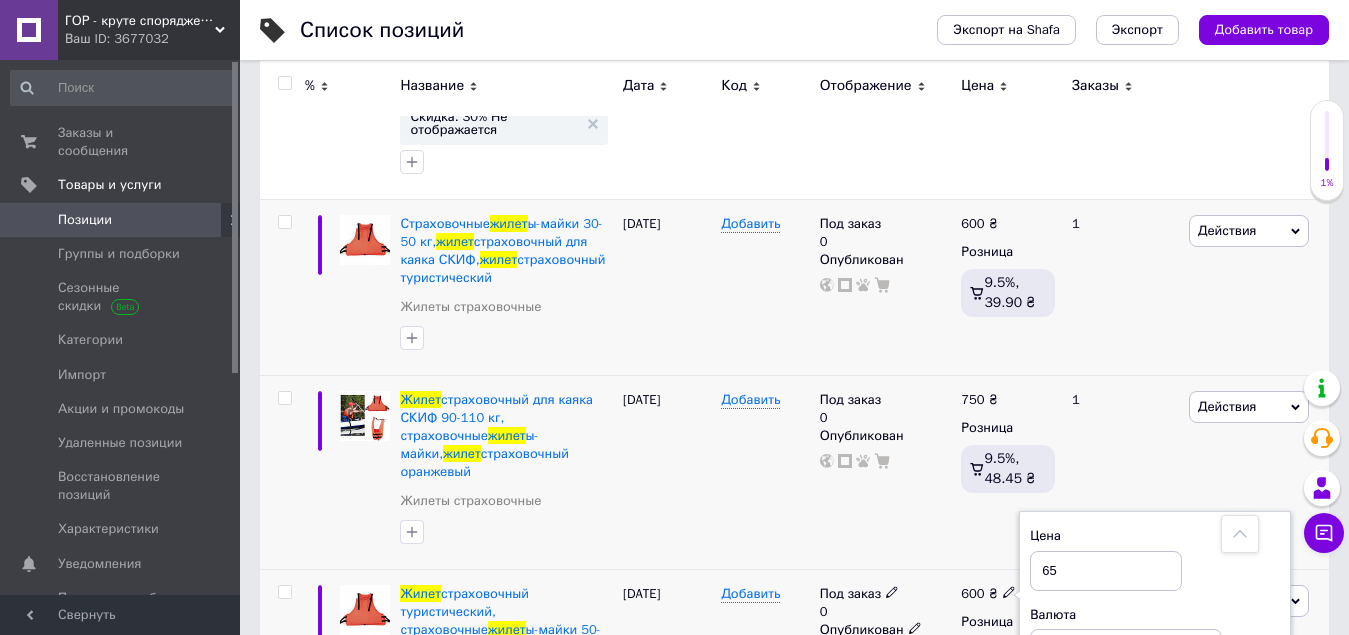 type on "650" 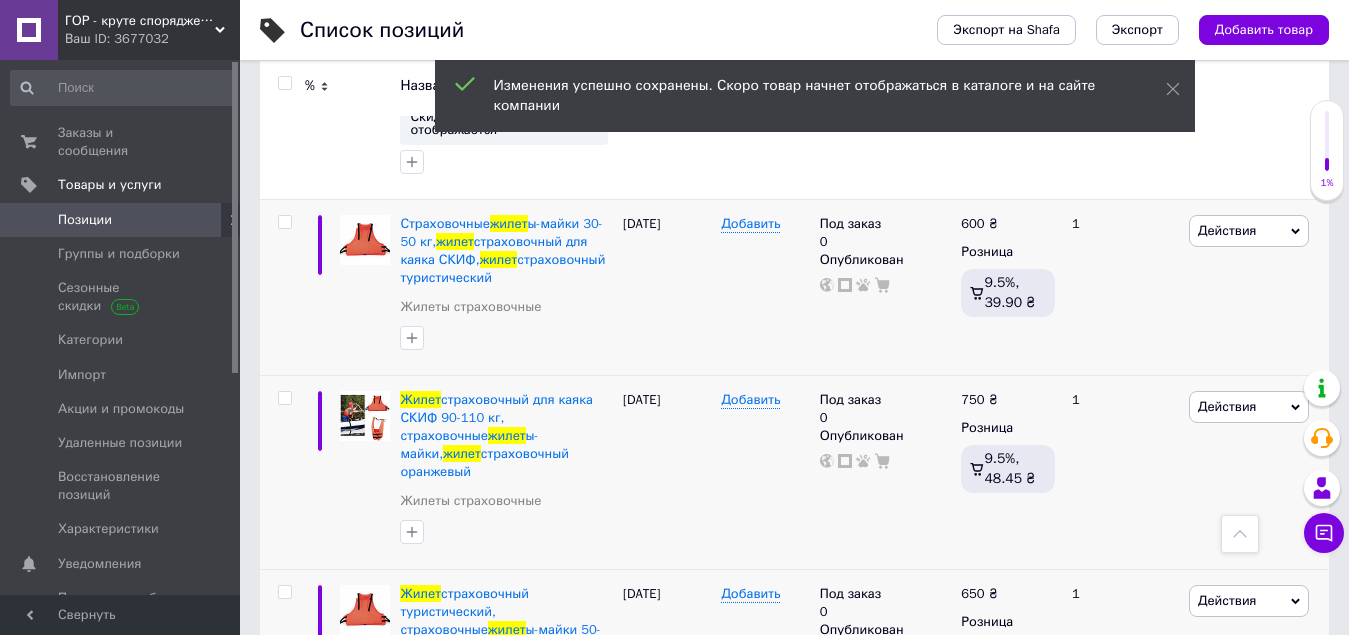 scroll, scrollTop: 1300, scrollLeft: 0, axis: vertical 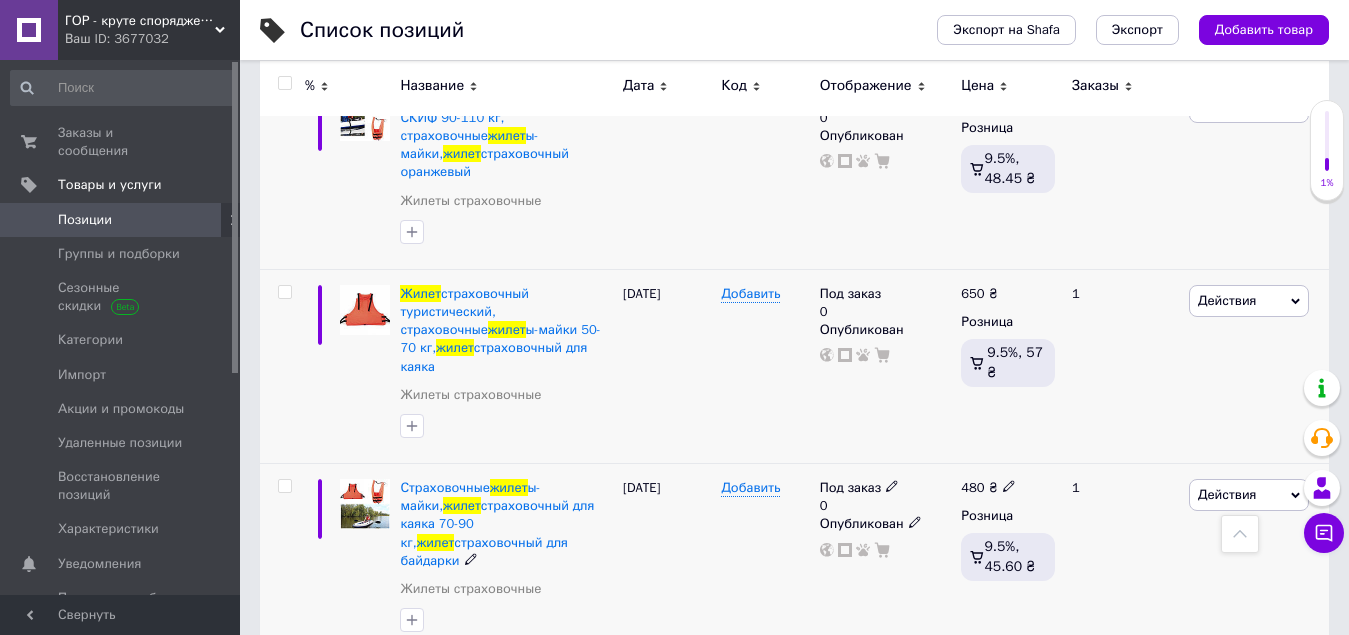 click 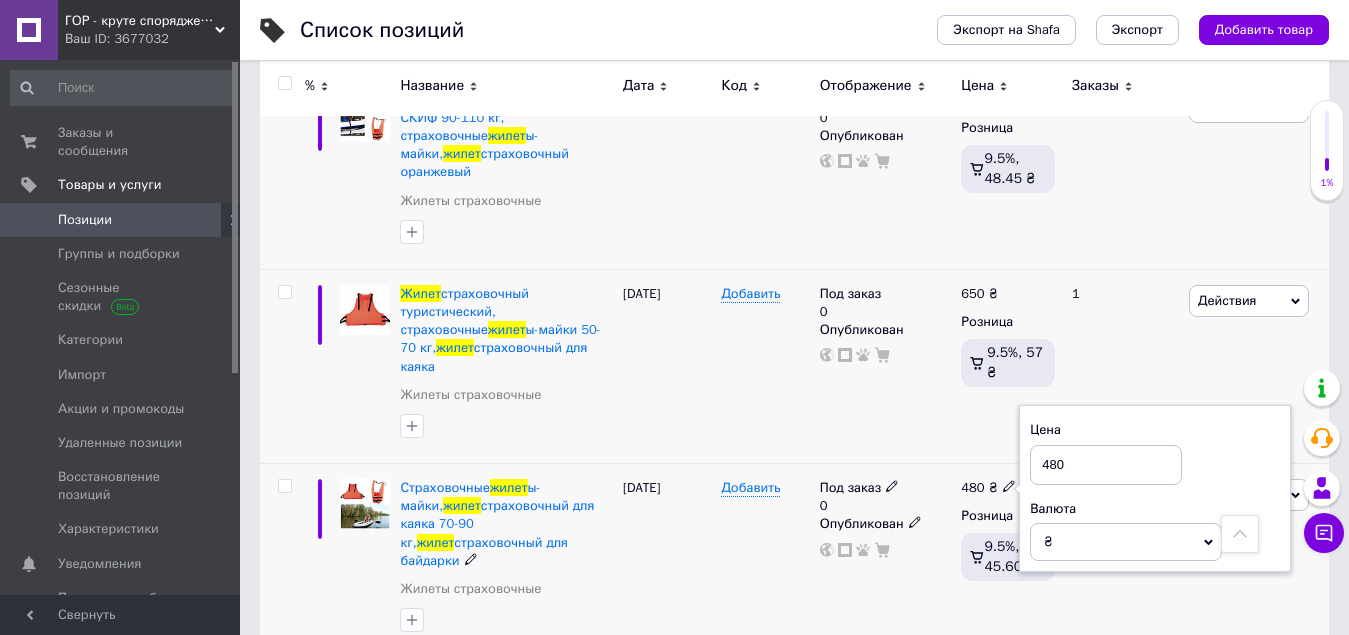click on "480" at bounding box center [1106, 465] 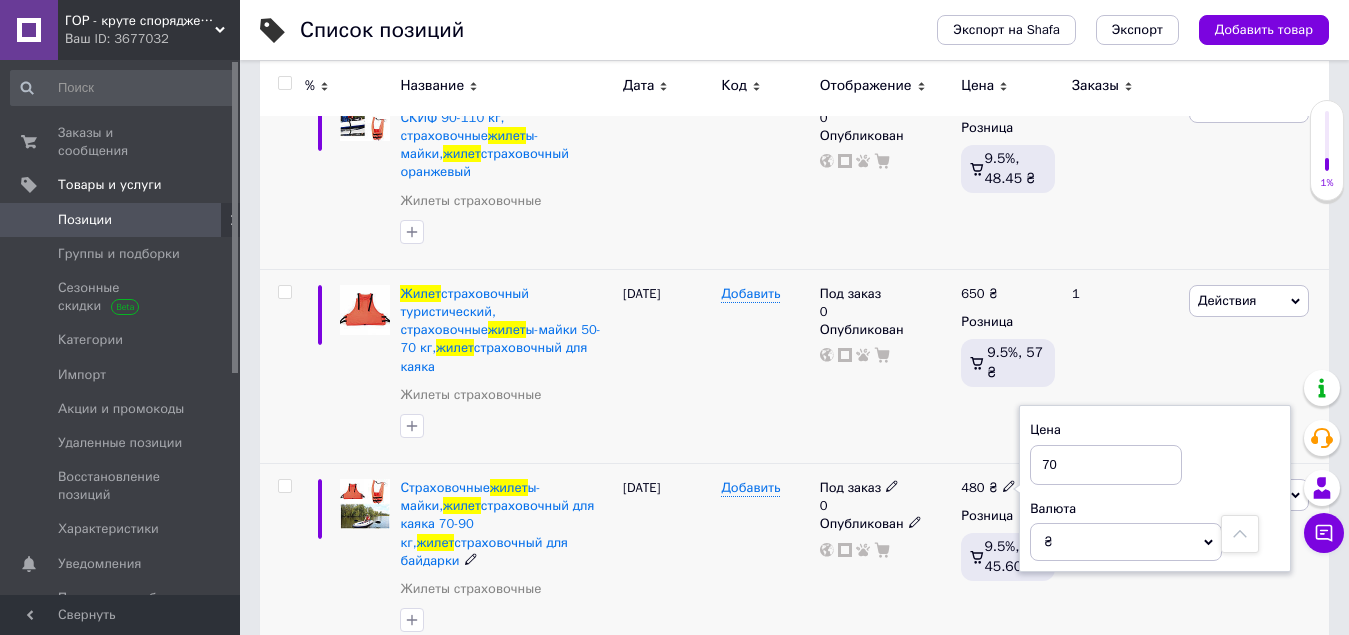 type on "700" 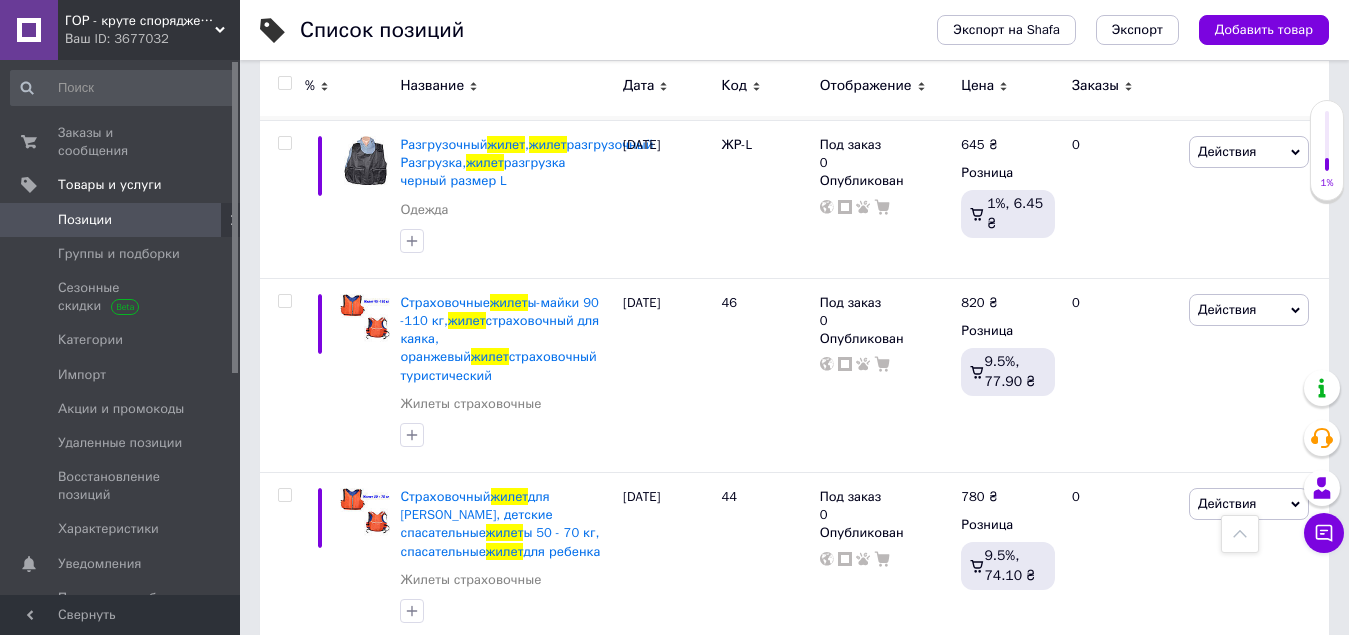 scroll, scrollTop: 1800, scrollLeft: 0, axis: vertical 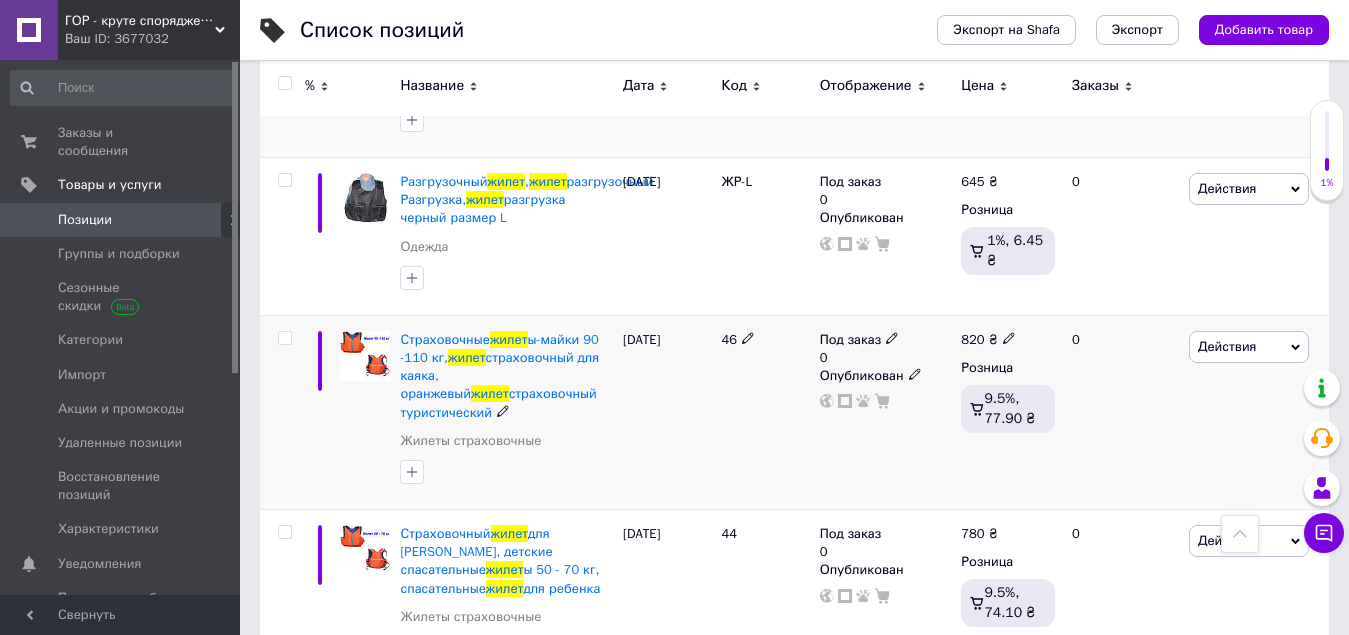 click 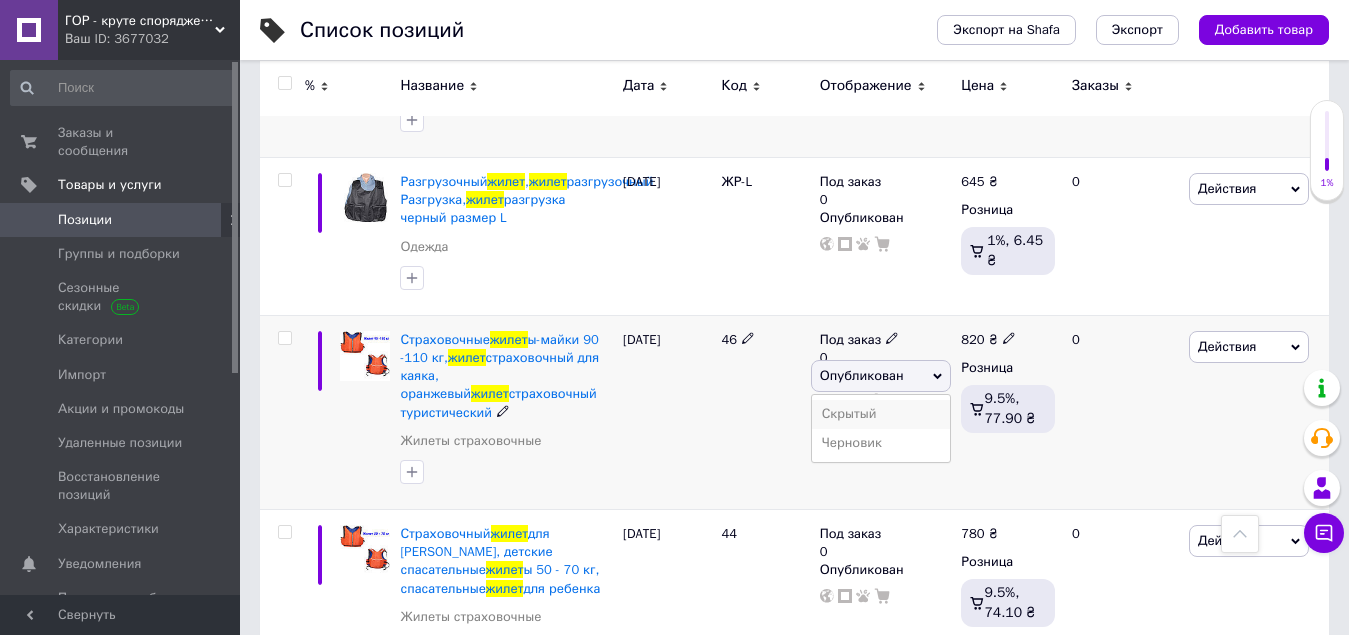 click on "Скрытый" at bounding box center [881, 414] 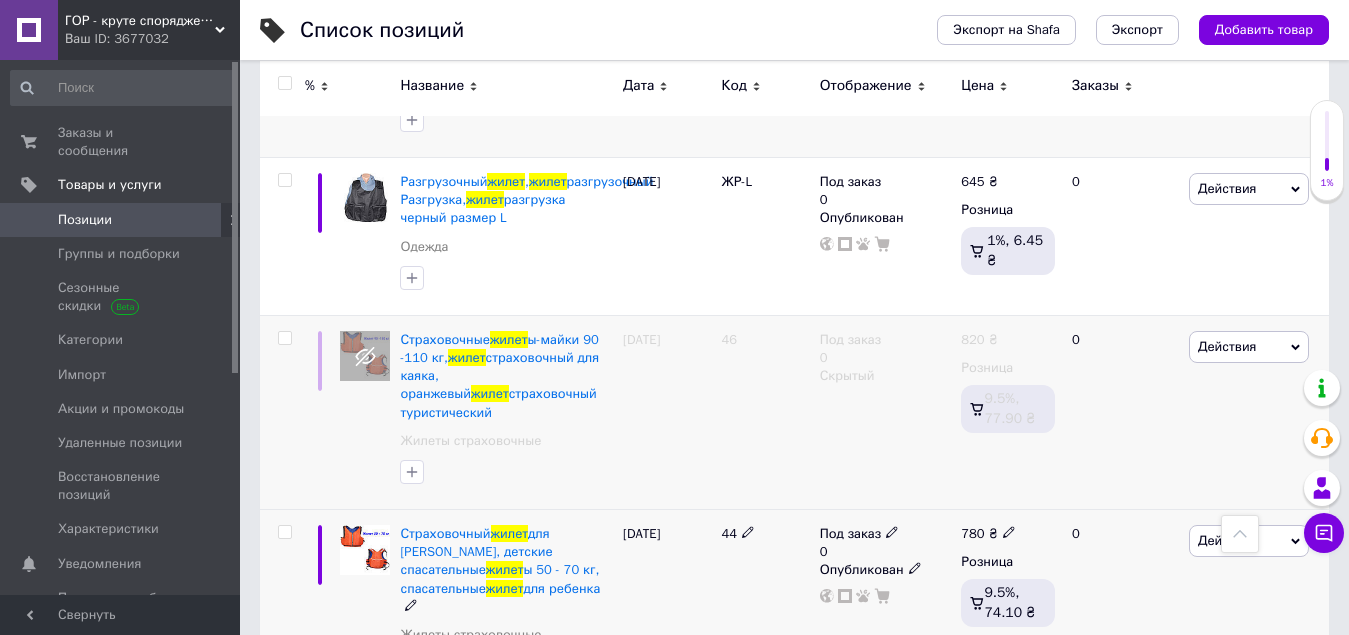 click 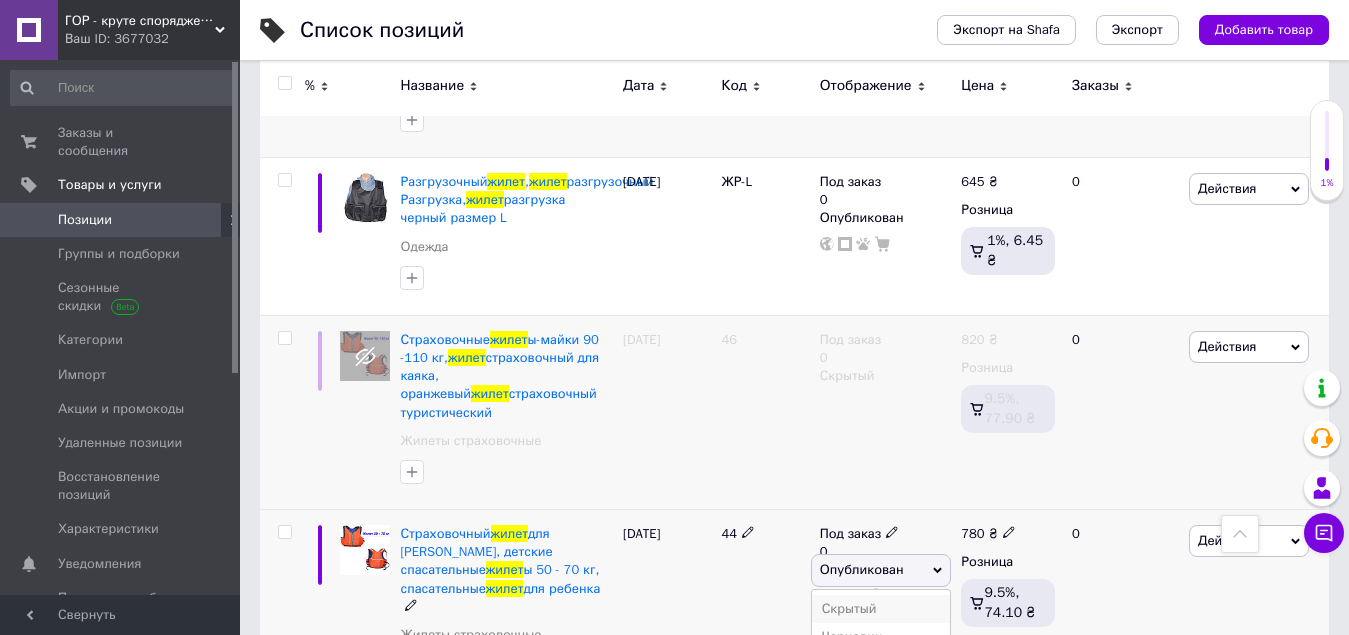 click on "Скрытый" at bounding box center [881, 609] 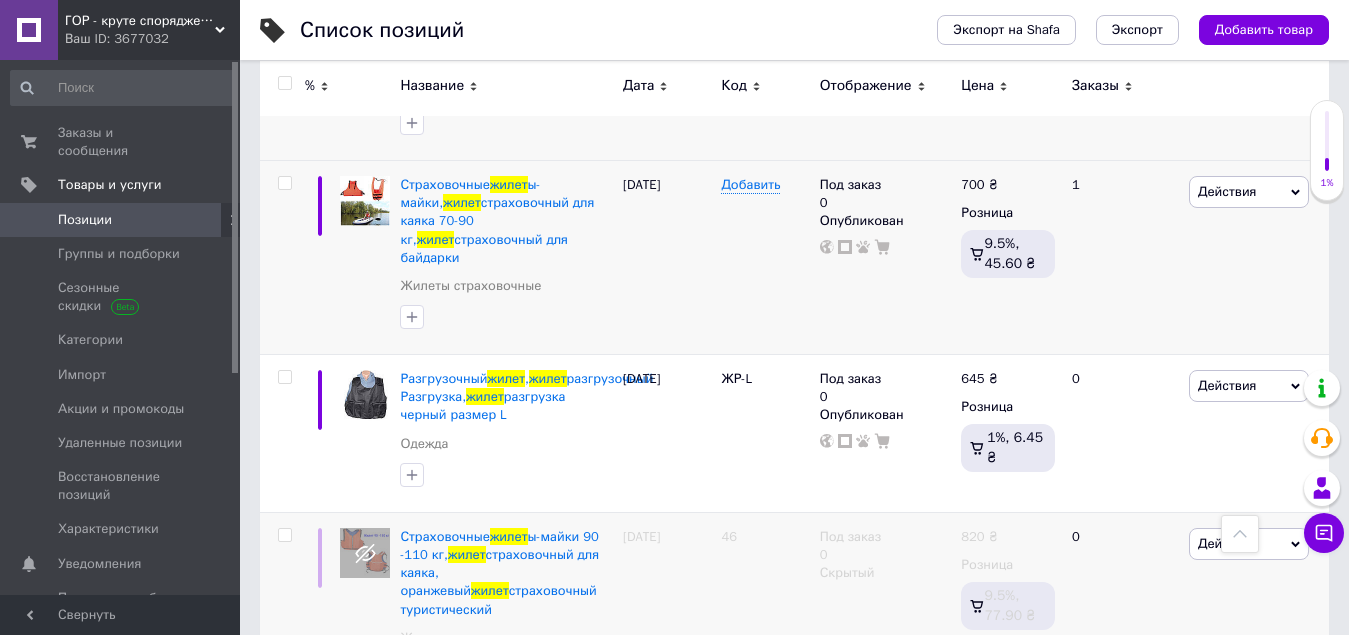 scroll, scrollTop: 1600, scrollLeft: 0, axis: vertical 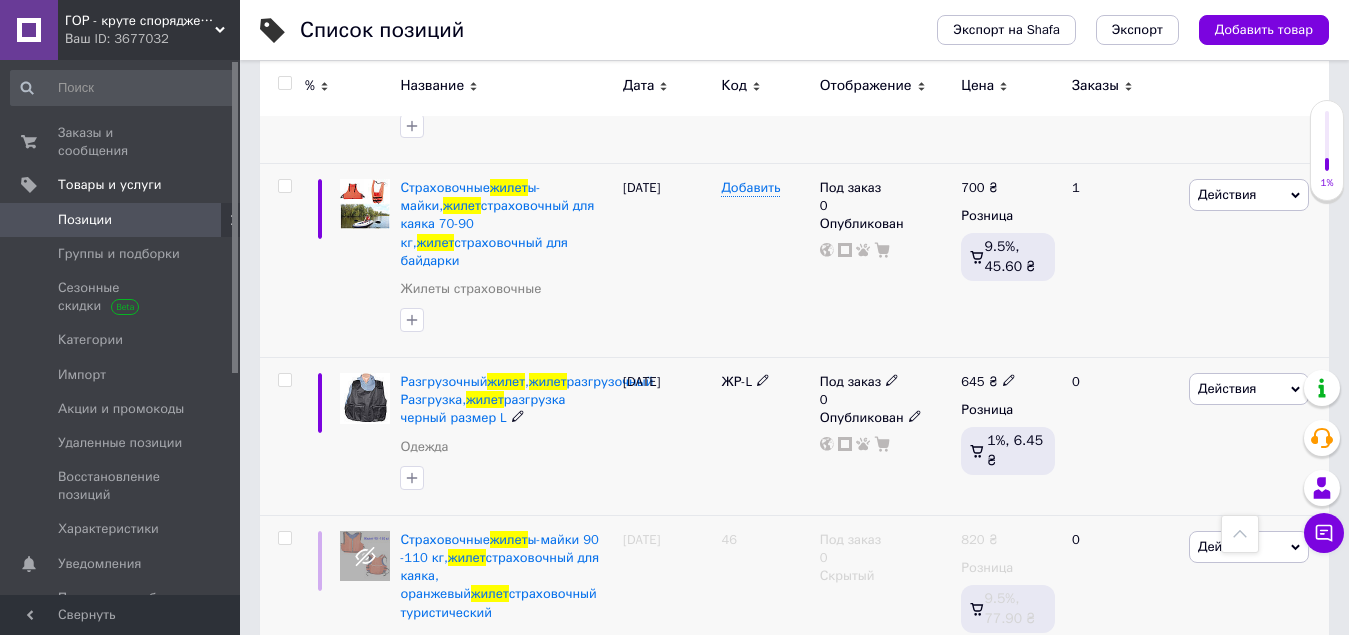 click 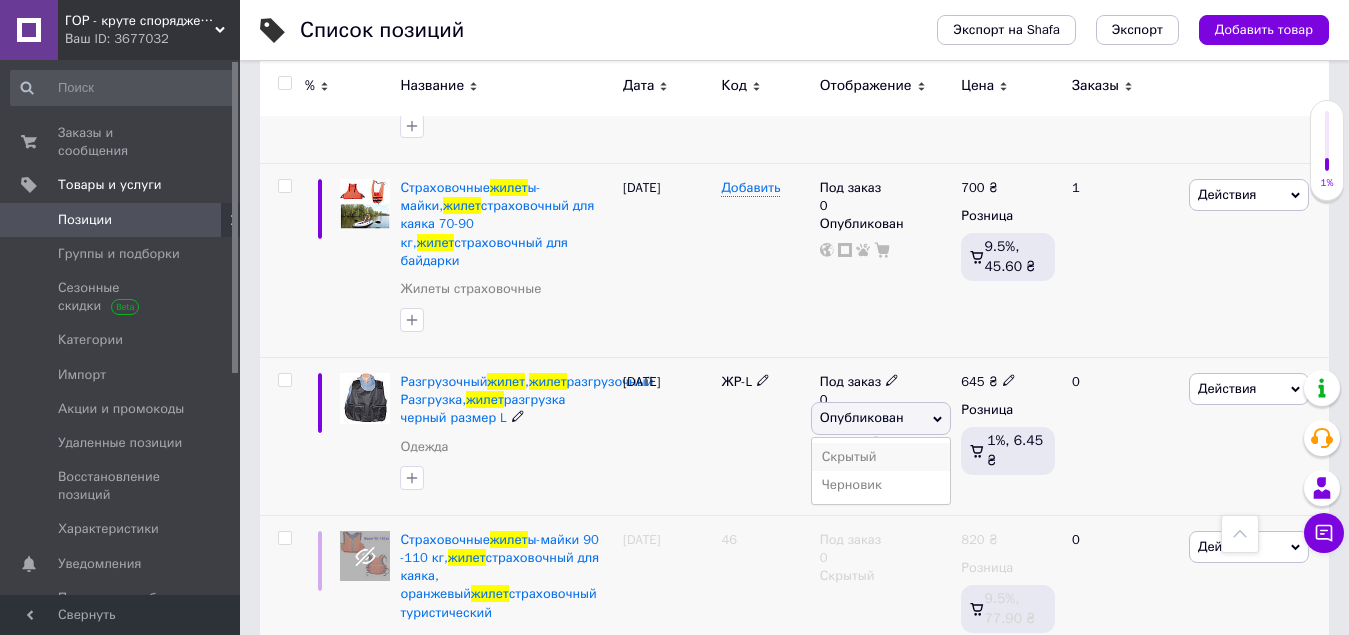 click on "Скрытый" at bounding box center (881, 457) 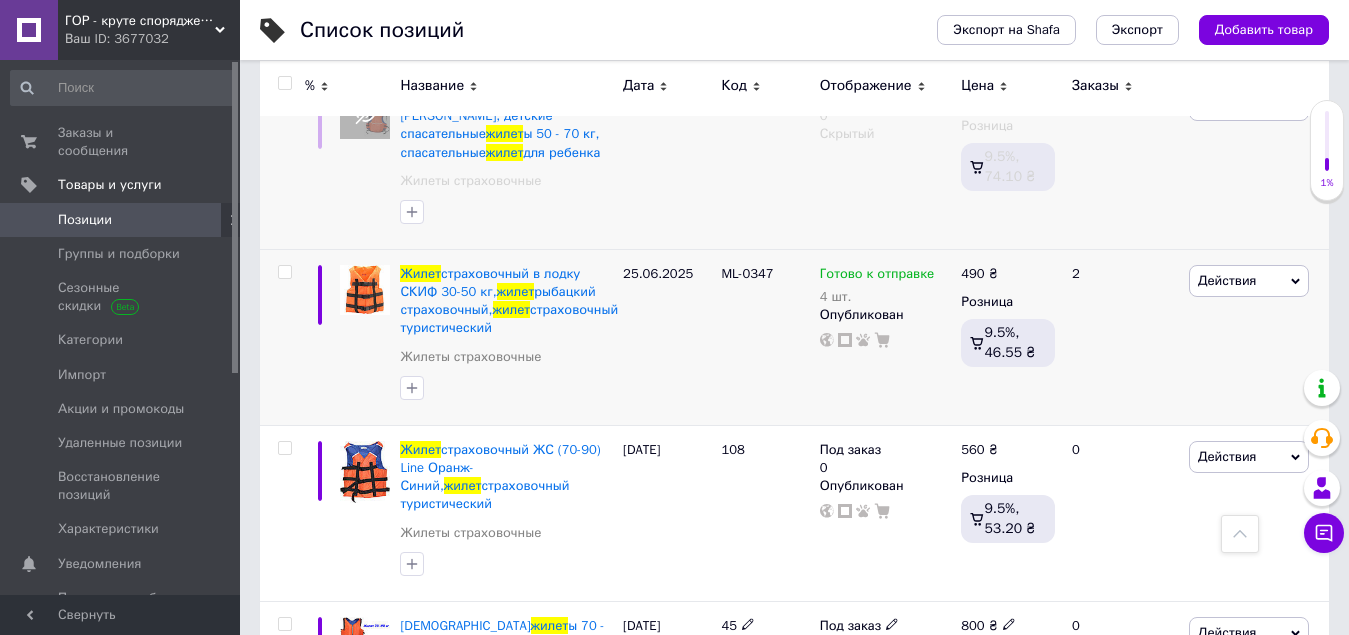 scroll, scrollTop: 2200, scrollLeft: 0, axis: vertical 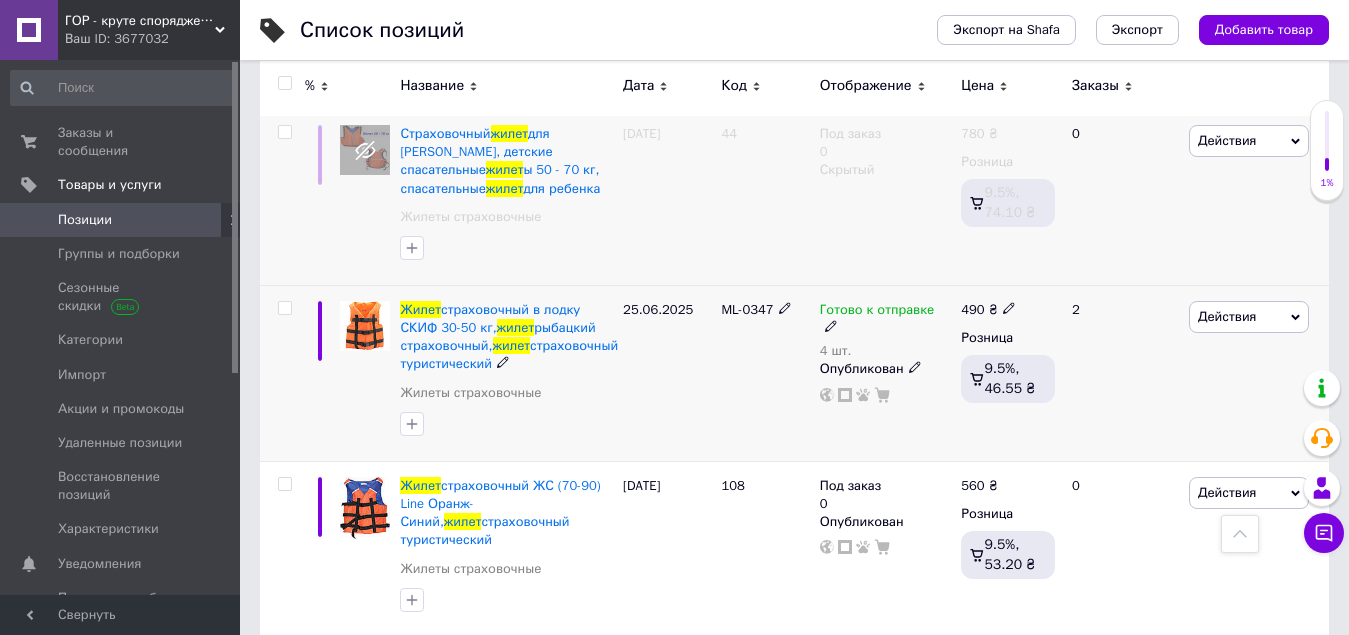 click 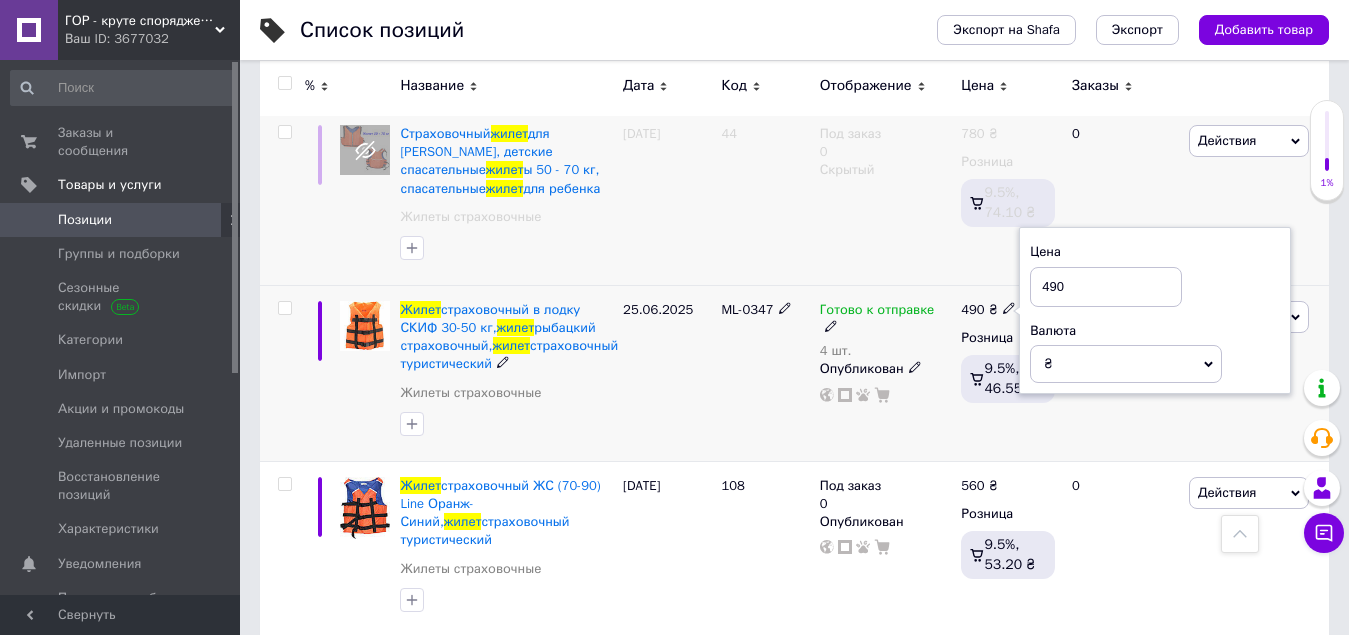 click on "490" at bounding box center (1106, 287) 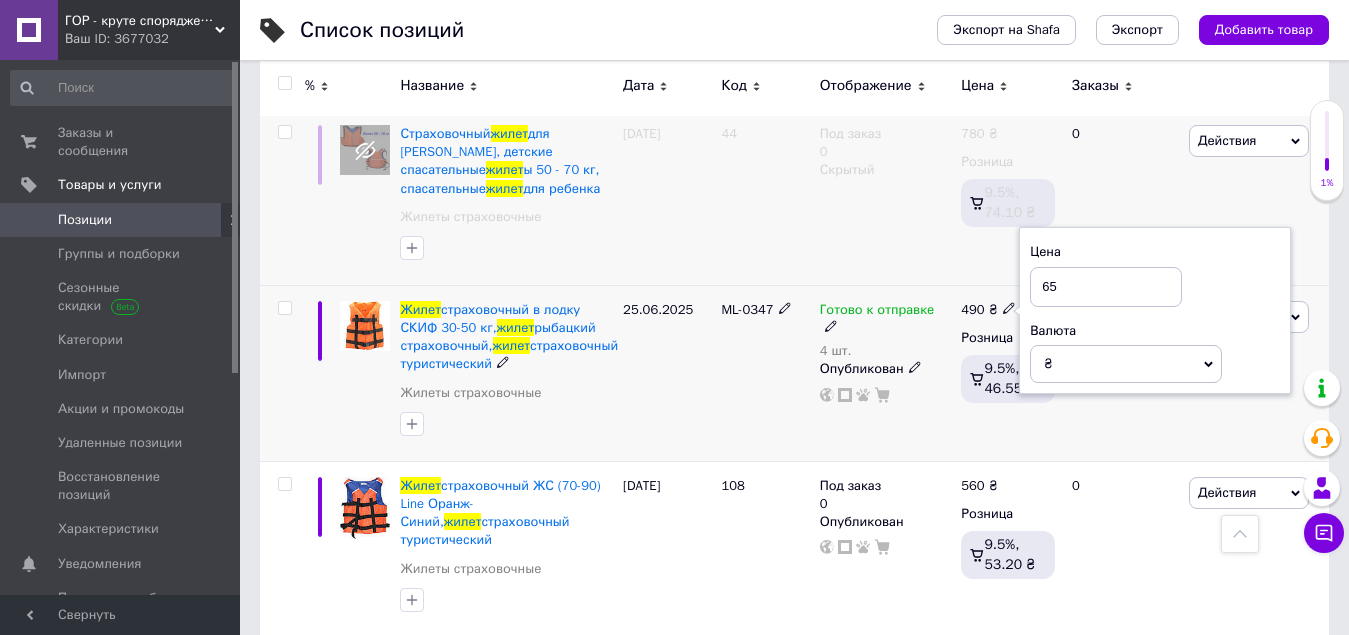 type on "650" 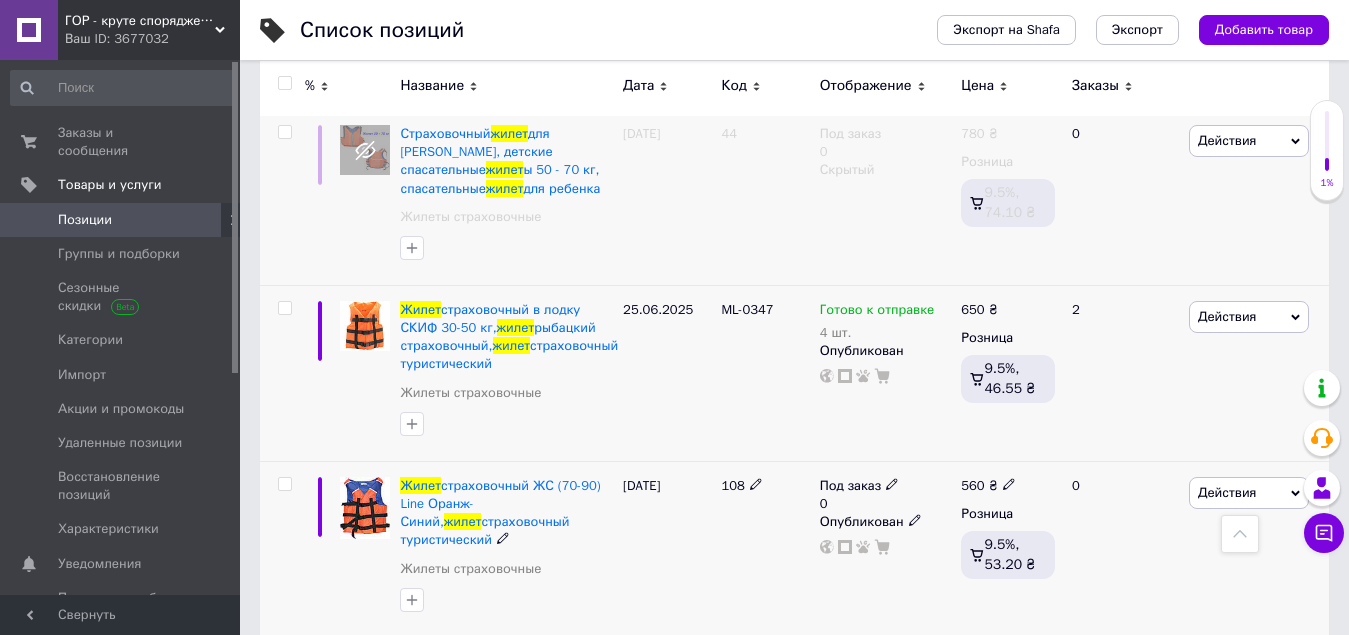 click 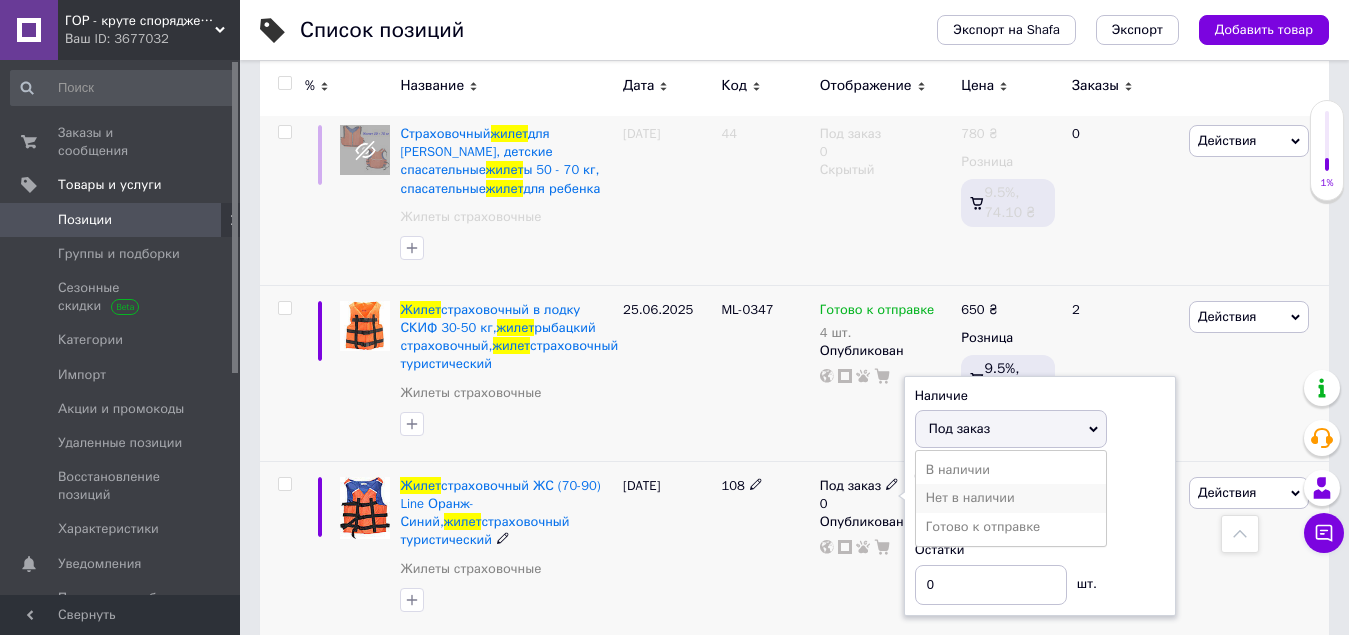 click on "Нет в наличии" at bounding box center (1011, 498) 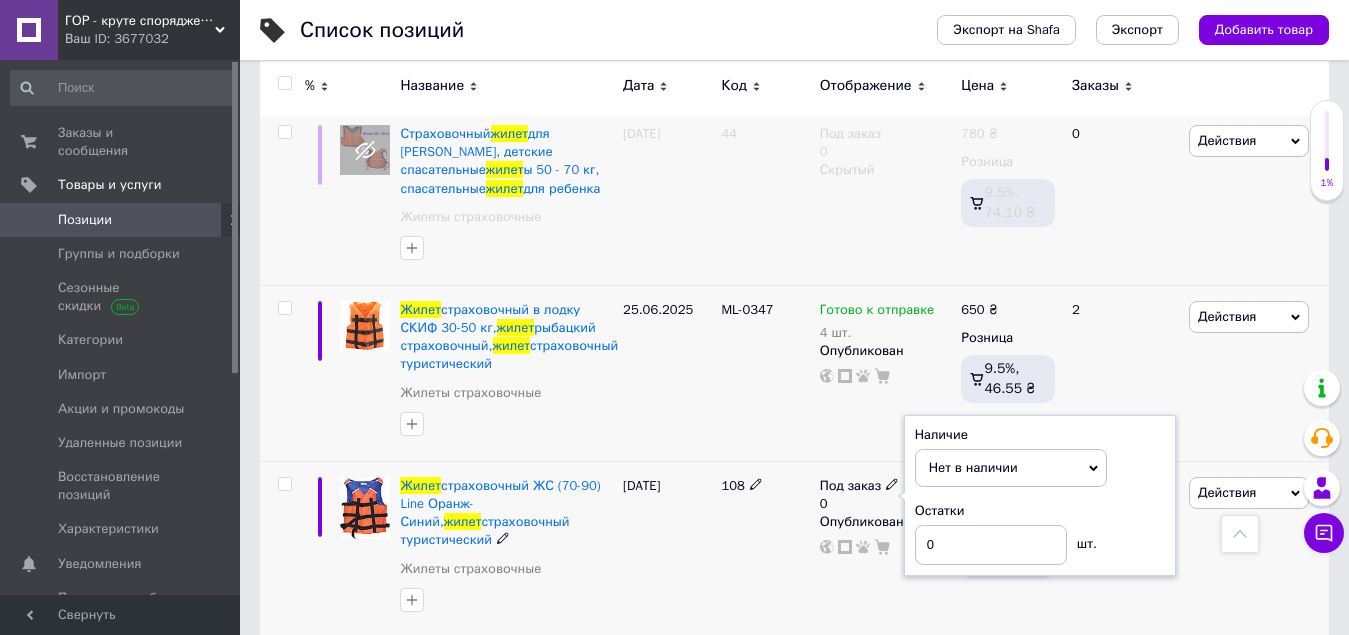 click on "0" at bounding box center (1122, 725) 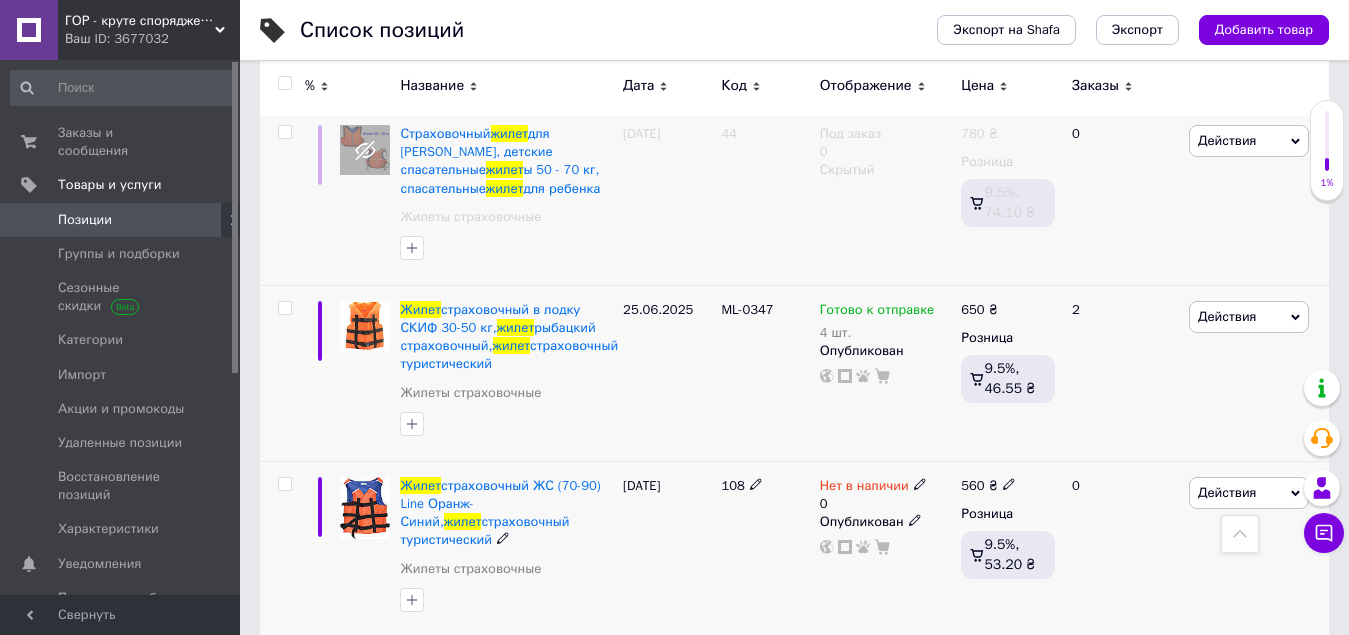 click 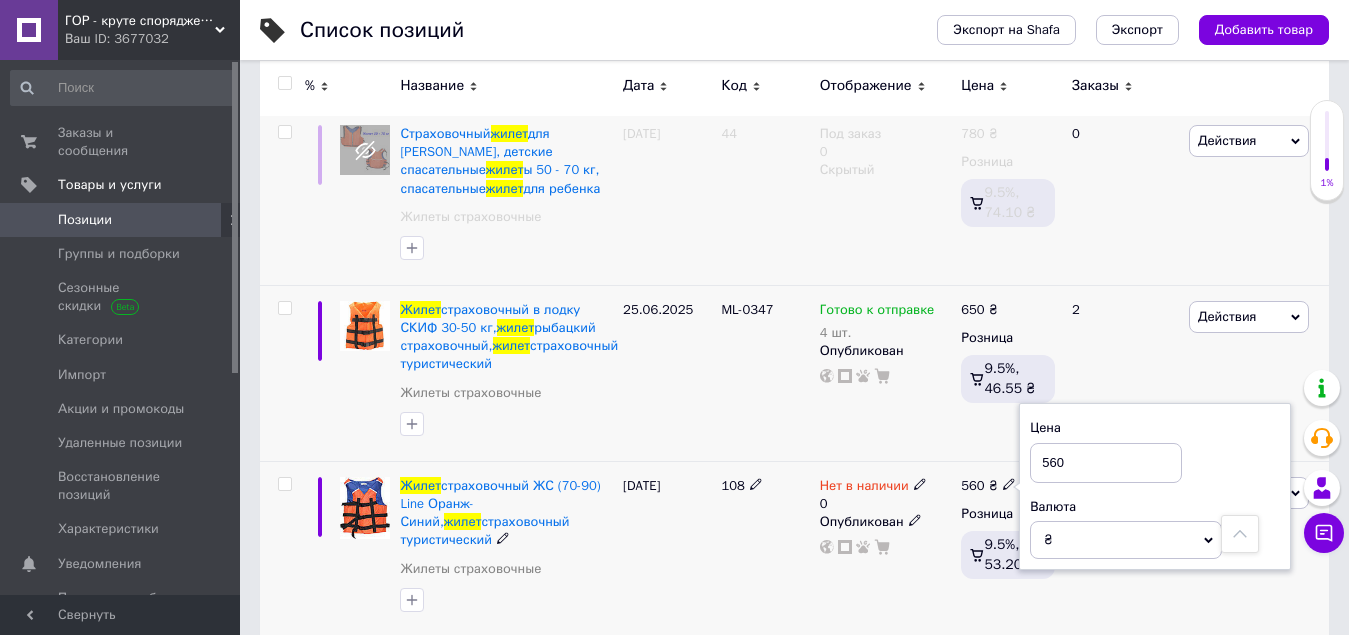 drag, startPoint x: 1056, startPoint y: 355, endPoint x: 1030, endPoint y: 368, distance: 29.068884 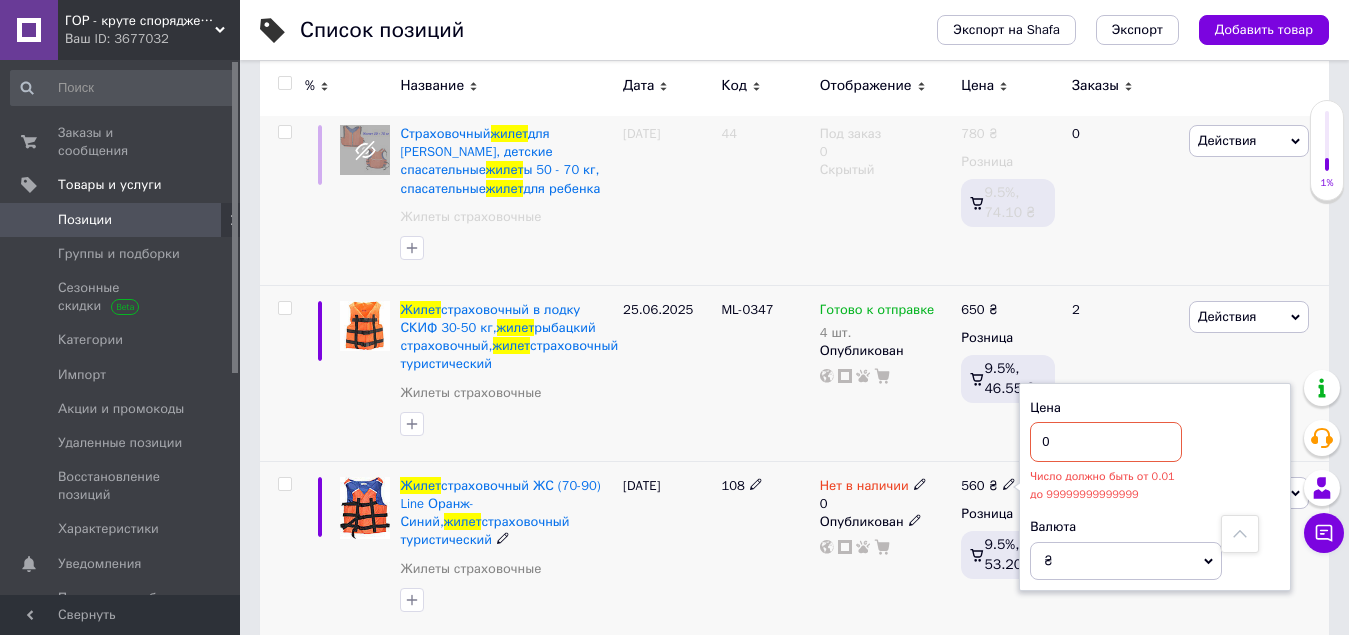type 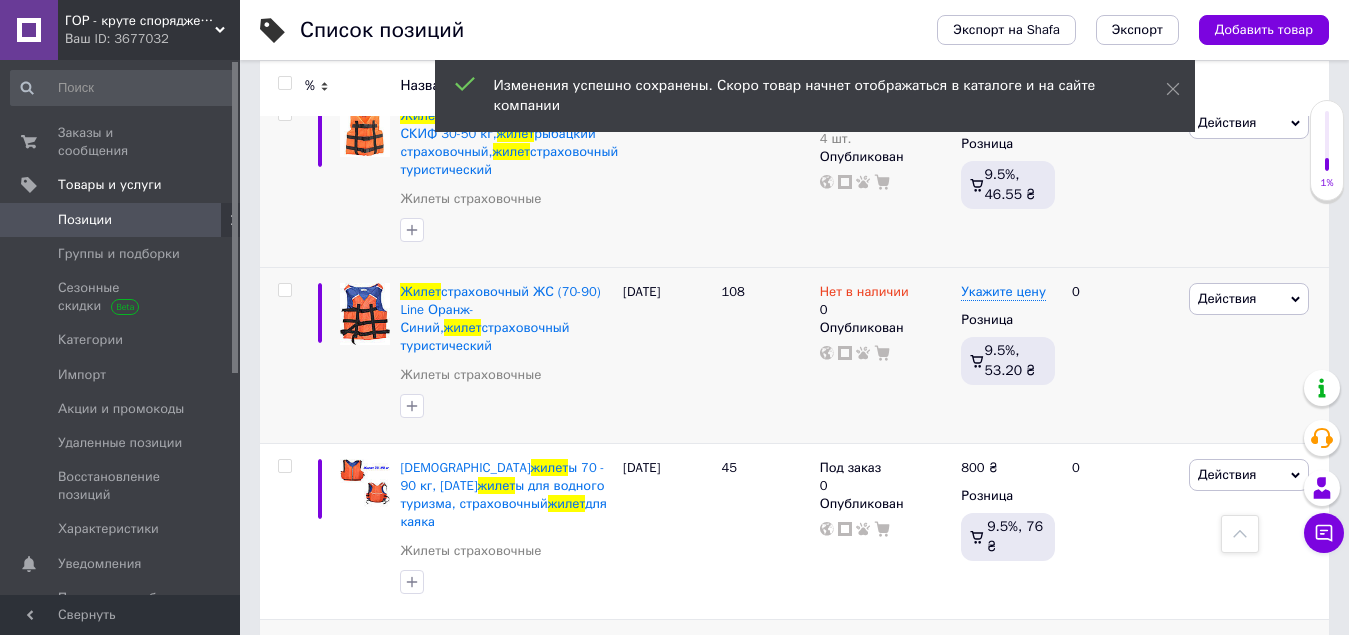 scroll, scrollTop: 2400, scrollLeft: 0, axis: vertical 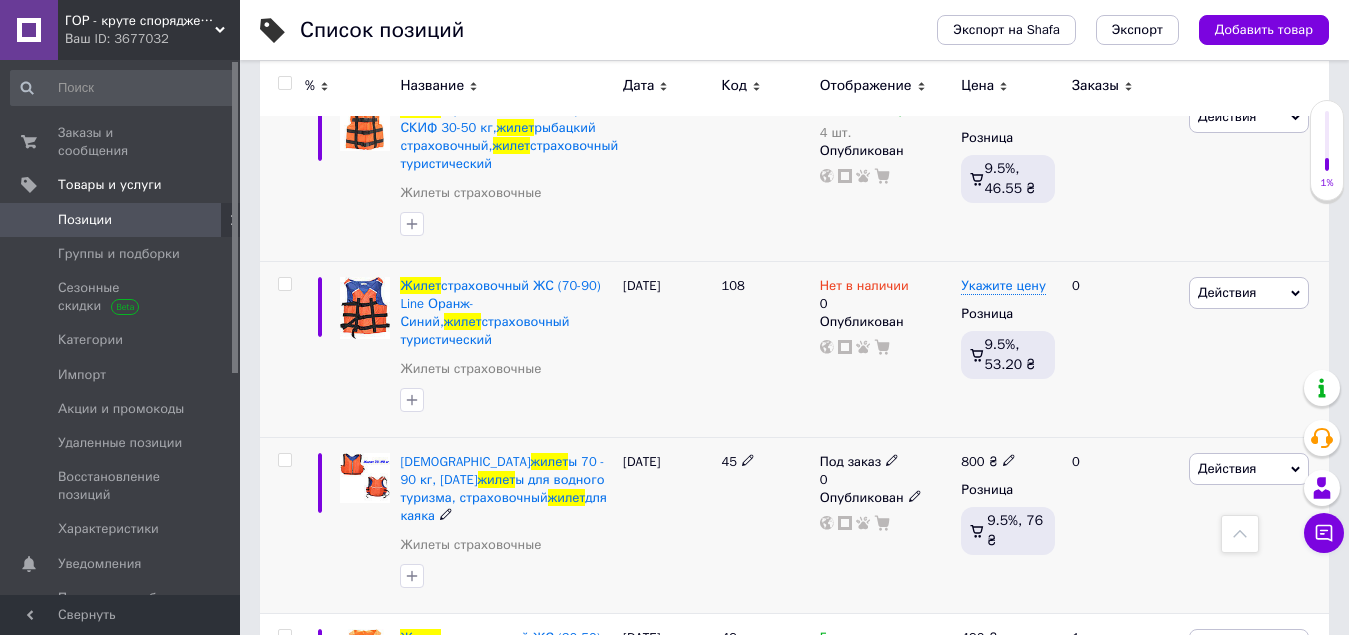 click 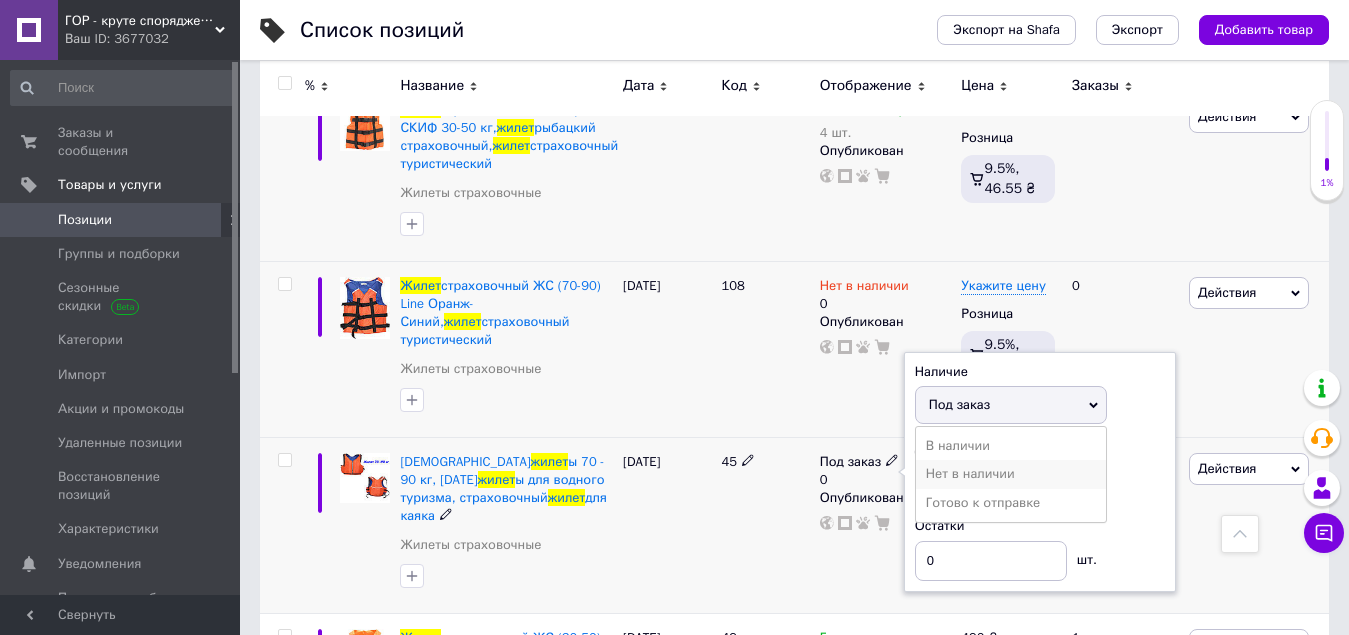 click on "Нет в наличии" at bounding box center [1011, 474] 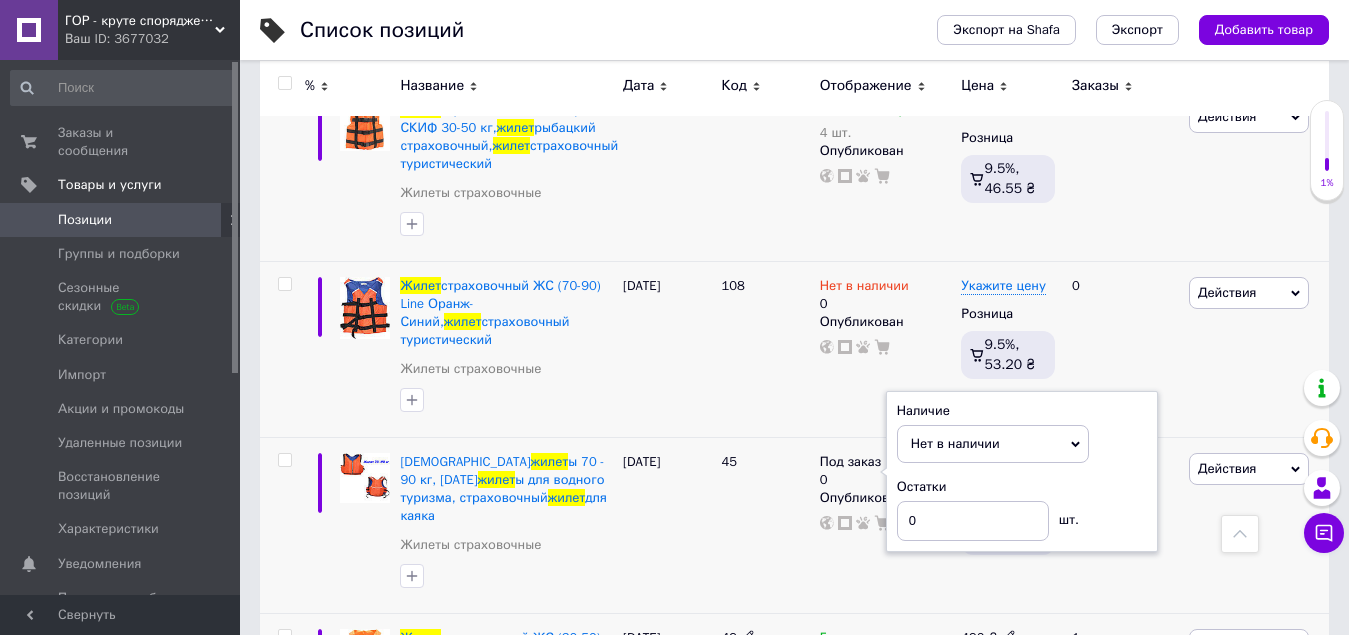 click on "Готово к отправке" at bounding box center (877, 640) 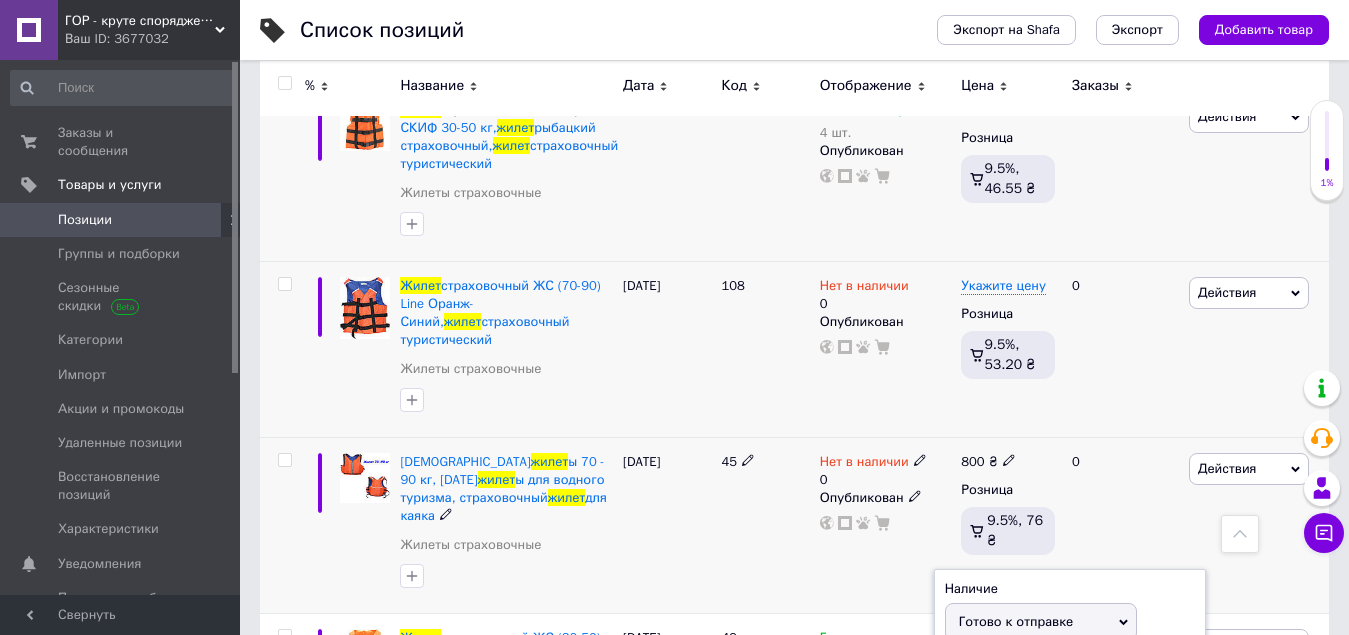 click 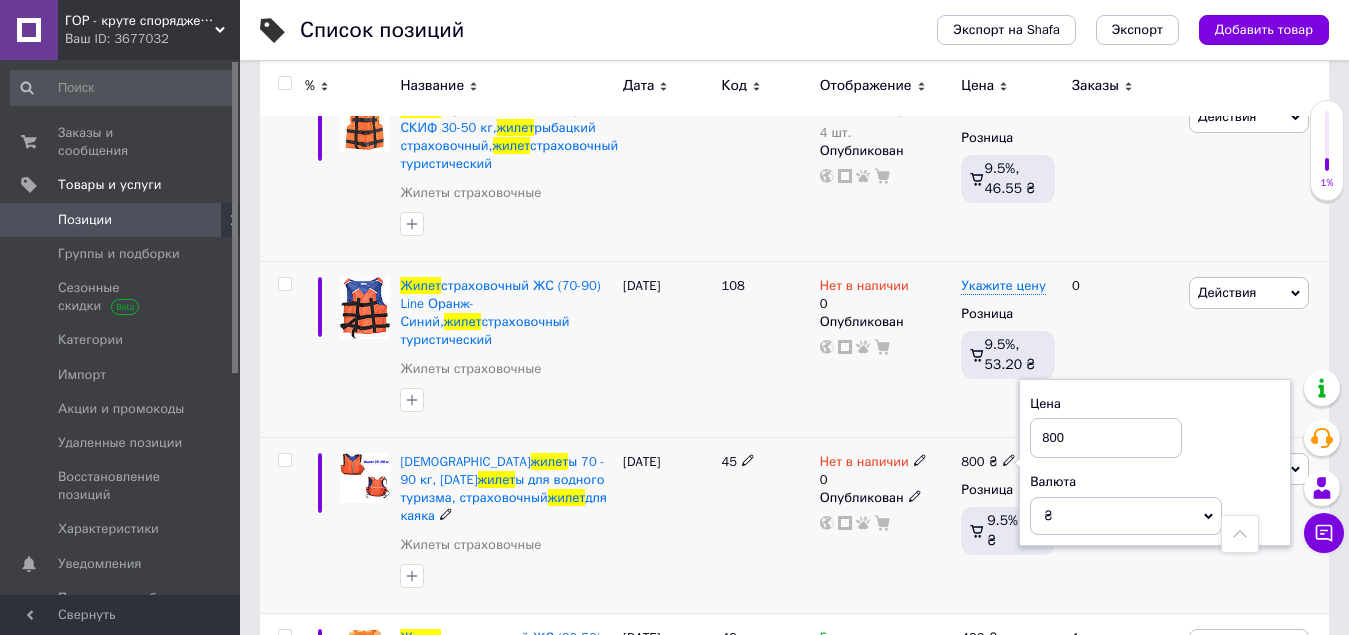 click on "Цена 800 Валюта ₴ $ € CHF £ ¥ PLN ₸ MDL HUF KGS CN¥ TRY ₩ lei" at bounding box center [1155, 462] 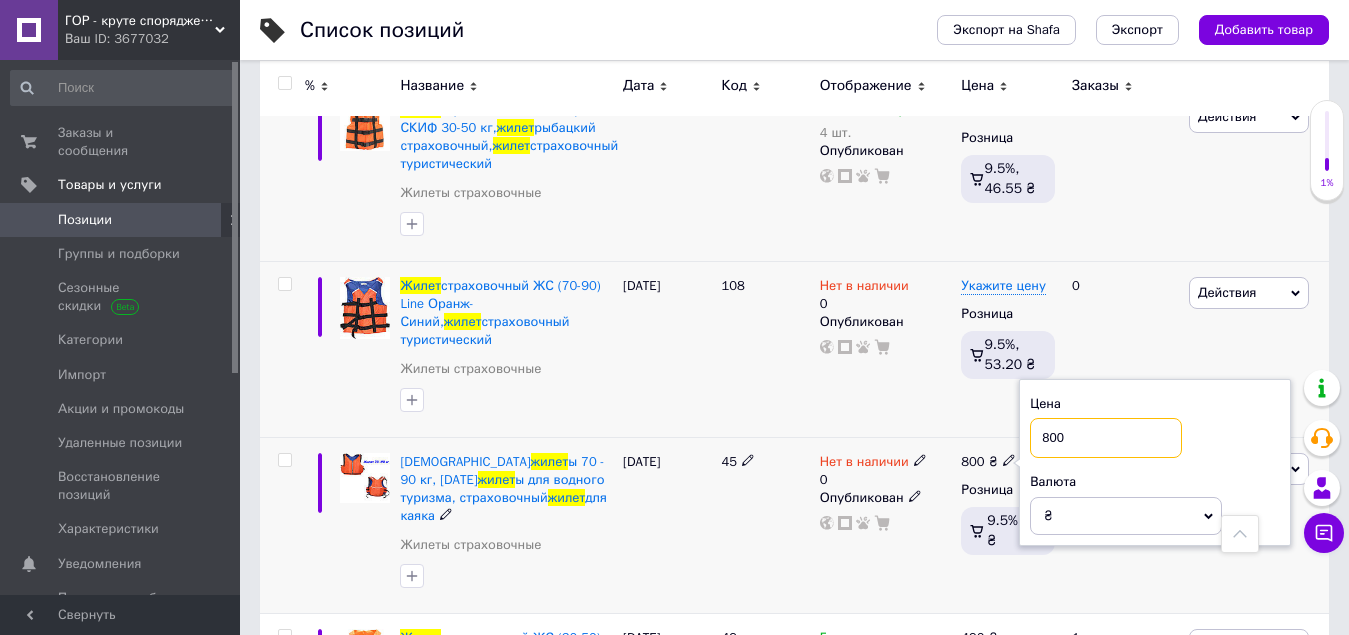 click on "800" at bounding box center (1106, 438) 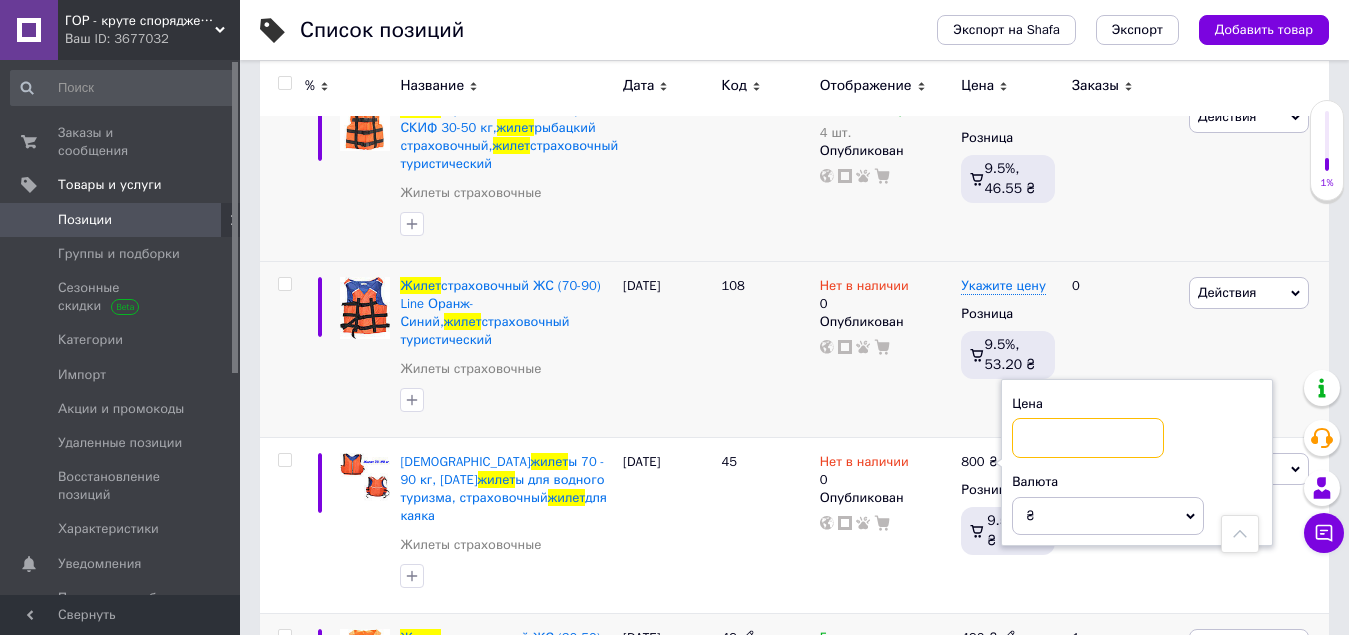 type 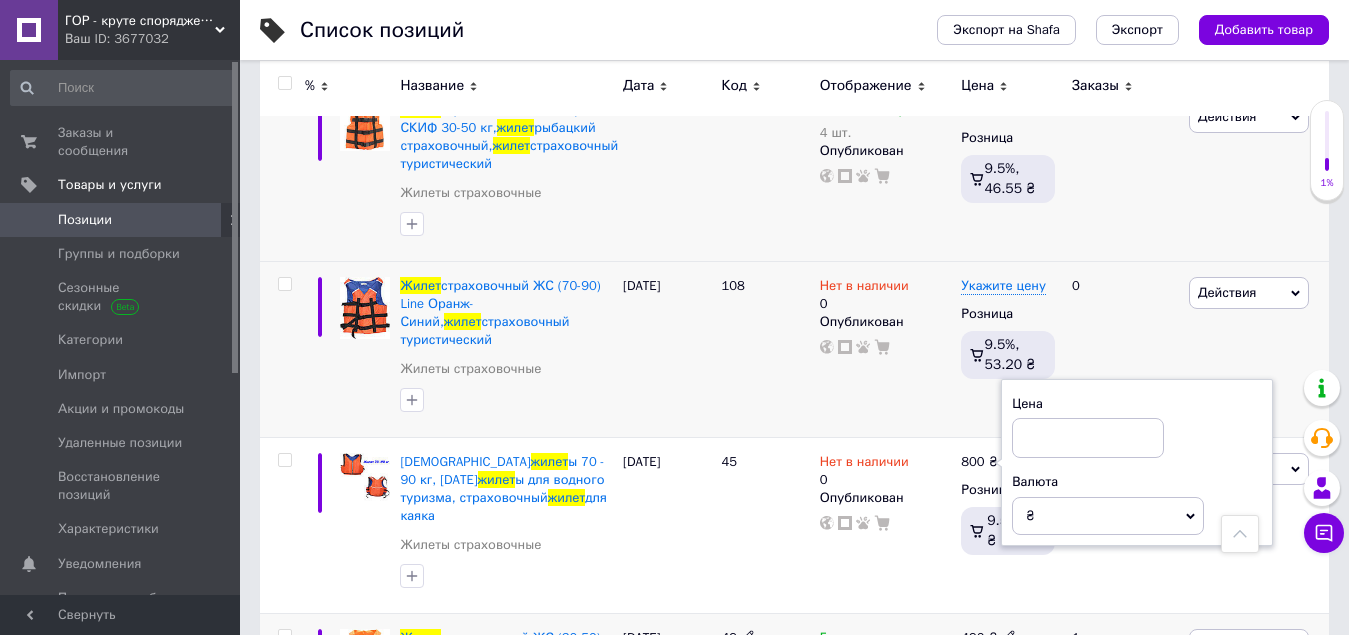 click on "49" at bounding box center [765, 683] 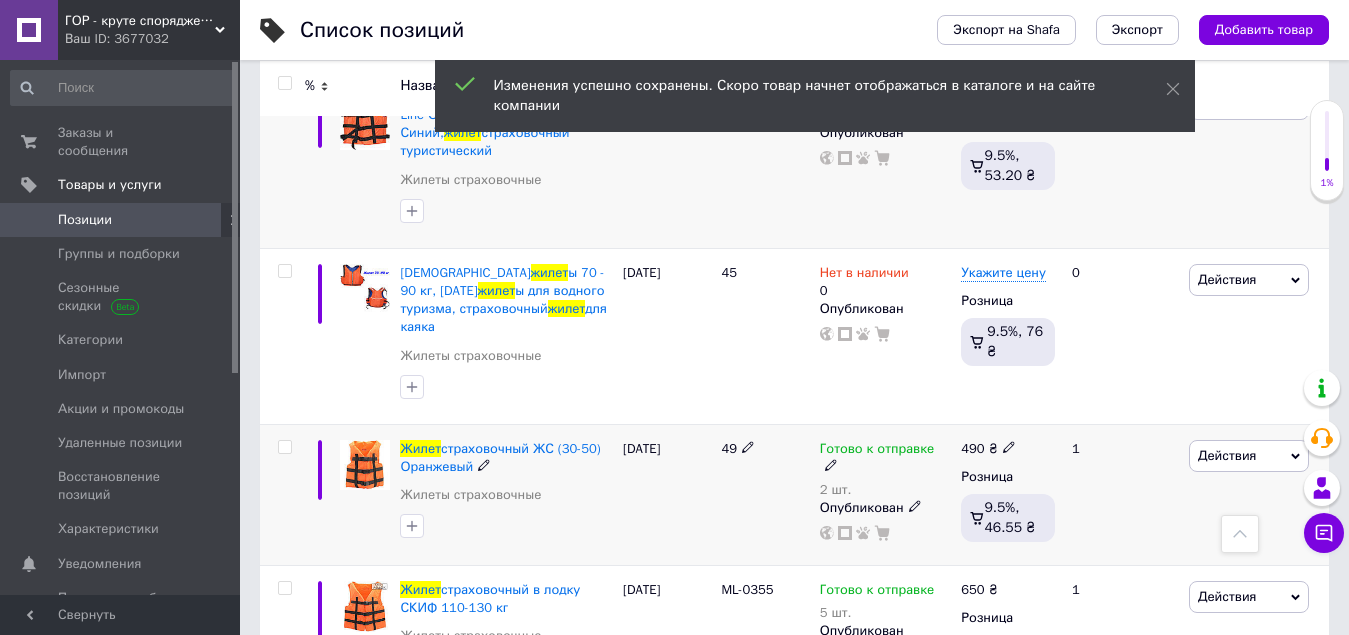 scroll, scrollTop: 2600, scrollLeft: 0, axis: vertical 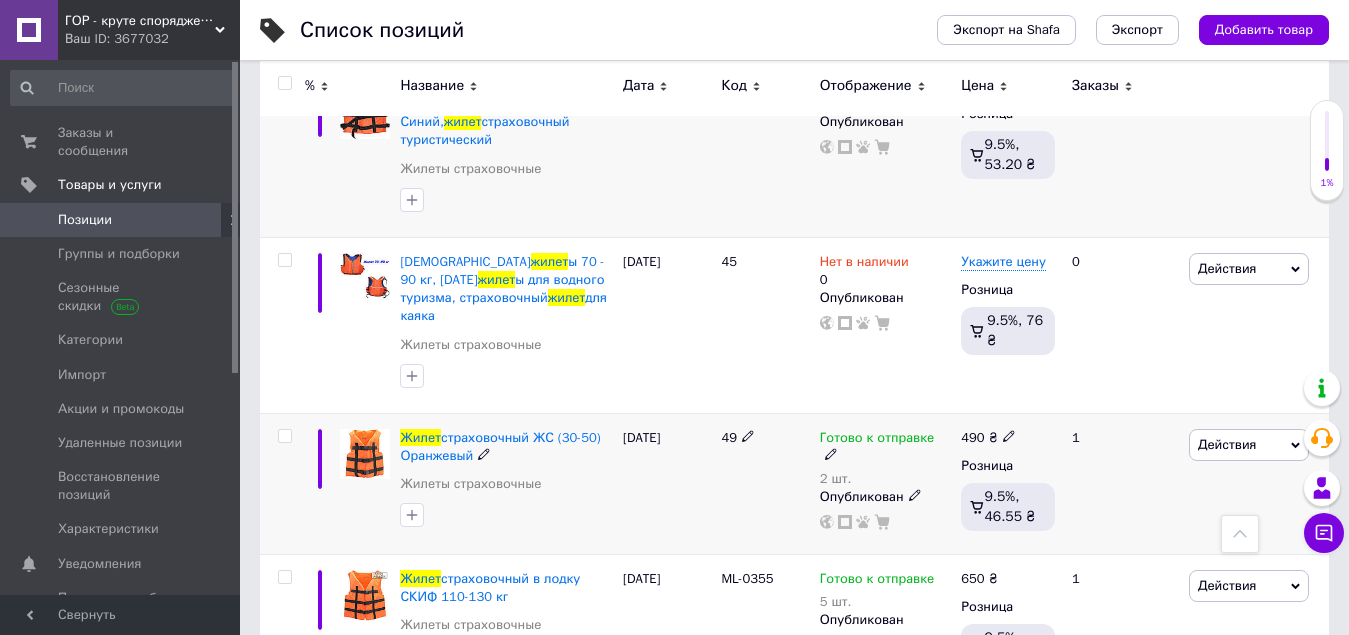 click 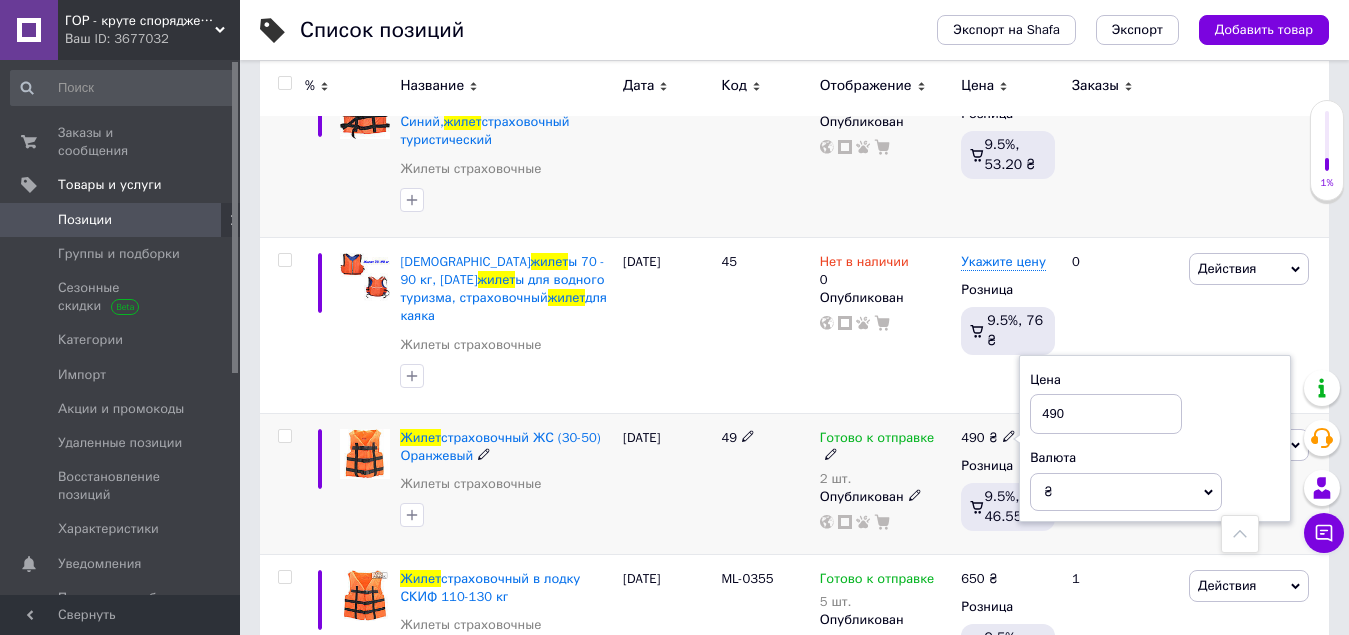 click on "490" at bounding box center (1106, 414) 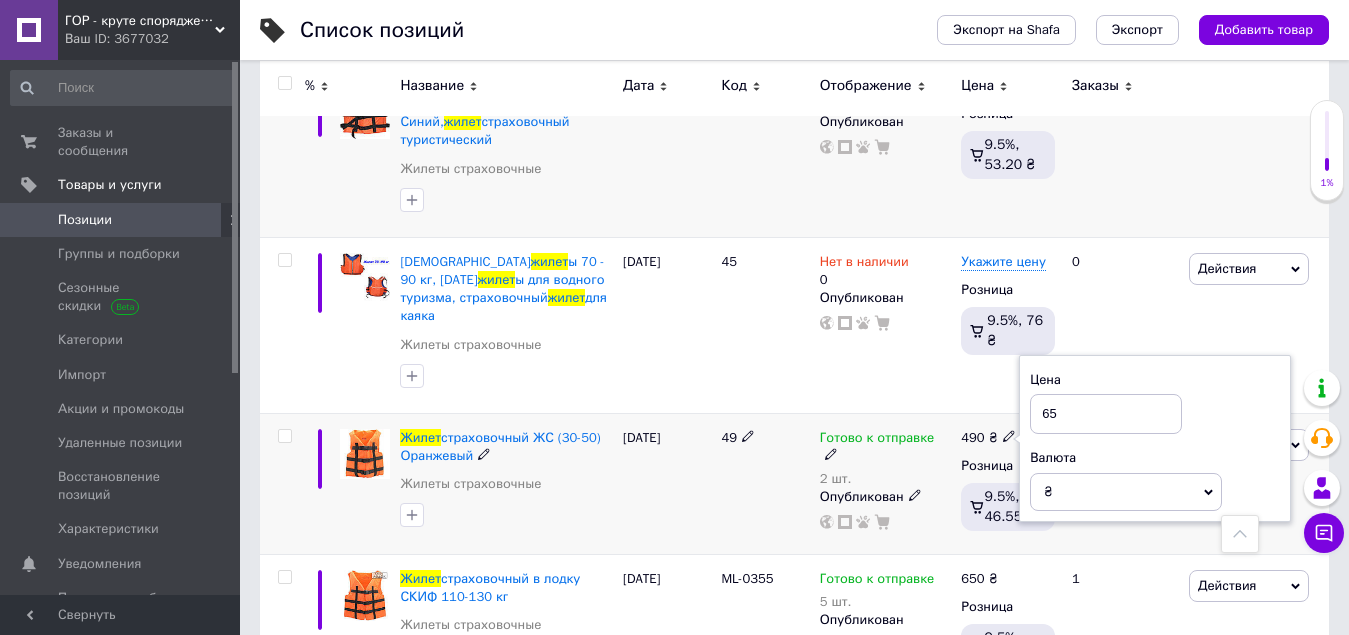 type on "650" 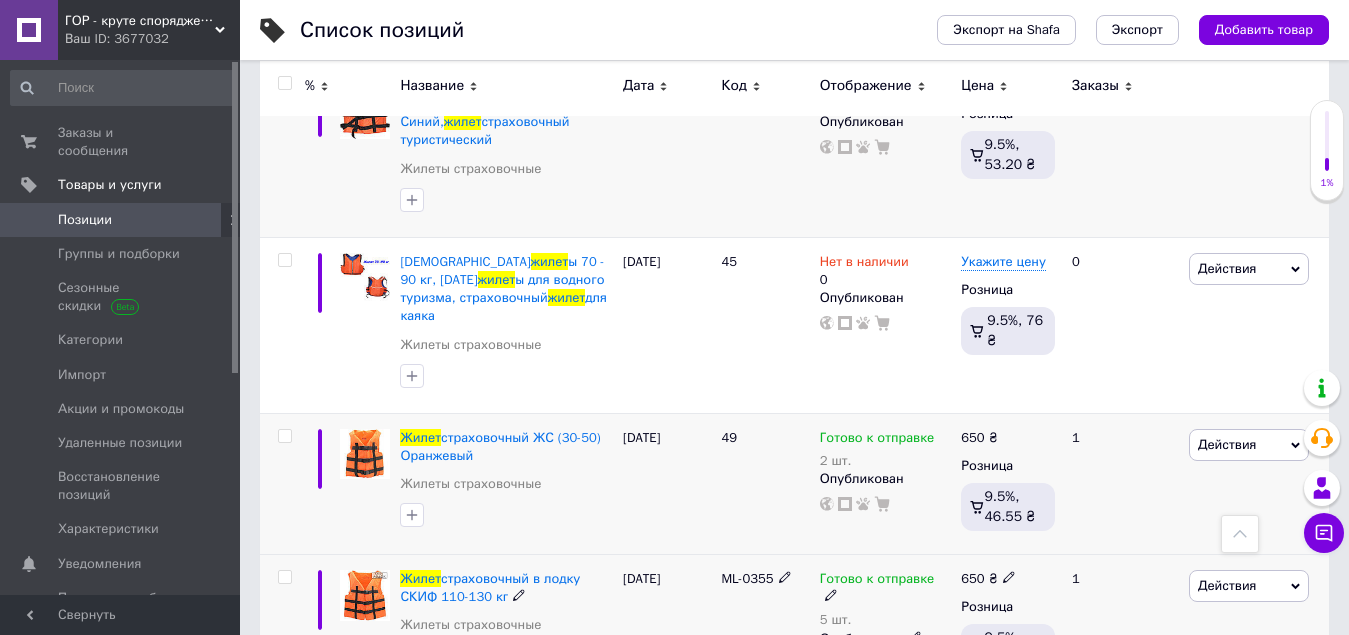 click 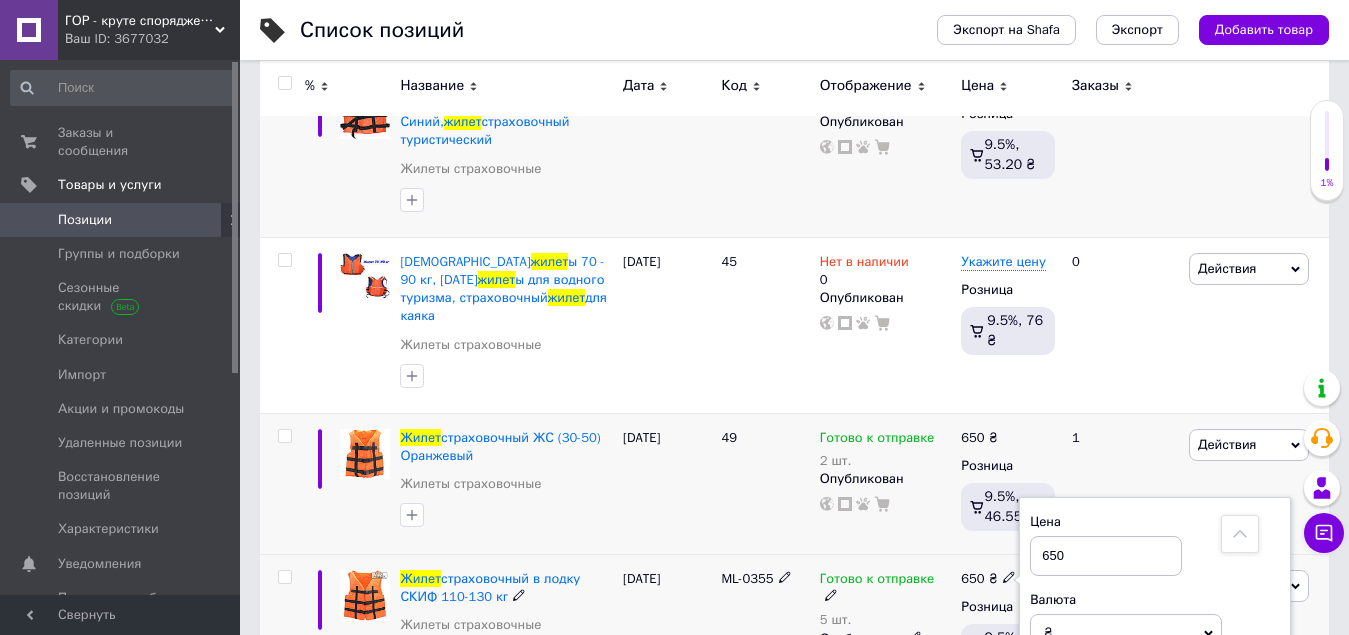 click on "650" at bounding box center [1106, 556] 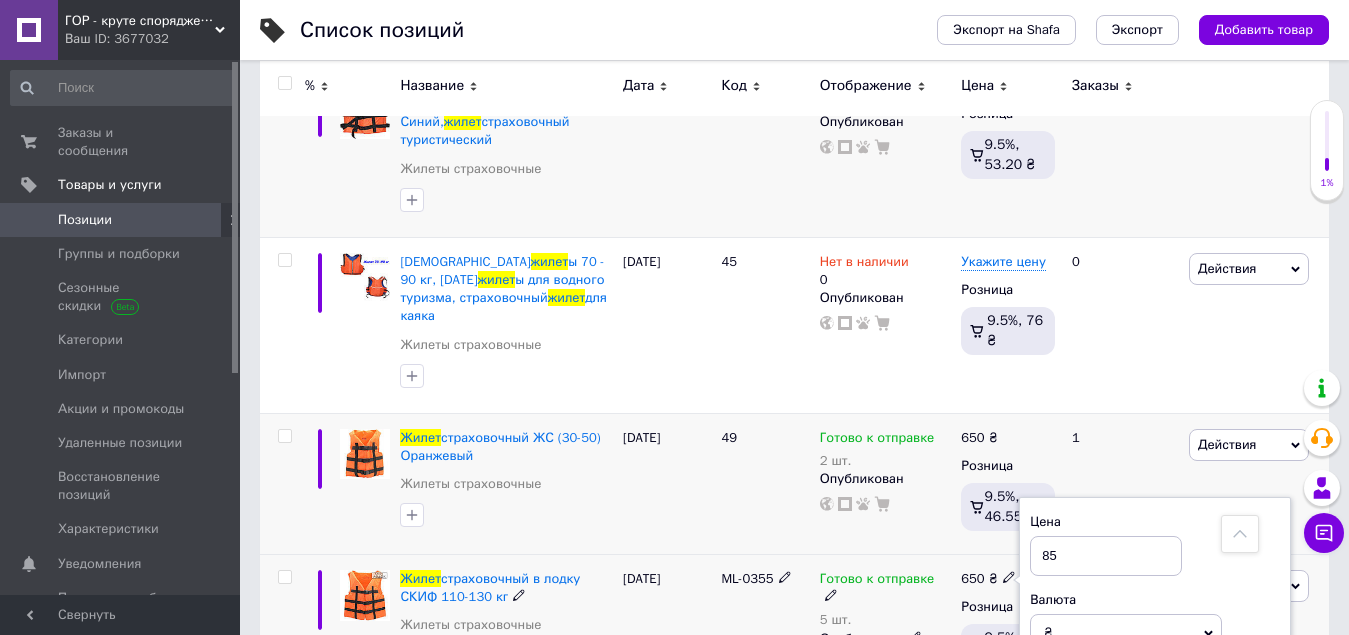 type on "850" 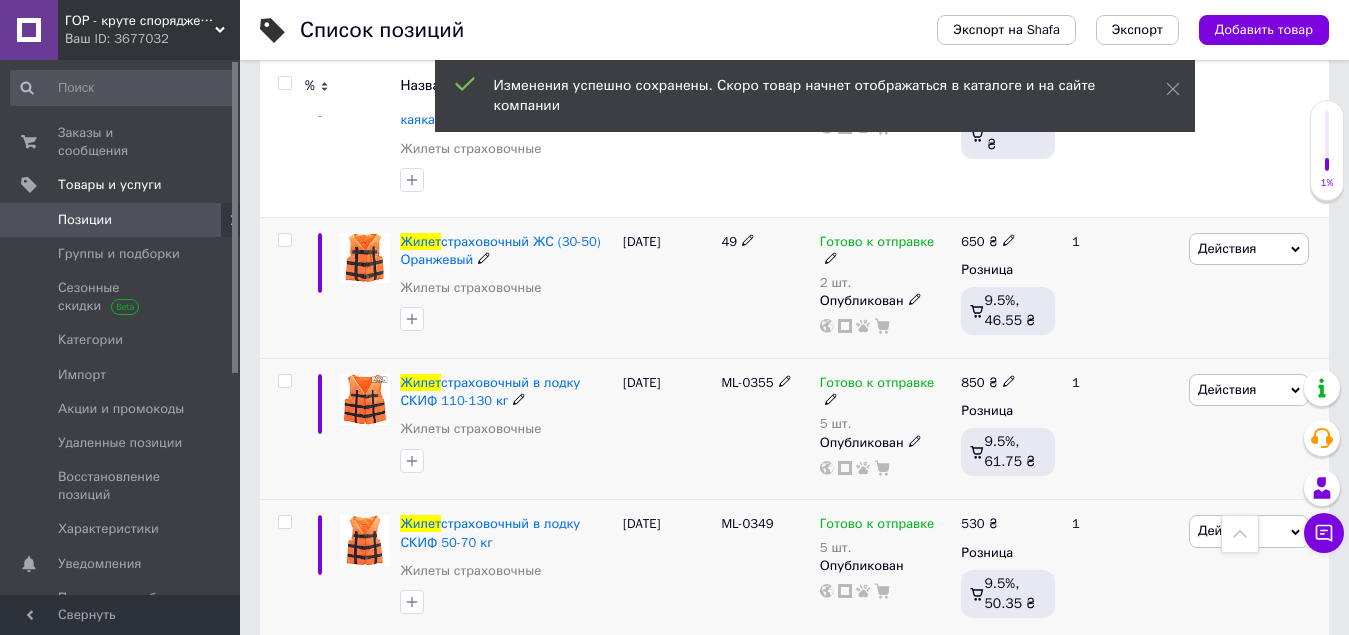 scroll, scrollTop: 2800, scrollLeft: 0, axis: vertical 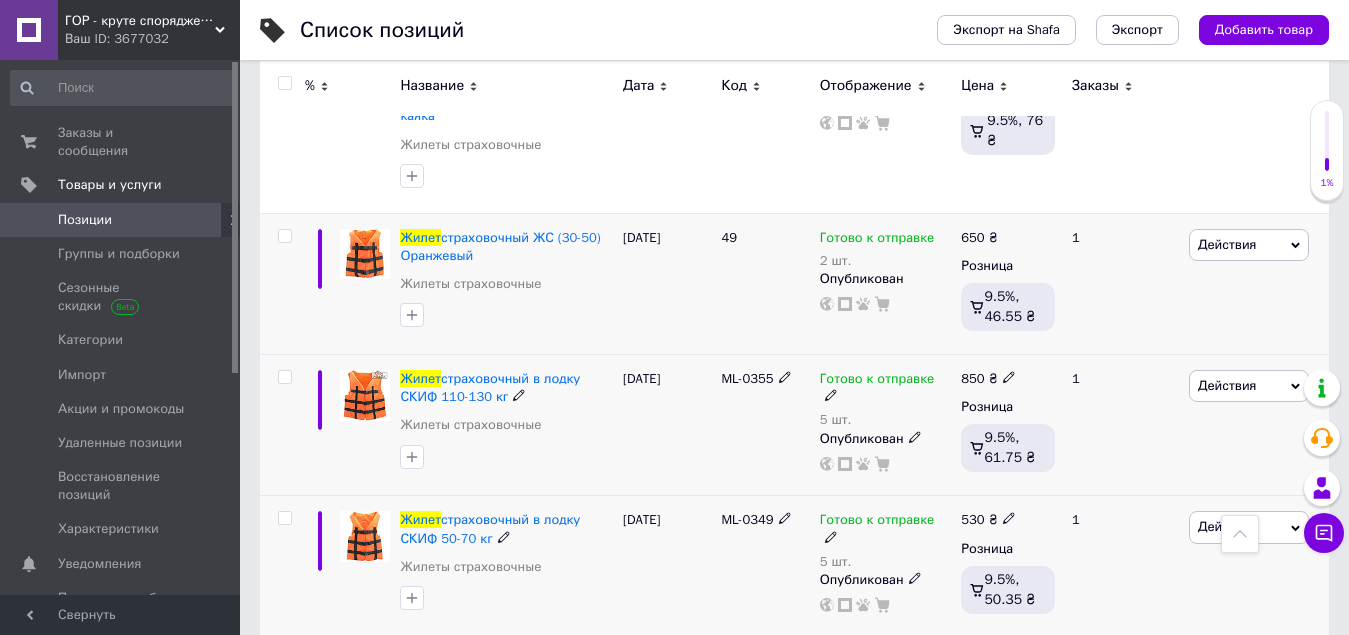click 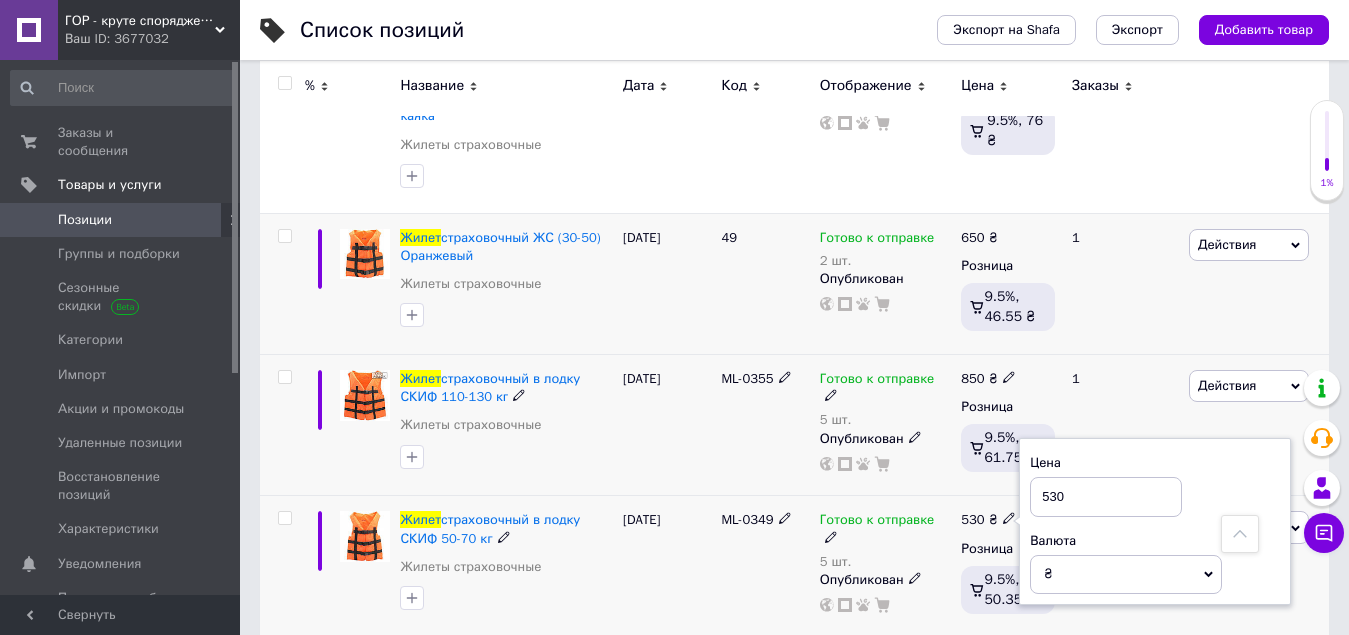 click on "530" at bounding box center [1106, 497] 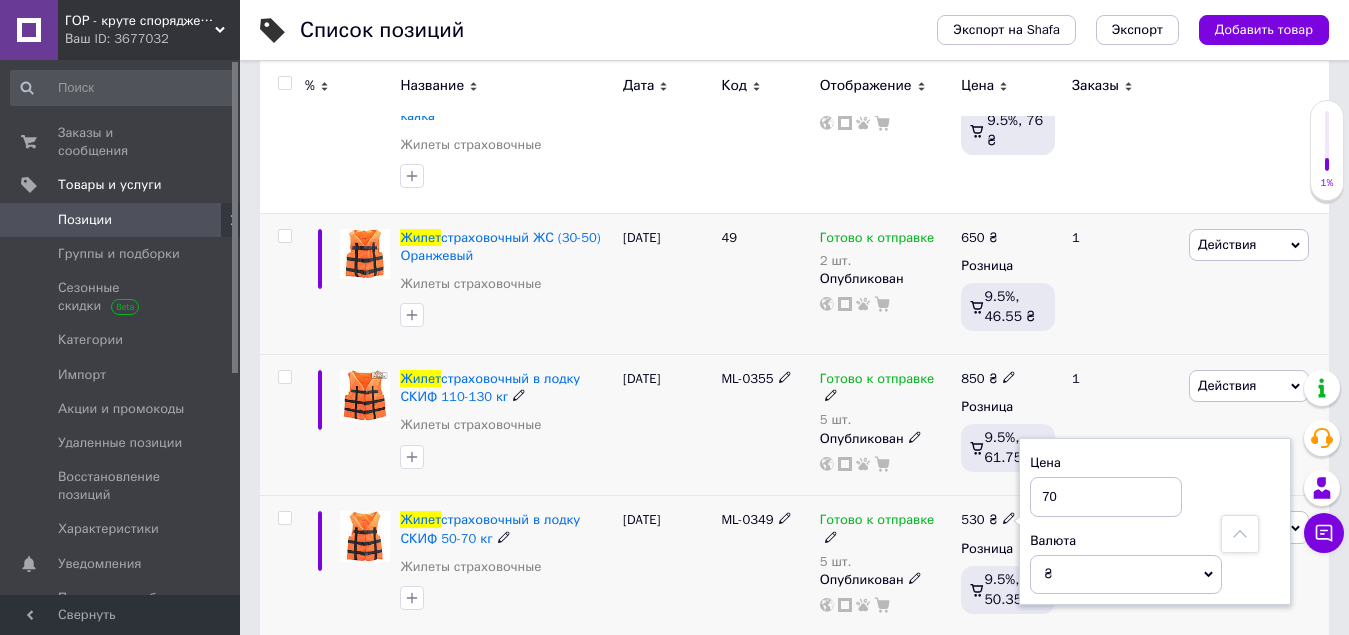 type on "700" 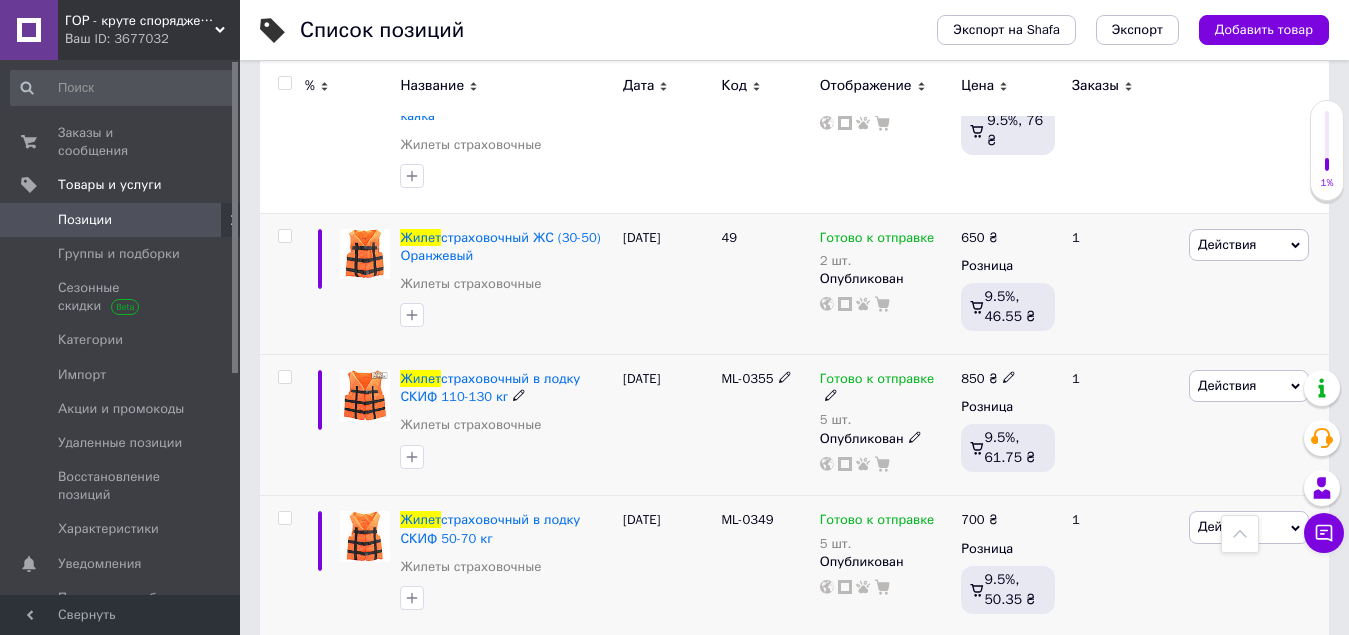 click on "610   ₴" at bounding box center (988, 662) 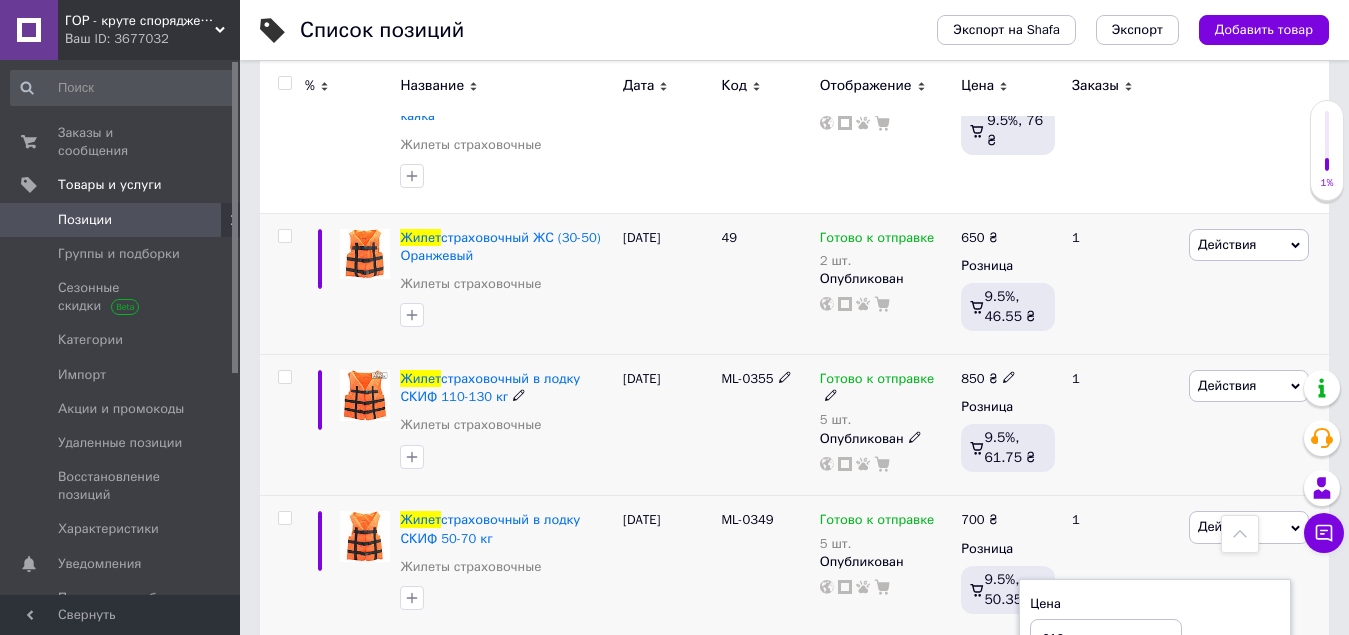 click at bounding box center [1009, 659] 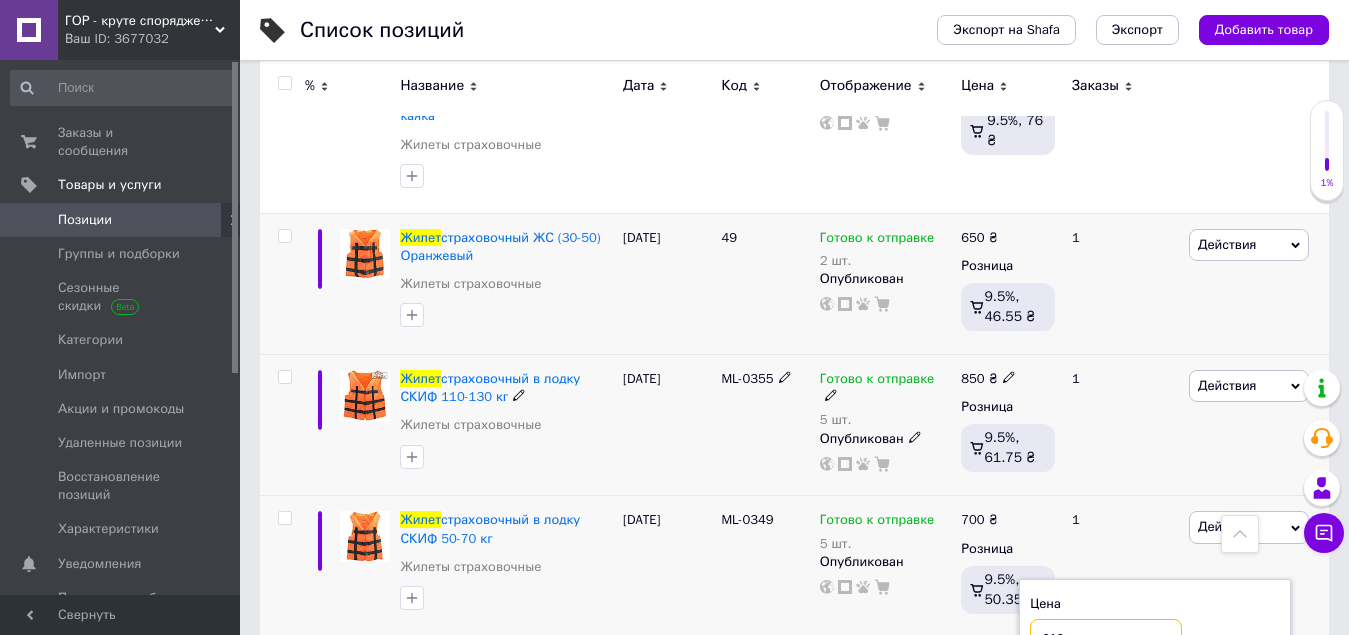 click on "610" at bounding box center (1106, 639) 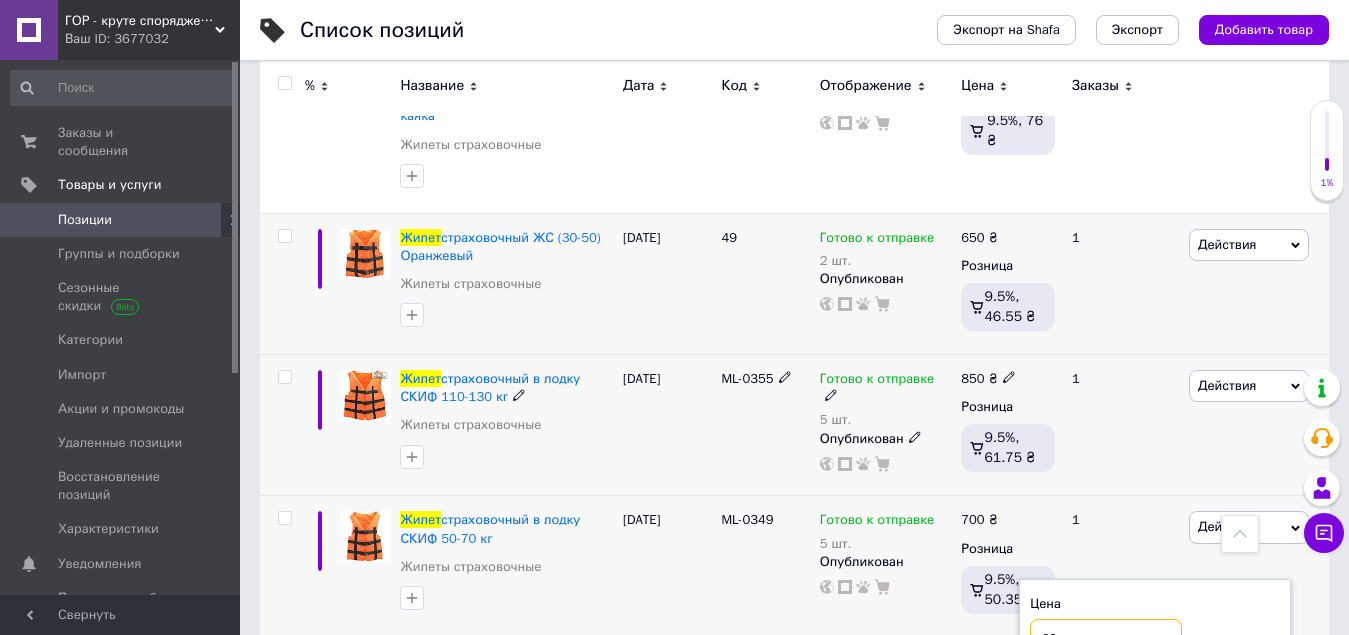type on "800" 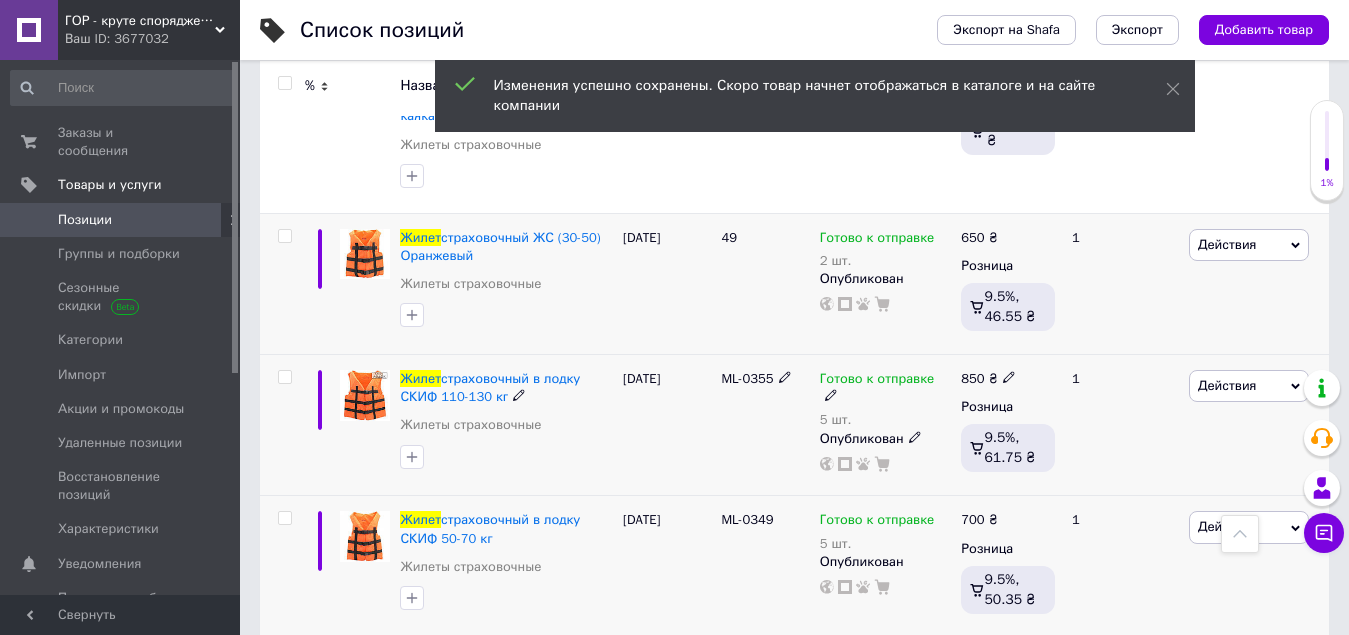 click on "Под заказ" at bounding box center (859, 662) 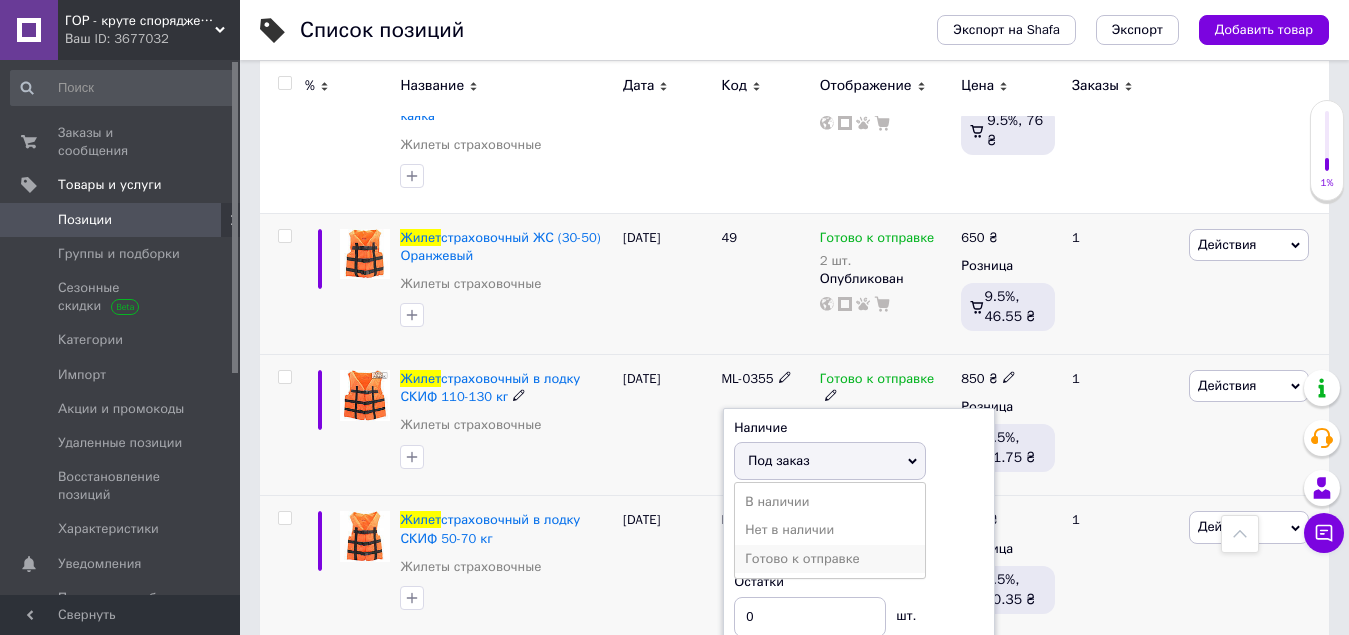 click on "Готово к отправке" at bounding box center (830, 559) 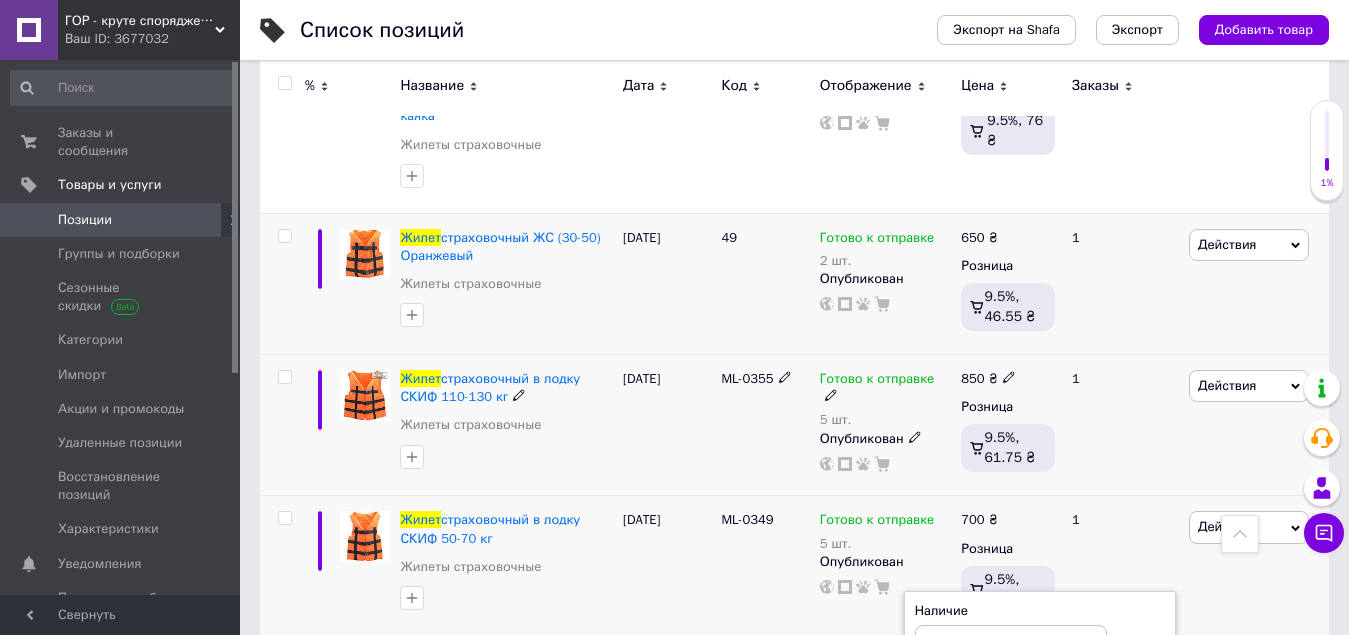 click on "0" at bounding box center (991, 721) 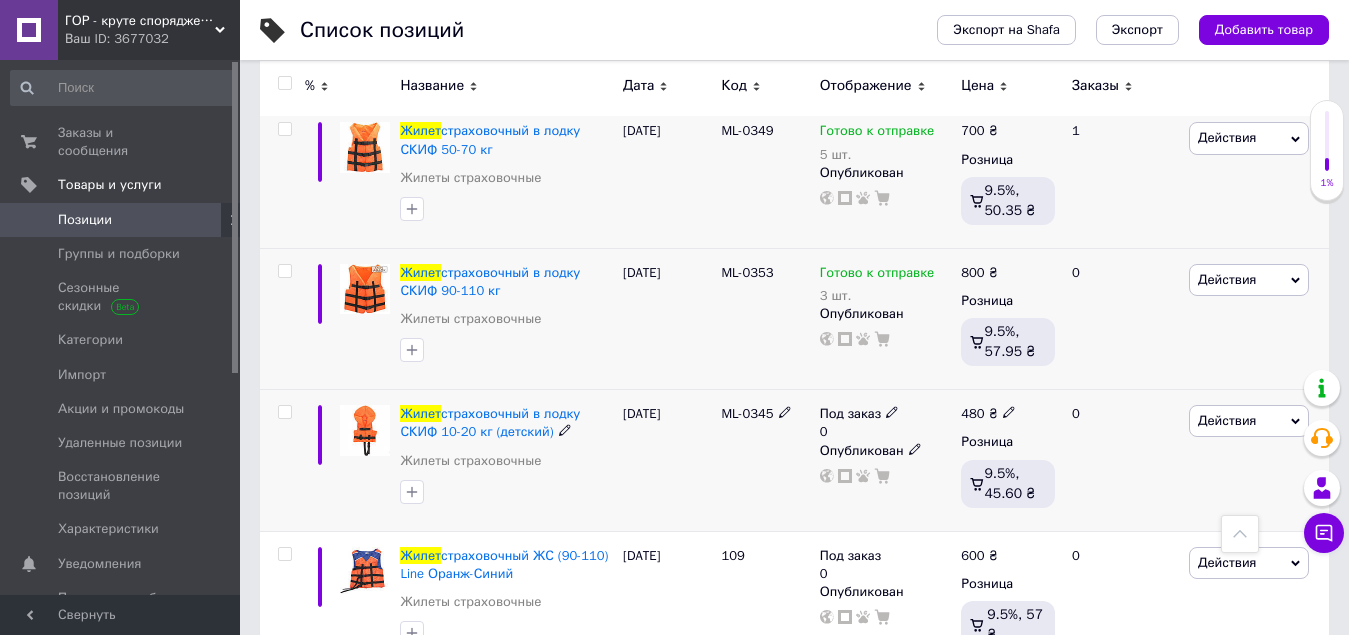 scroll, scrollTop: 3200, scrollLeft: 0, axis: vertical 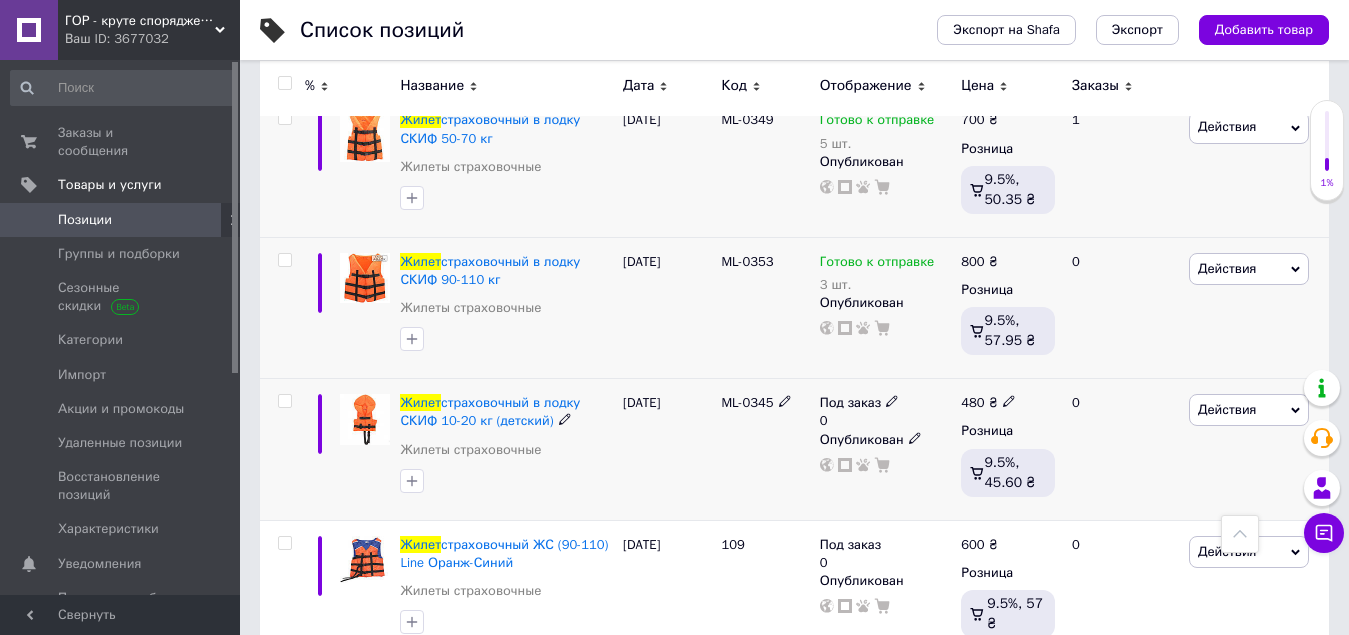 click 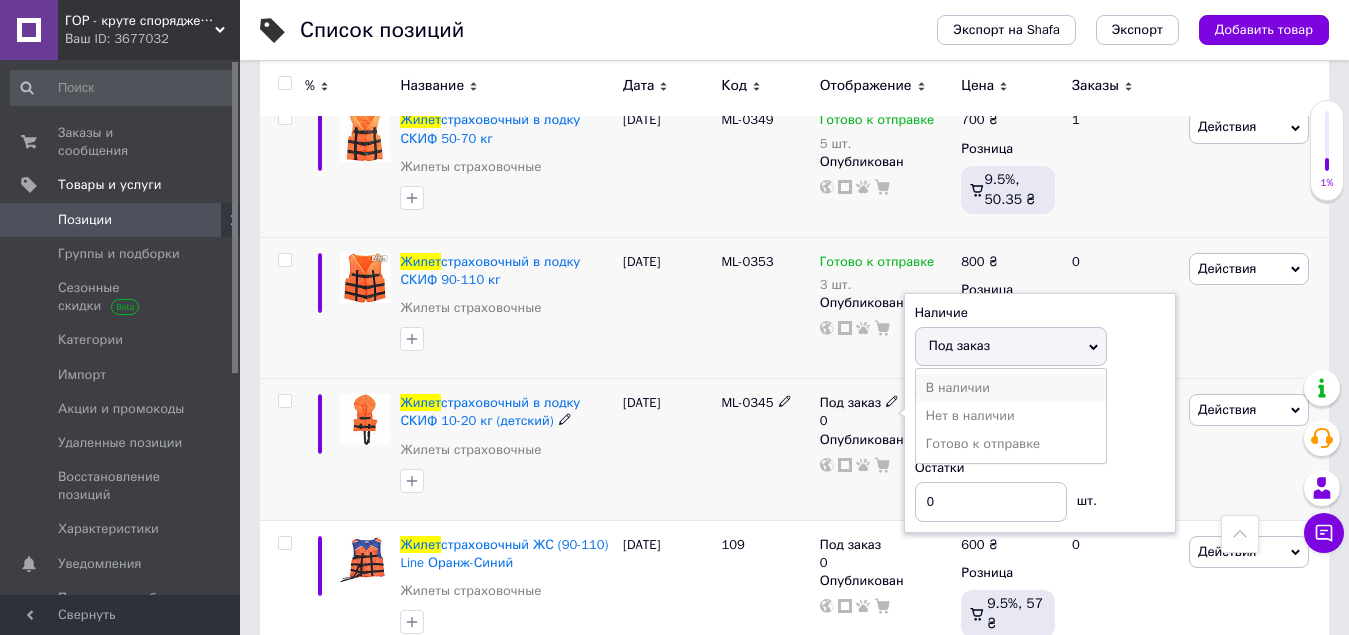 click on "В наличии" at bounding box center [1011, 388] 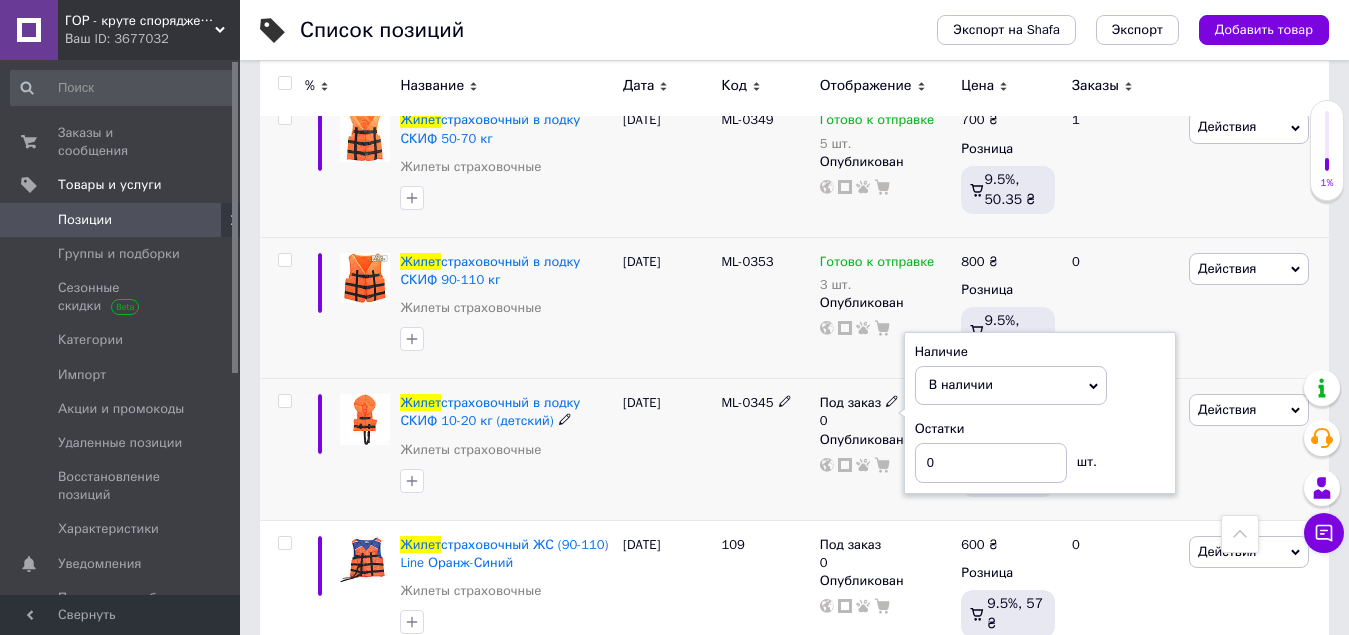click on "В наличии" at bounding box center (961, 384) 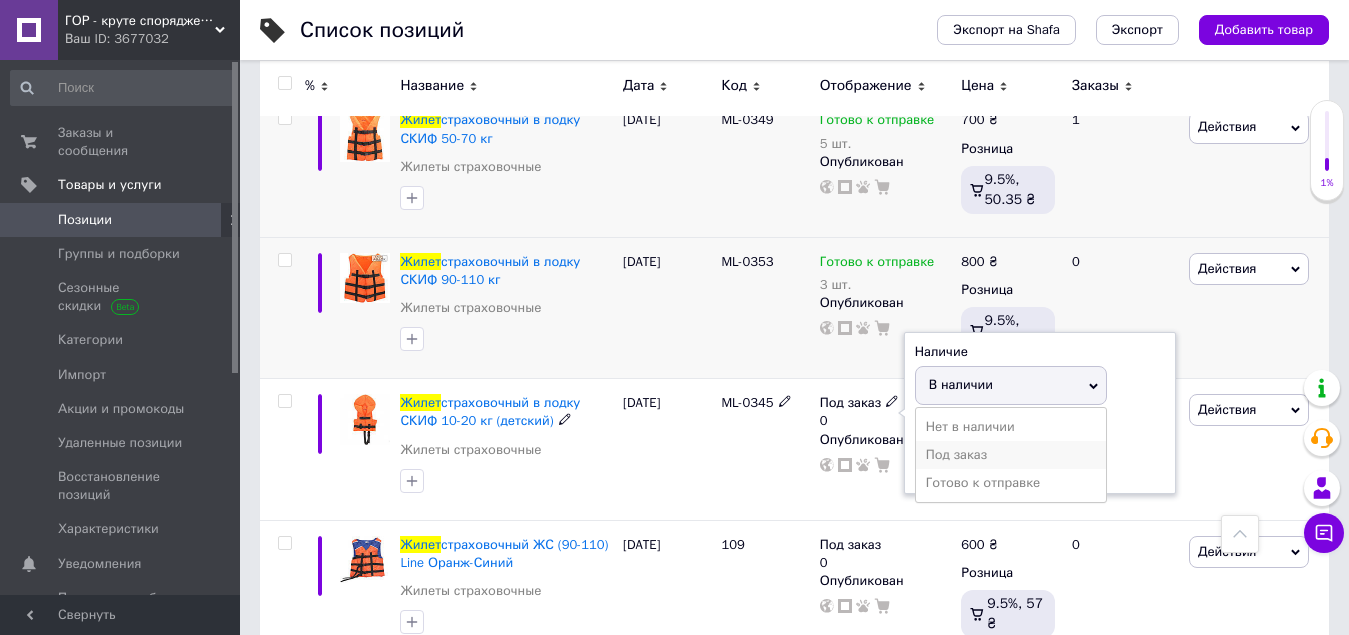 click on "Под заказ" at bounding box center (1011, 455) 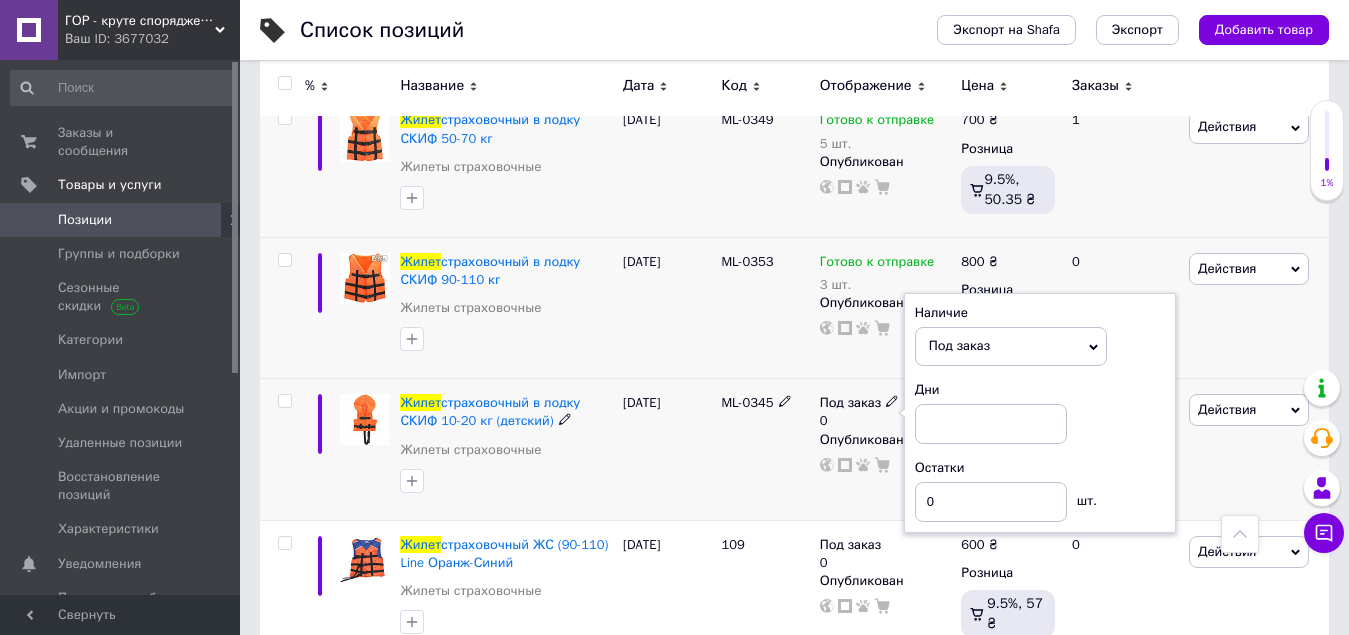 click on "Под заказ" at bounding box center (1011, 346) 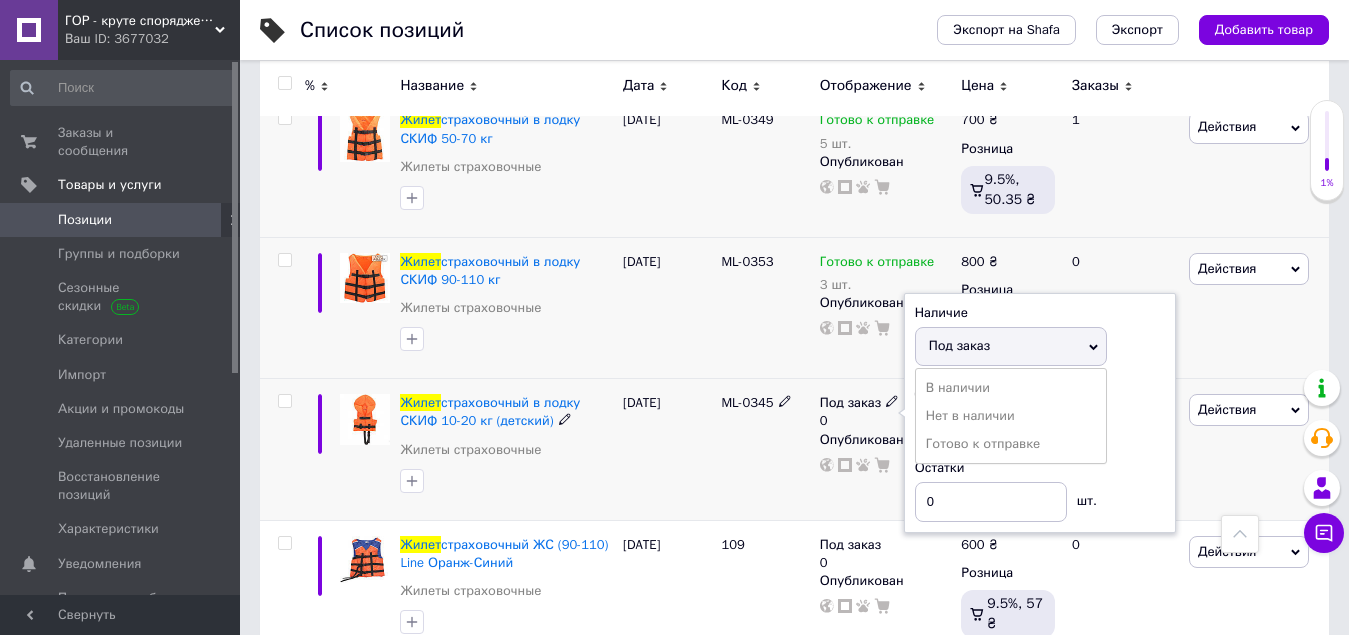 click on "Под заказ" at bounding box center (1011, 346) 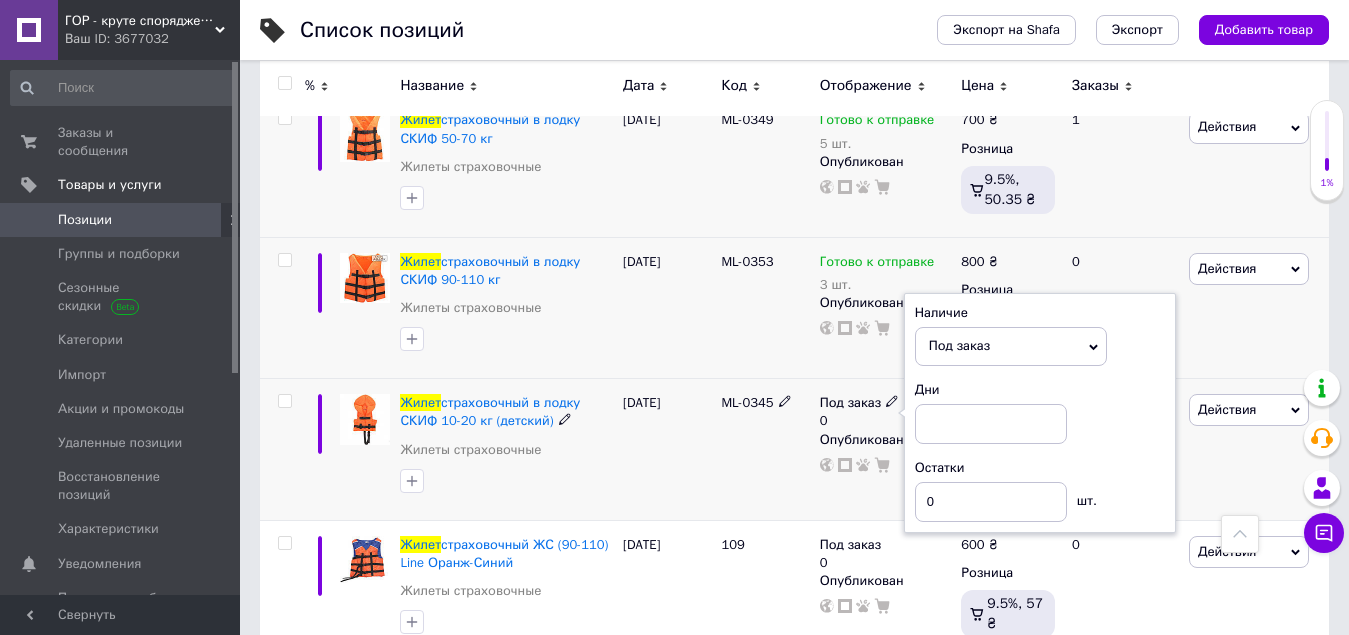 click on "ML-0345" at bounding box center (765, 449) 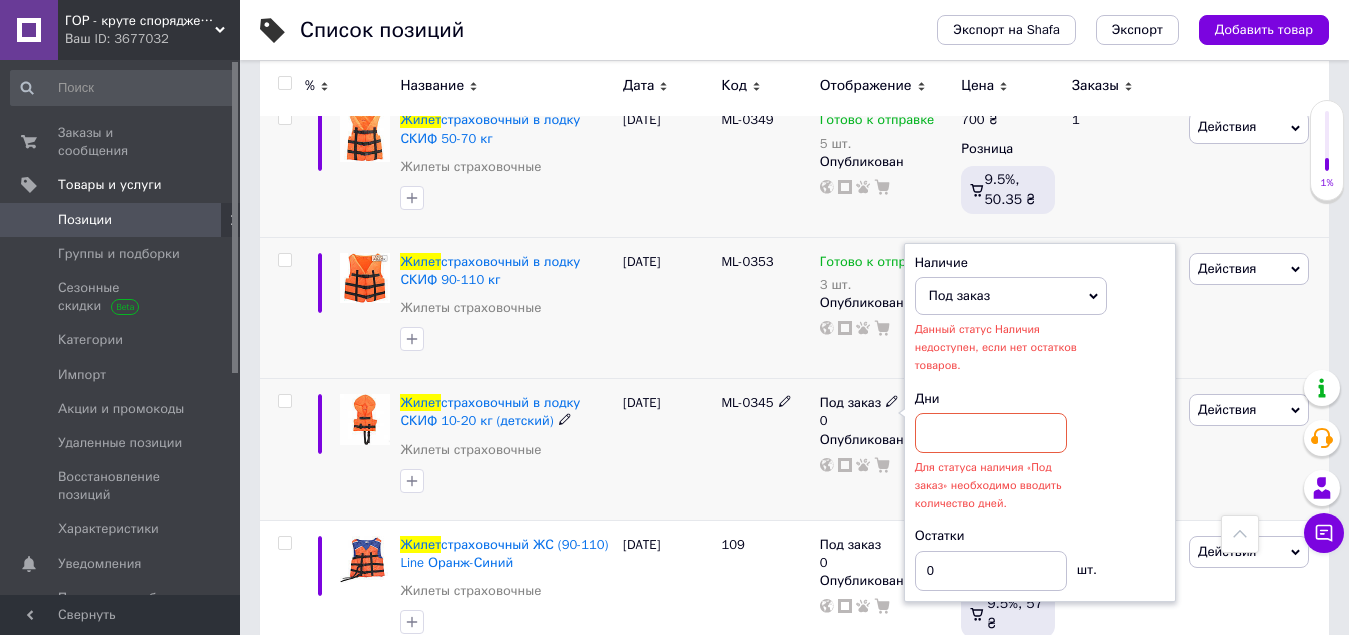 click on "Под заказ" at bounding box center (1011, 296) 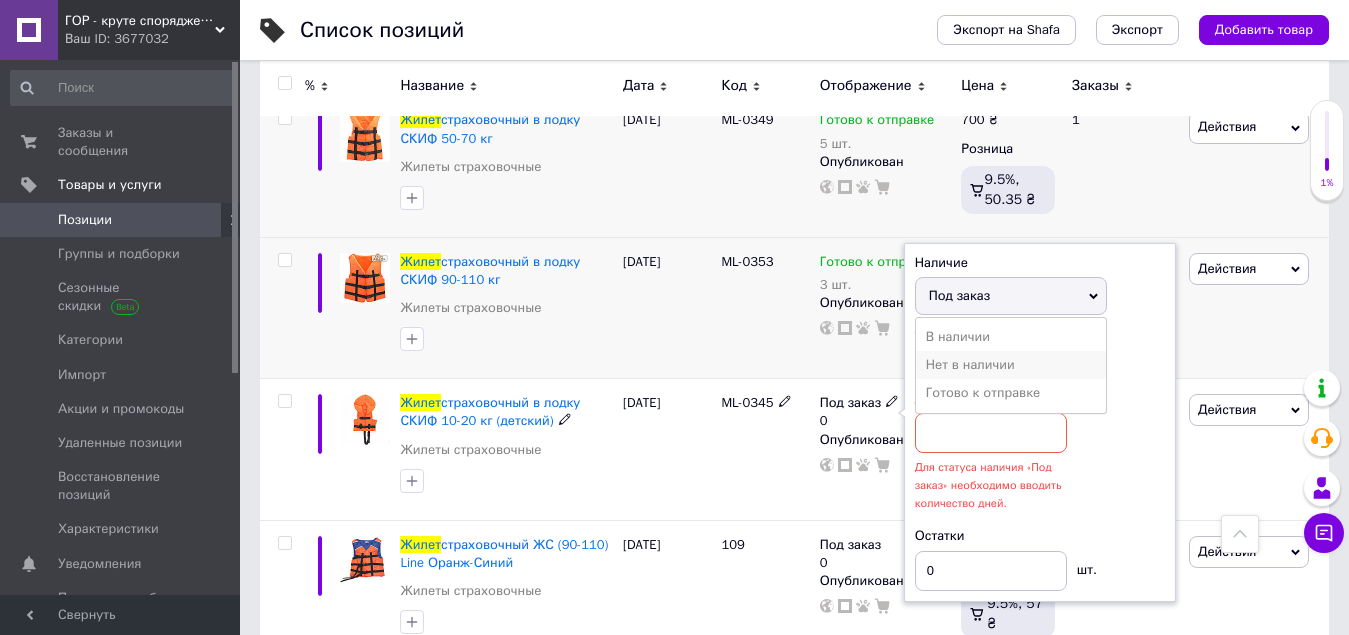 click on "Нет в наличии" at bounding box center (1011, 365) 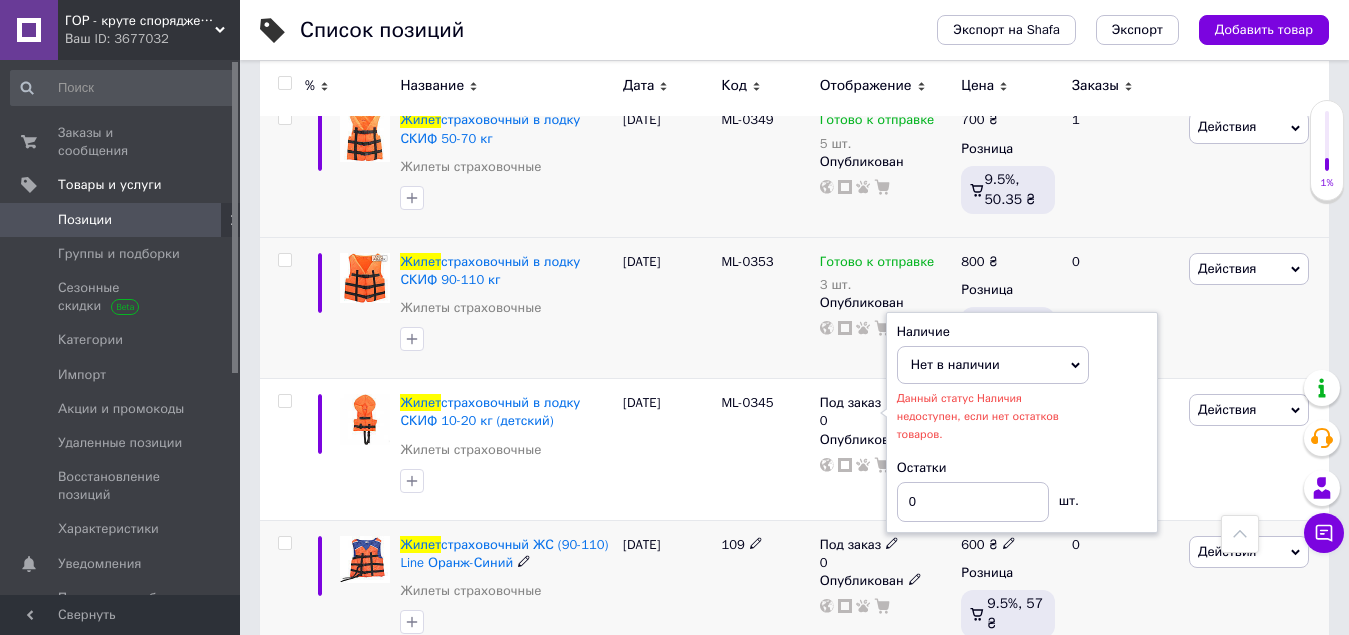 click on "0" at bounding box center [1122, 590] 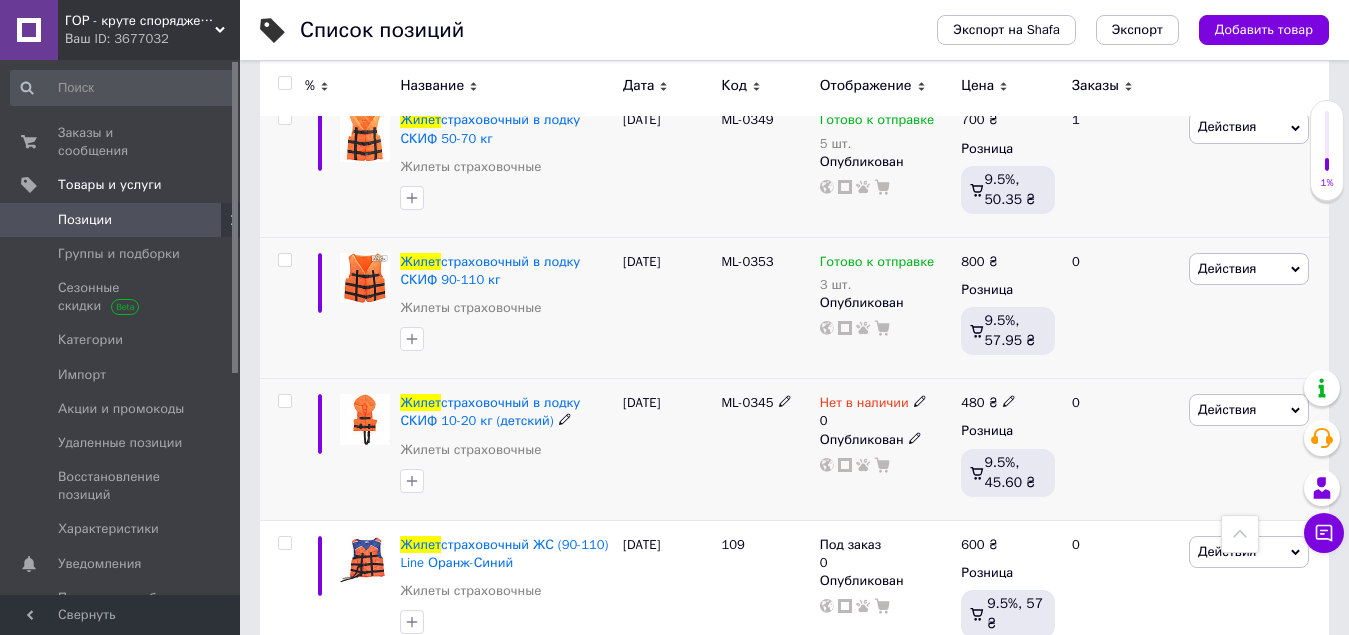 click 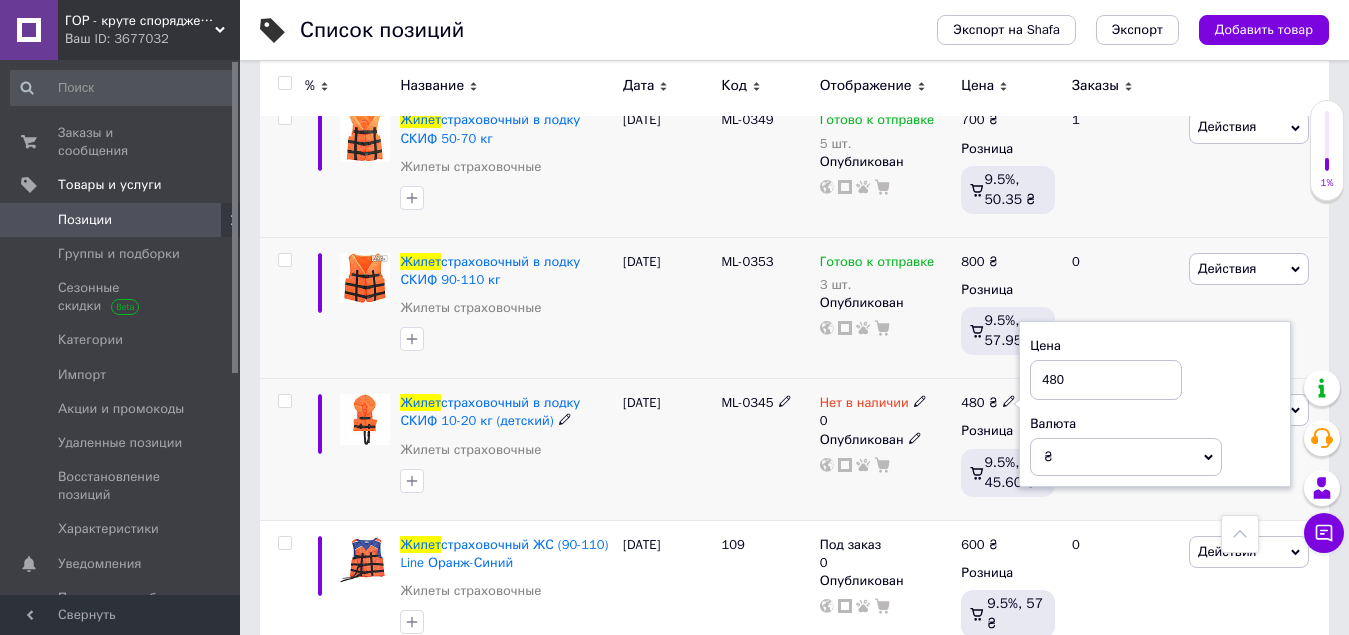click on "480" at bounding box center (1106, 380) 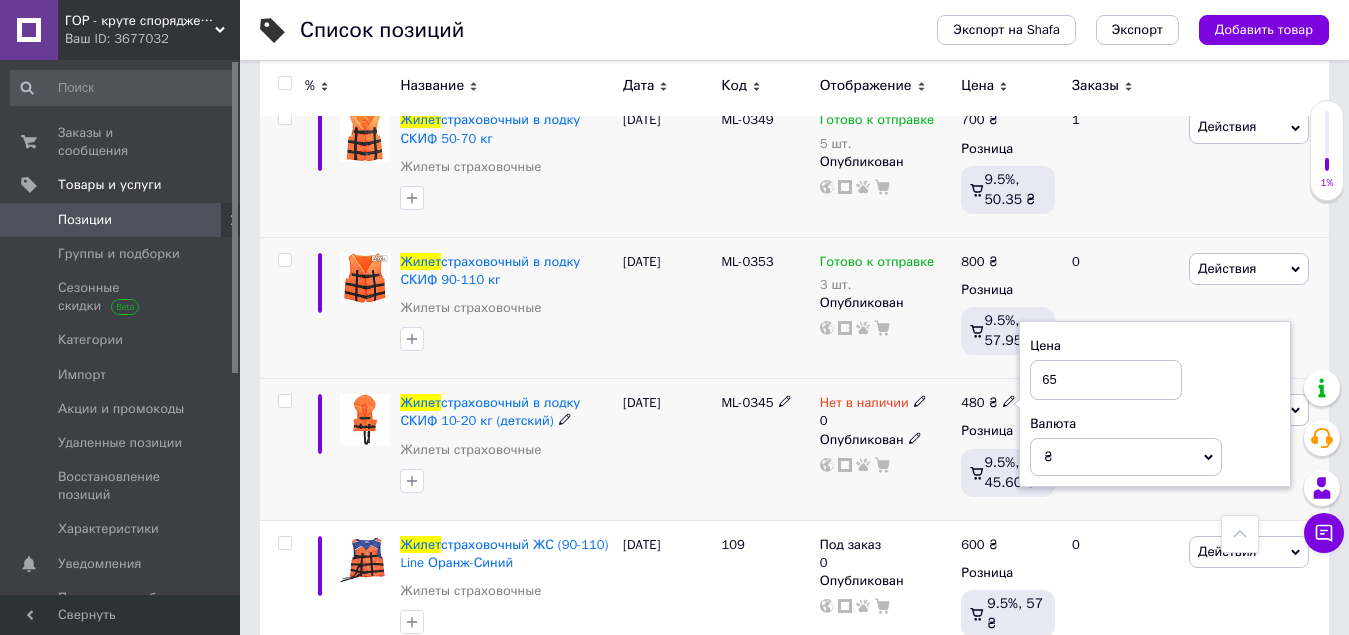 type on "650" 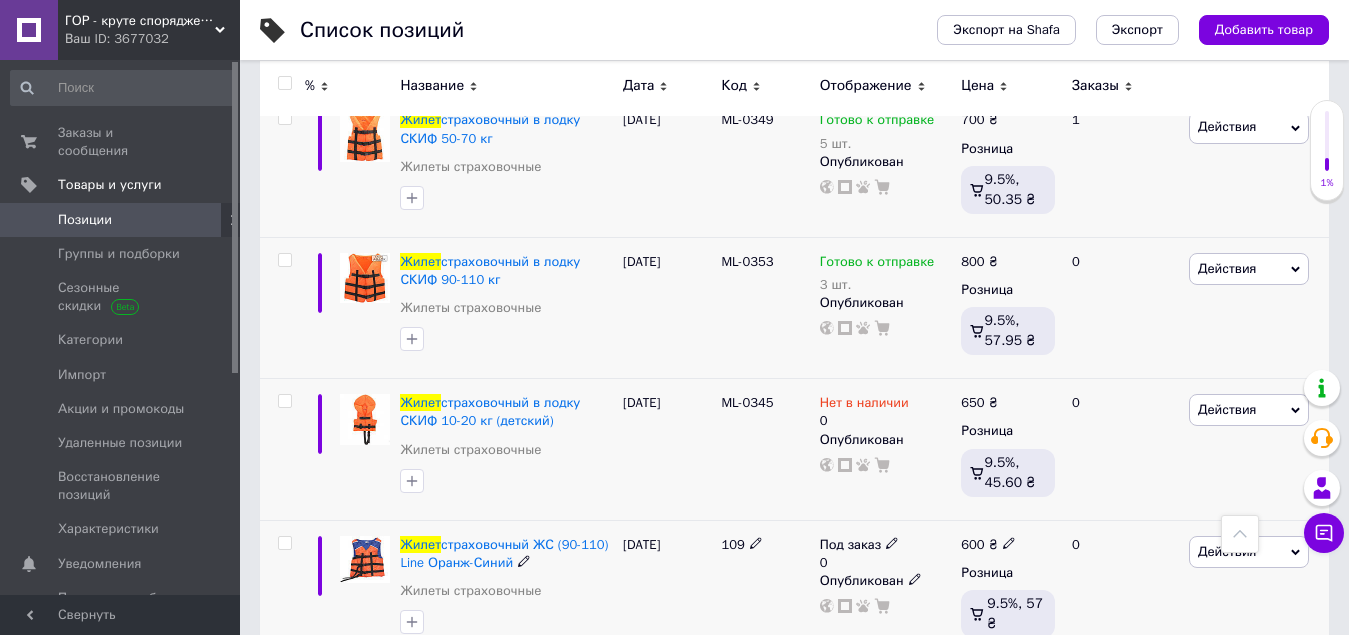 click 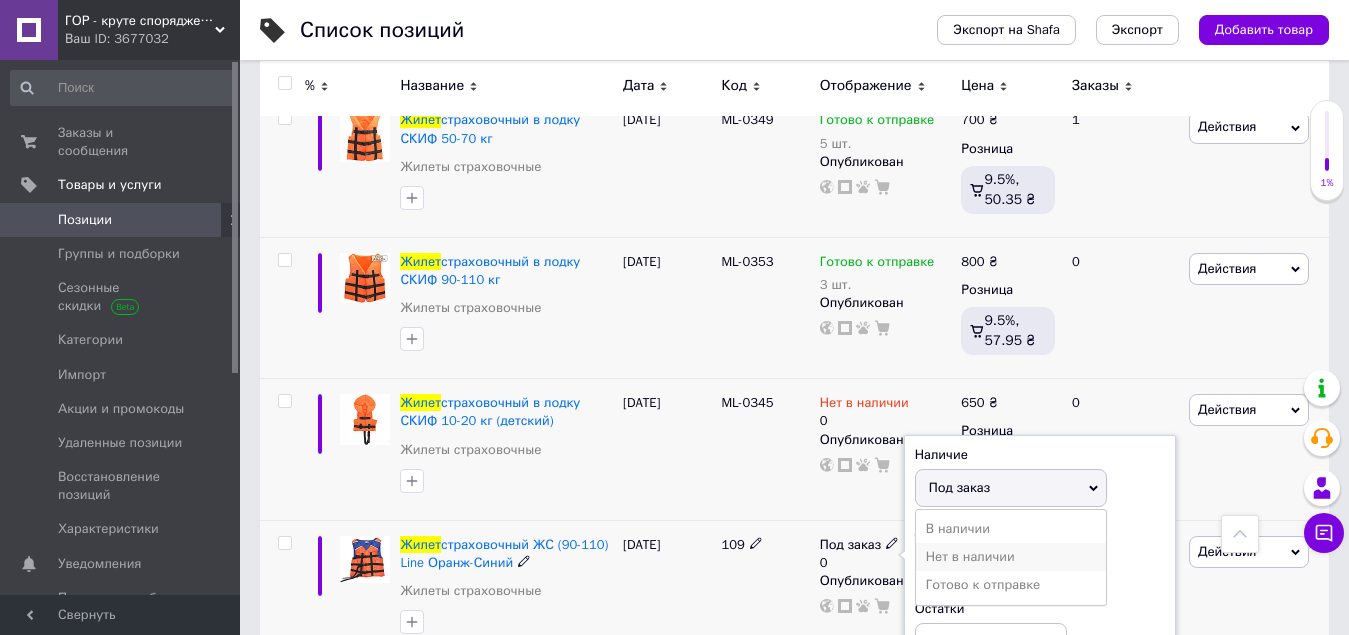 click on "Нет в наличии" at bounding box center (1011, 557) 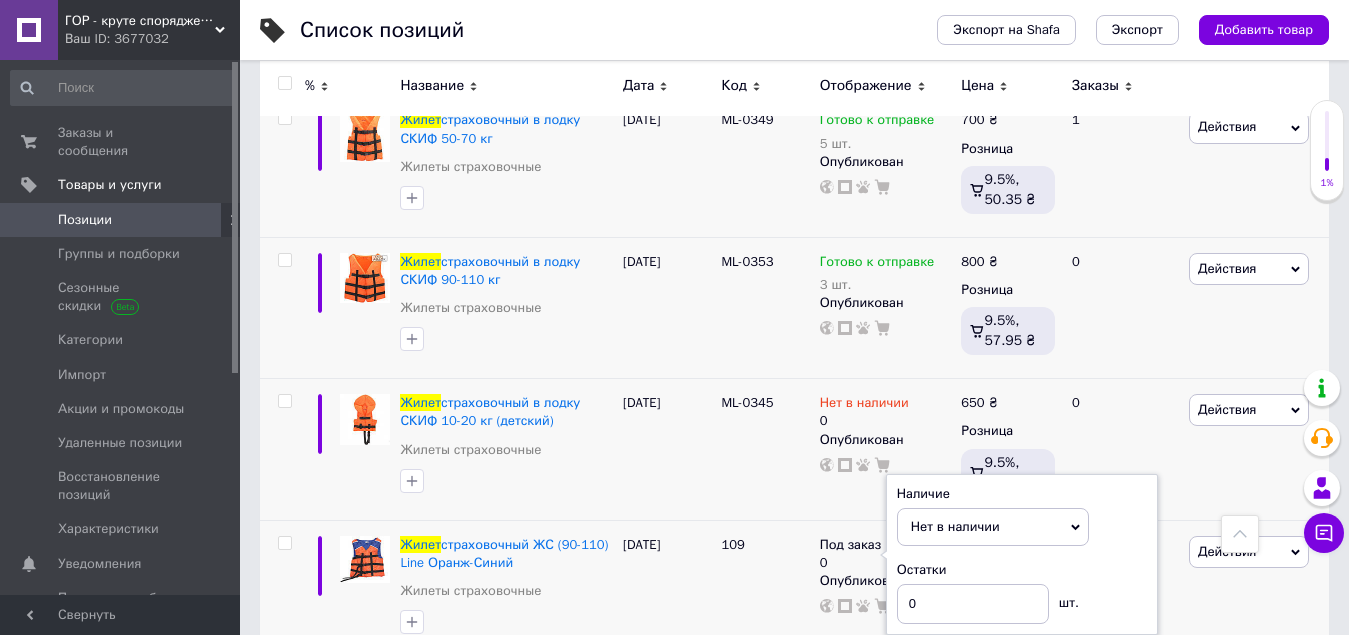 click on "0" at bounding box center [1122, 731] 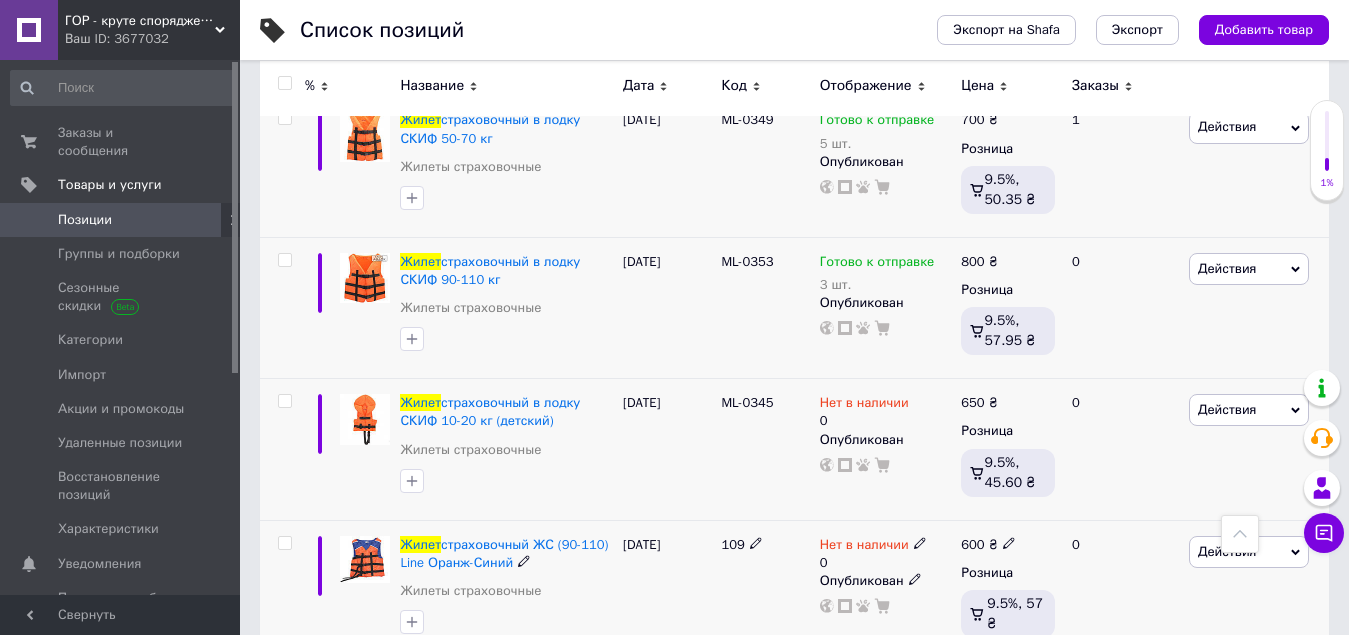 click on "600   ₴" at bounding box center [988, 545] 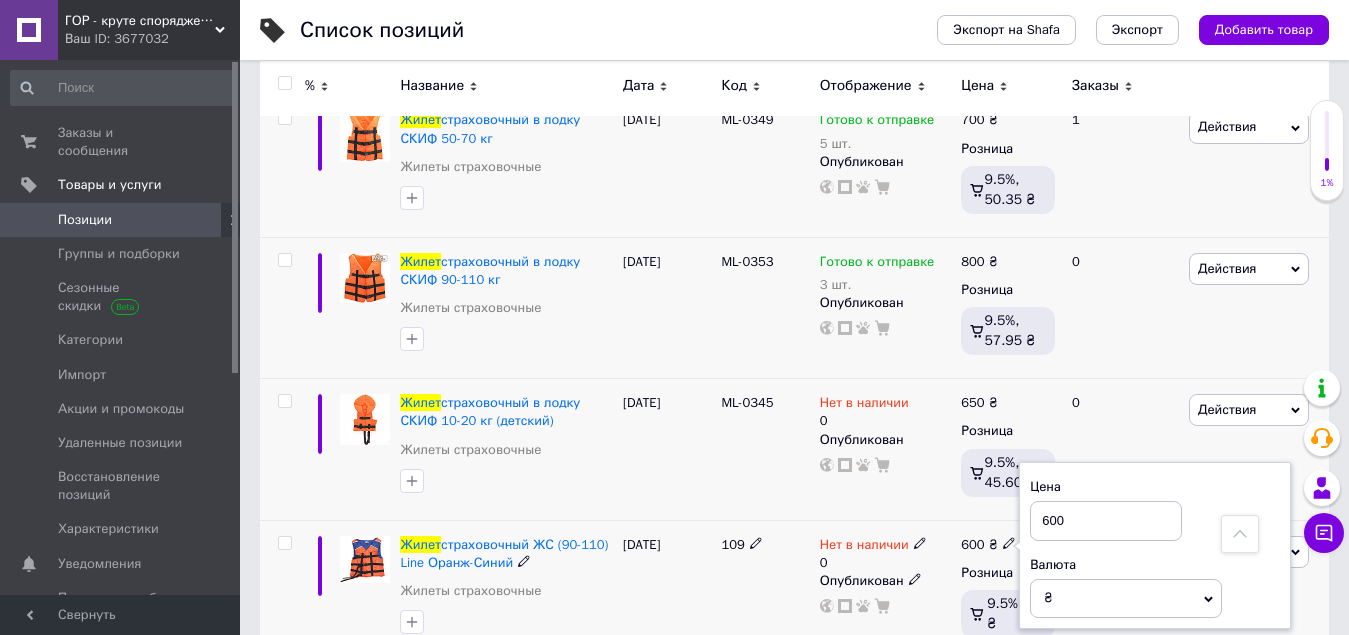 click on "600" at bounding box center (1106, 521) 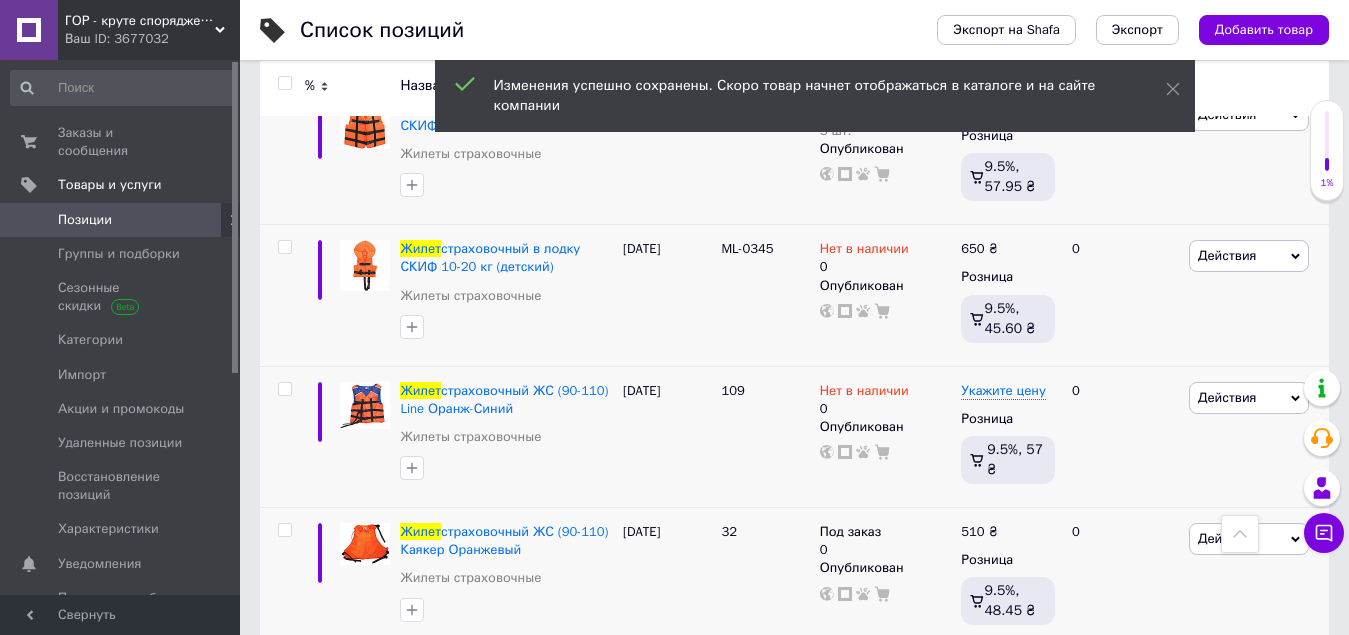 scroll, scrollTop: 3500, scrollLeft: 0, axis: vertical 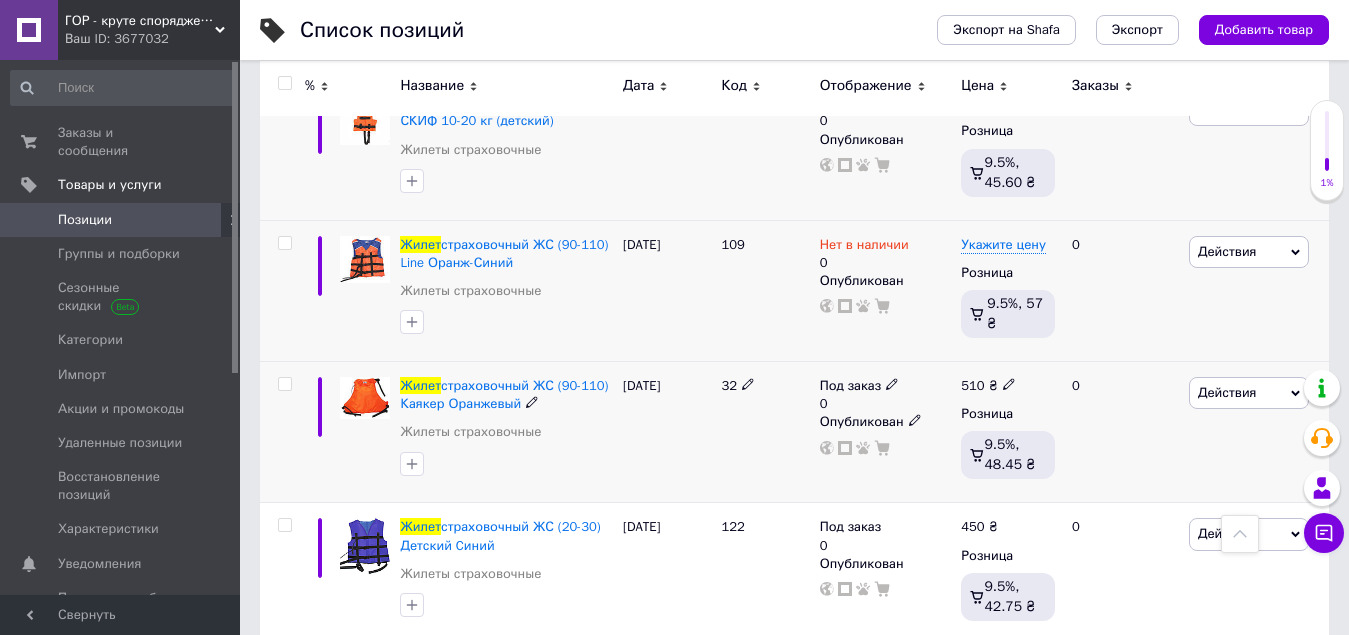 click 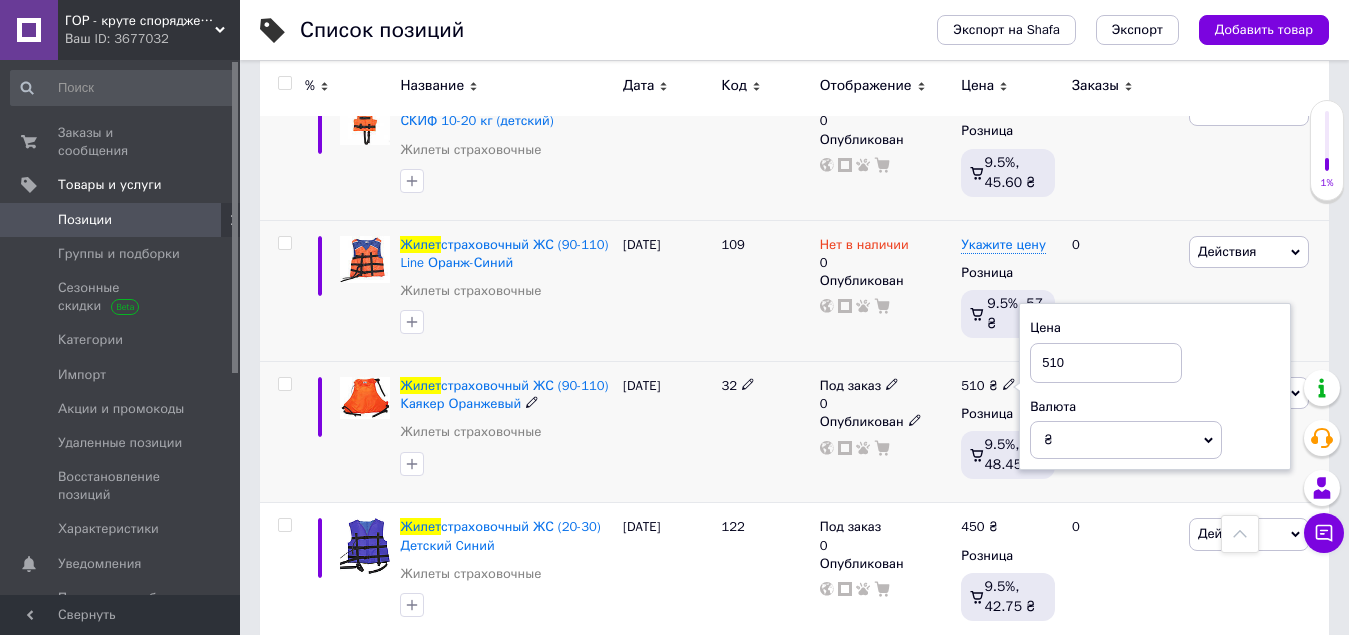 click on "510" at bounding box center [1106, 363] 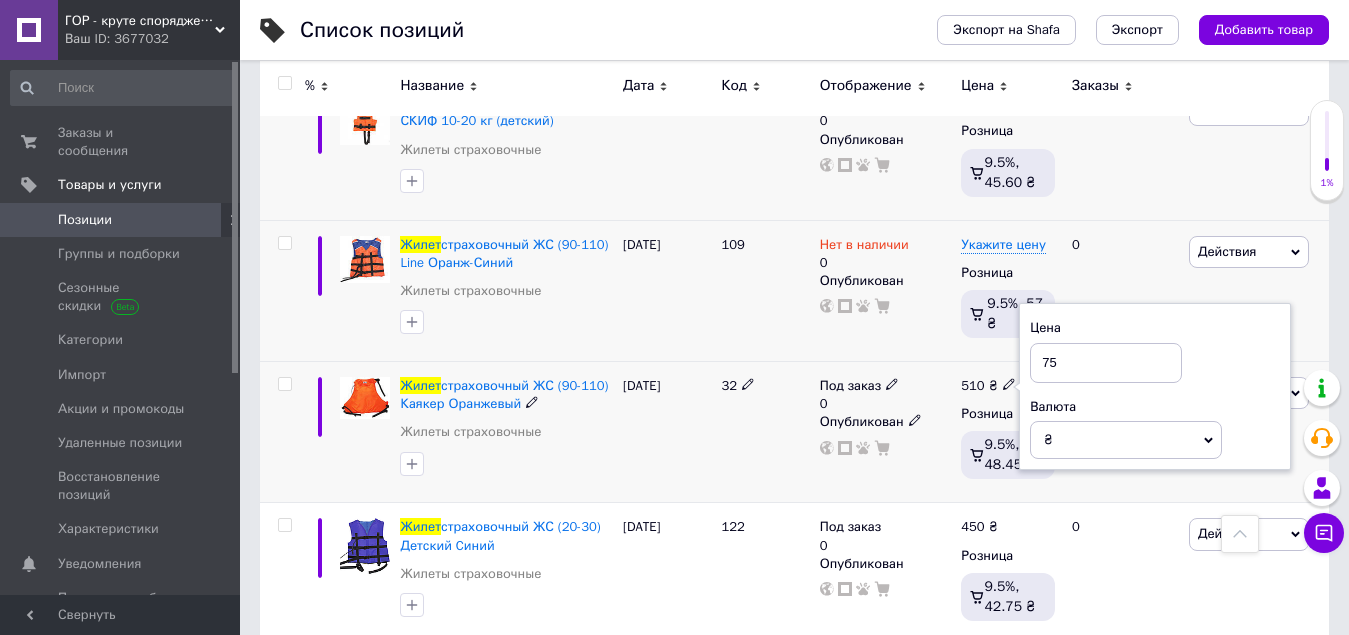 type on "750" 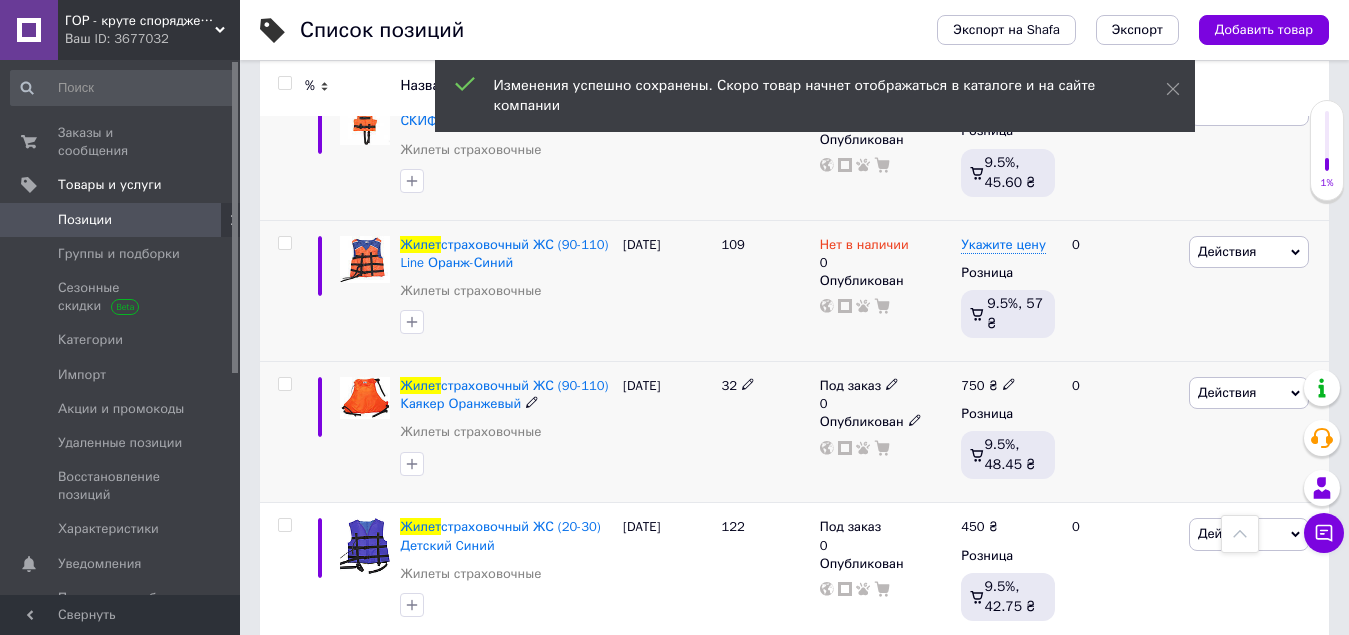 click 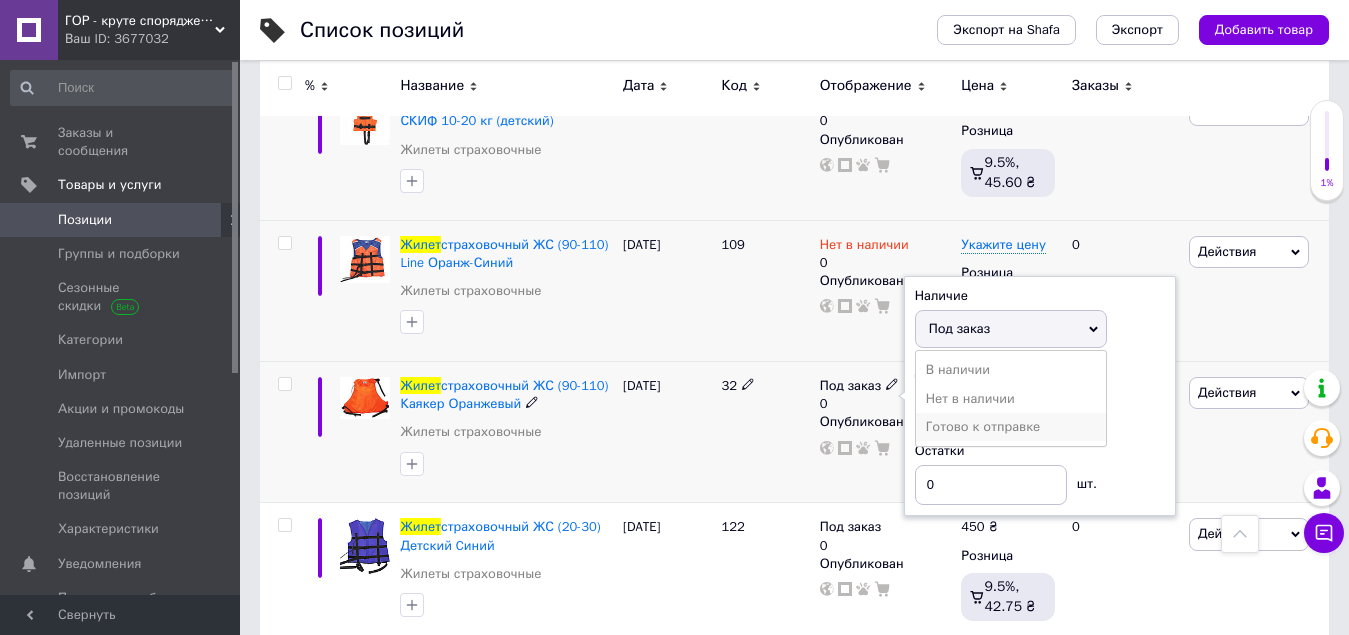 click on "Готово к отправке" at bounding box center (1011, 427) 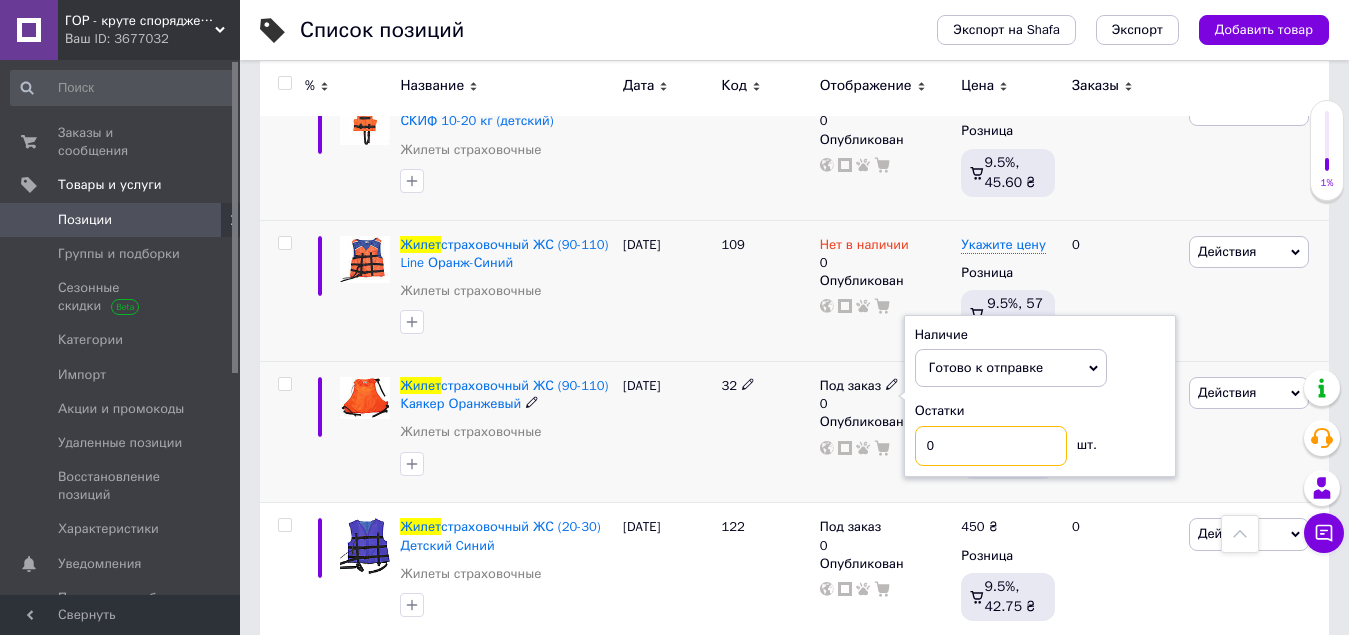 click on "0" at bounding box center [991, 446] 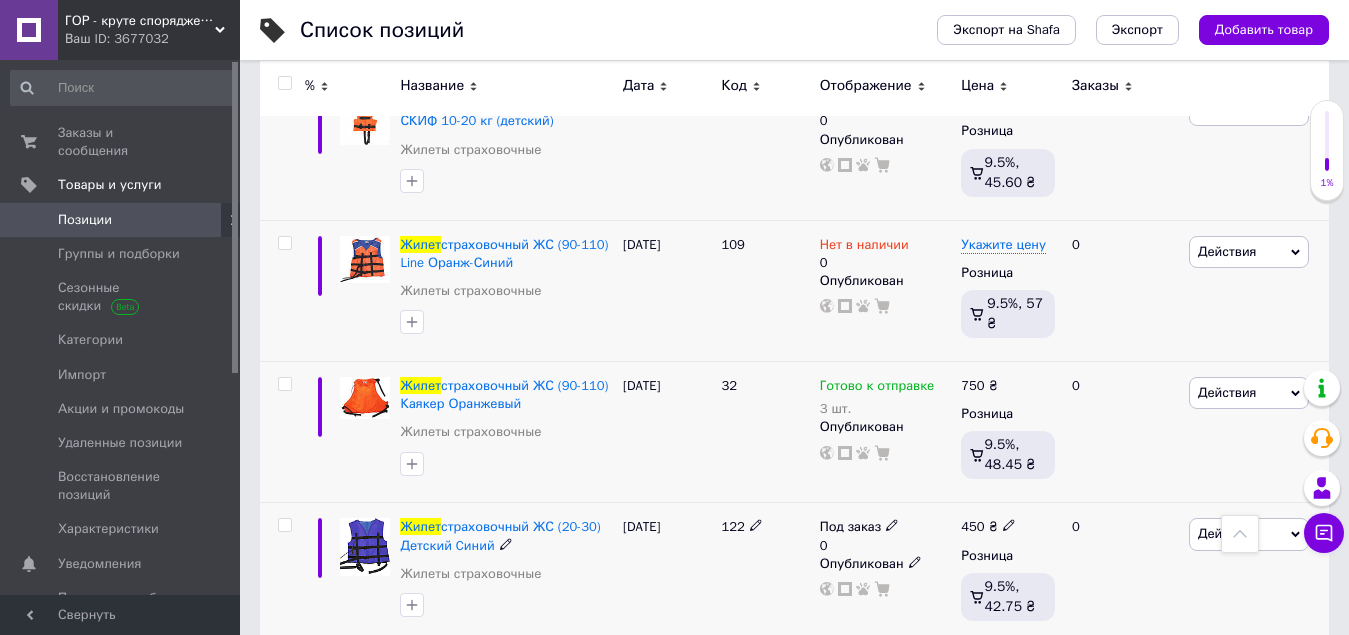 click on "Опубликован" at bounding box center (886, 564) 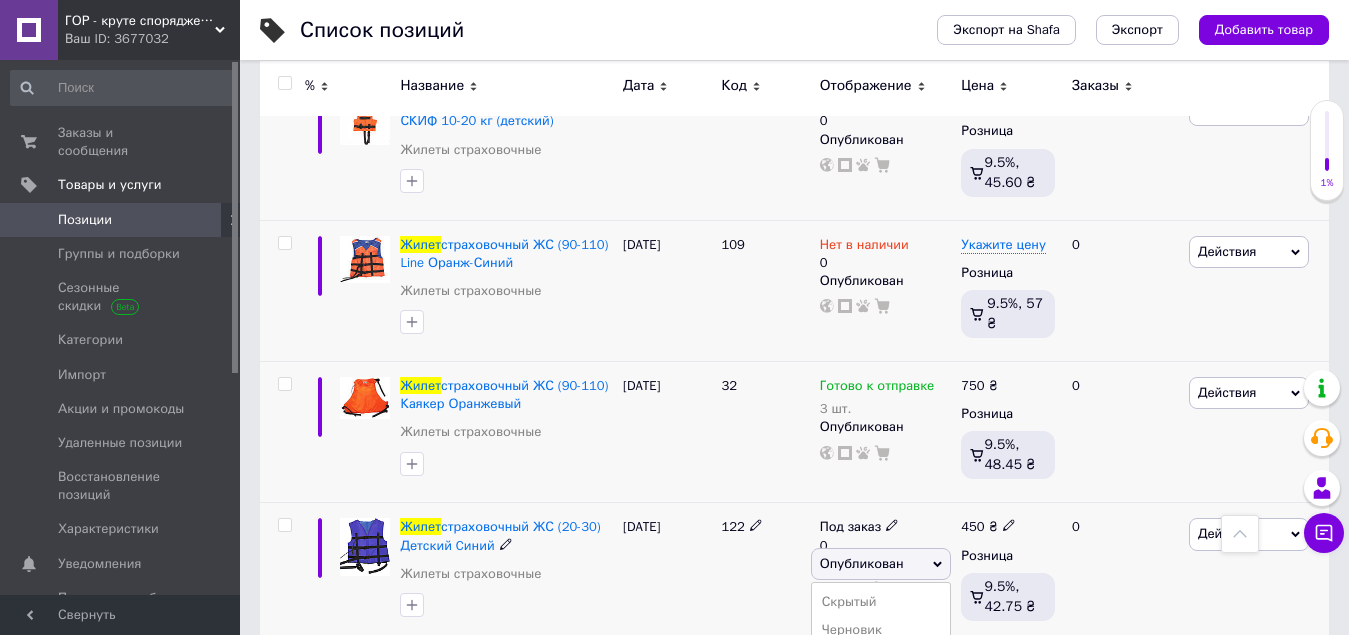 click on "Опубликован" at bounding box center [881, 564] 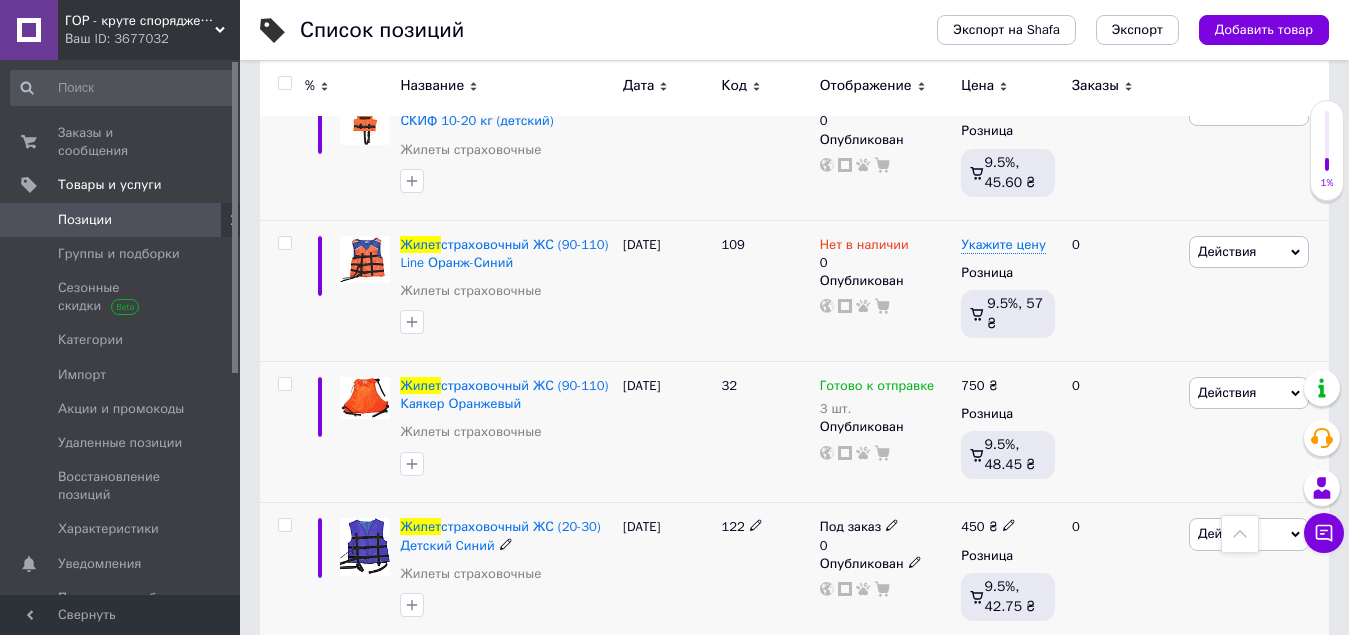 click 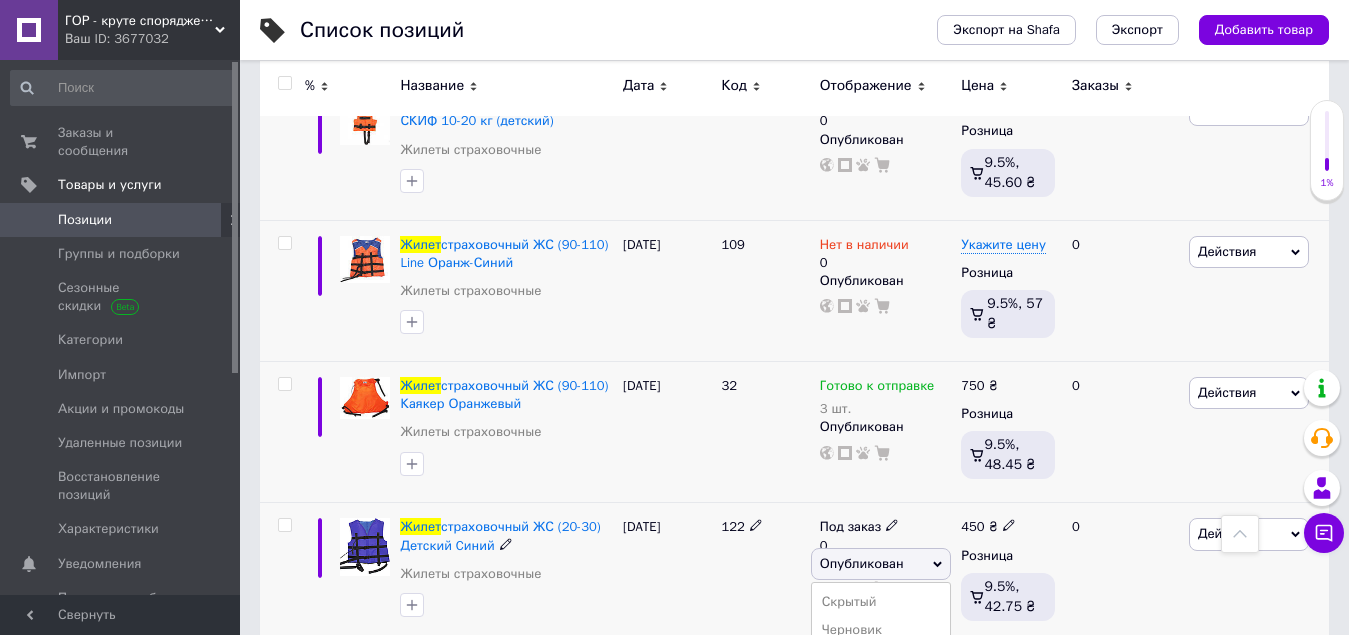 click 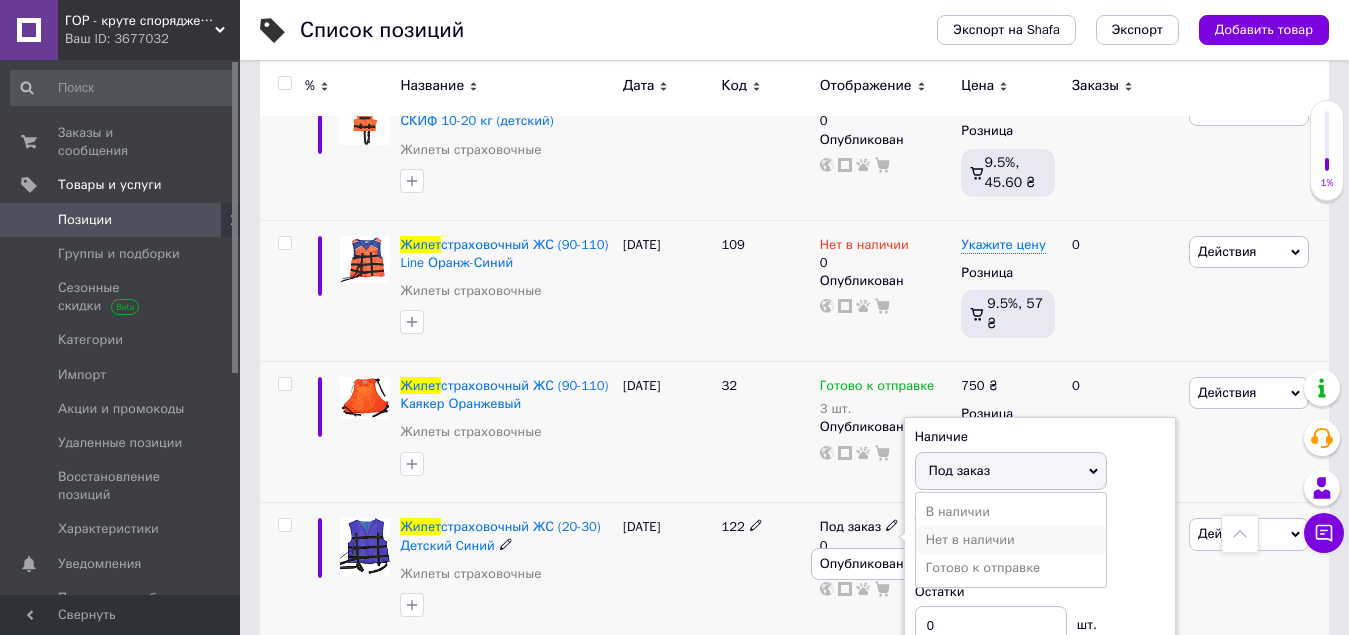 click on "Нет в наличии" at bounding box center (1011, 540) 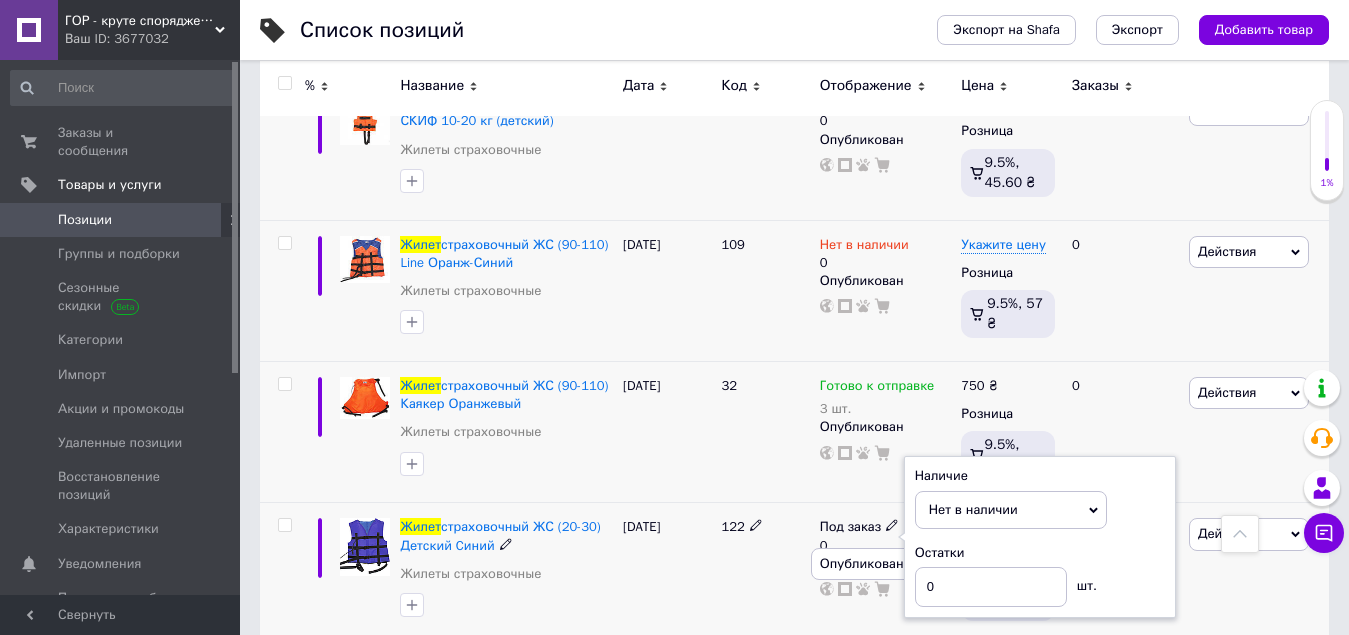 click on "Действия Редактировать Поднять в начало группы Копировать Скидка Подарок Сопутствующие Скрыть Ярлык Добавить на витрину Добавить в кампанию Каталог ProSale Удалить" at bounding box center (1256, 573) 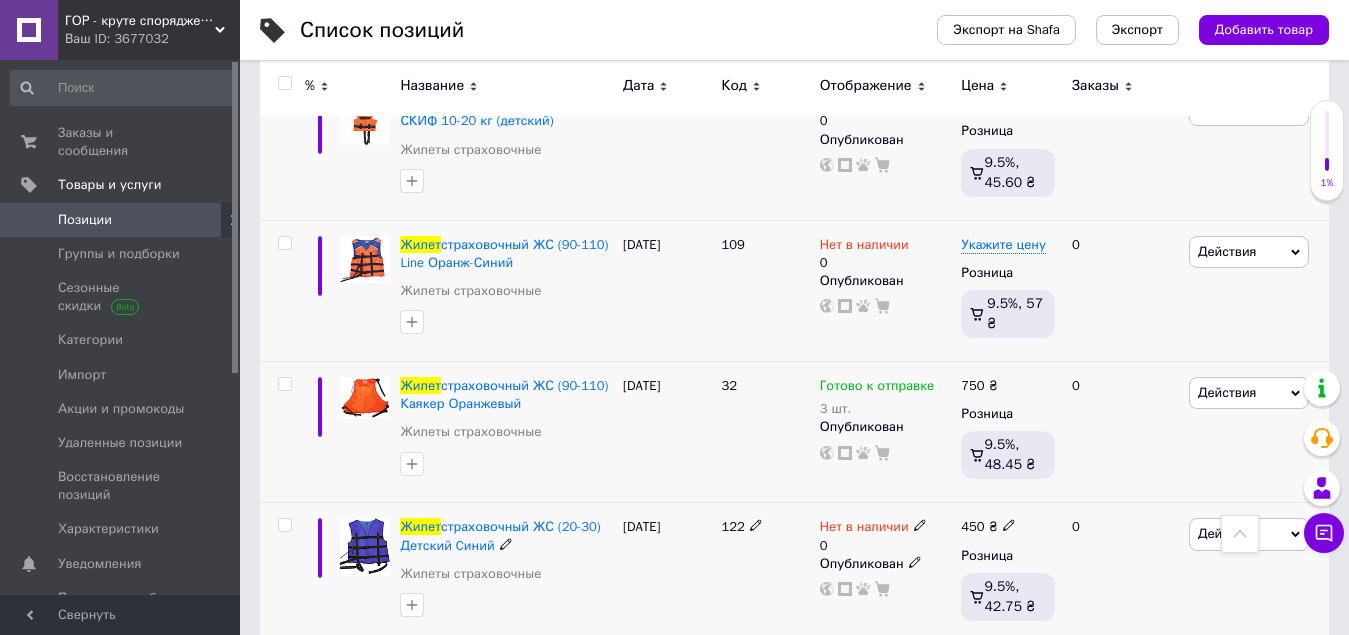 click 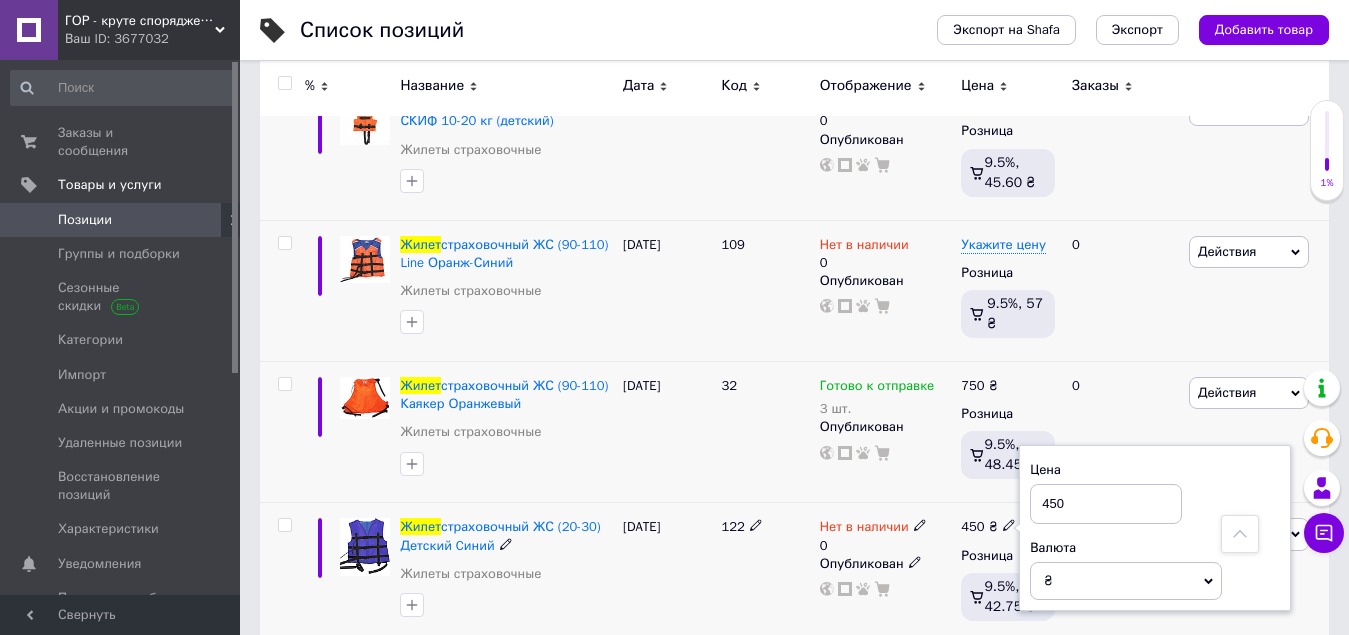 click on "450" at bounding box center (1106, 504) 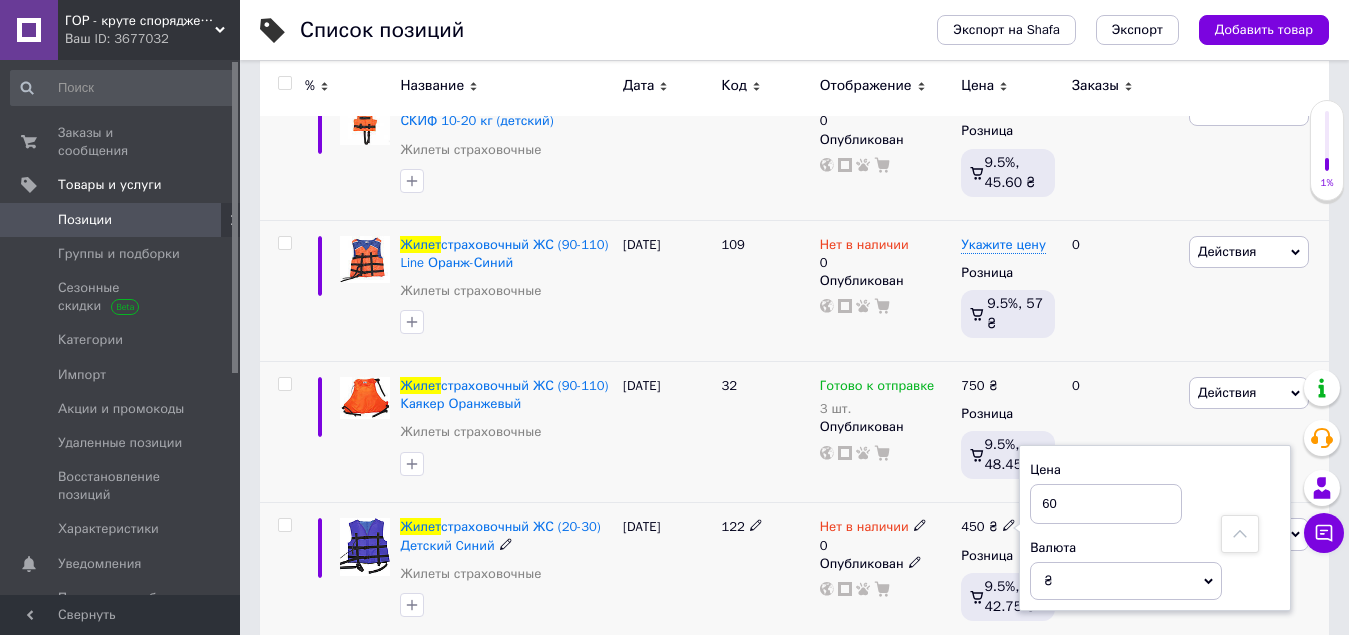 type on "600" 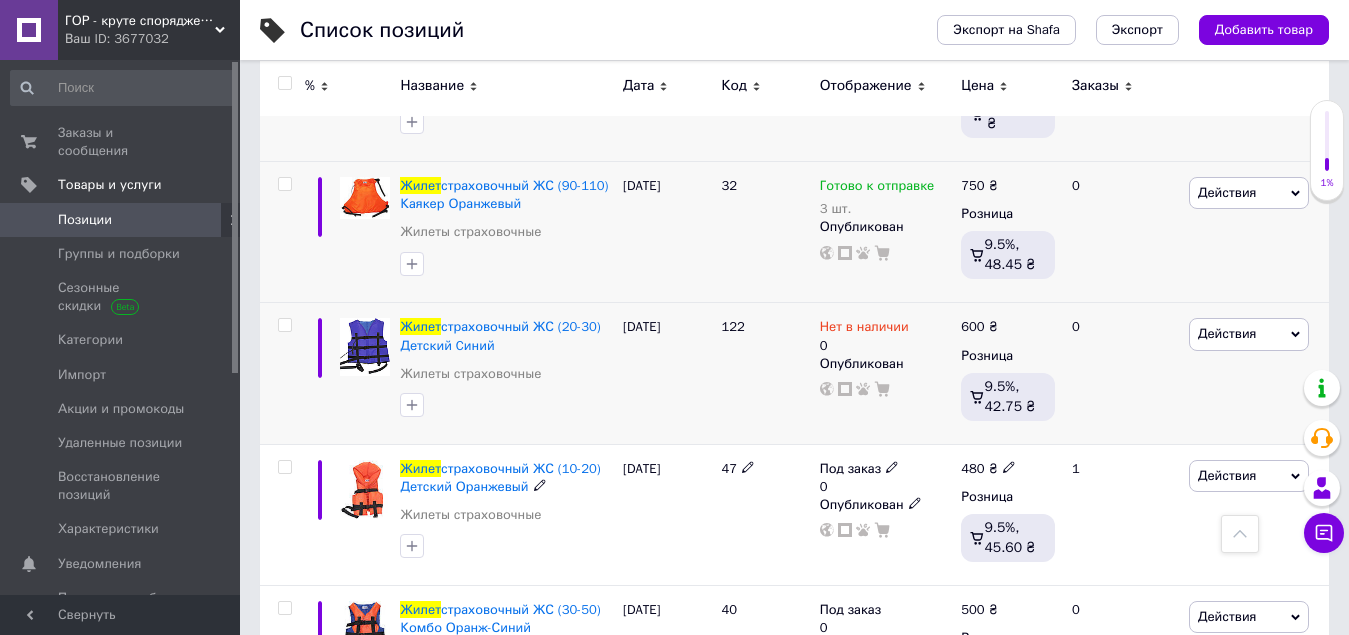 scroll, scrollTop: 3800, scrollLeft: 0, axis: vertical 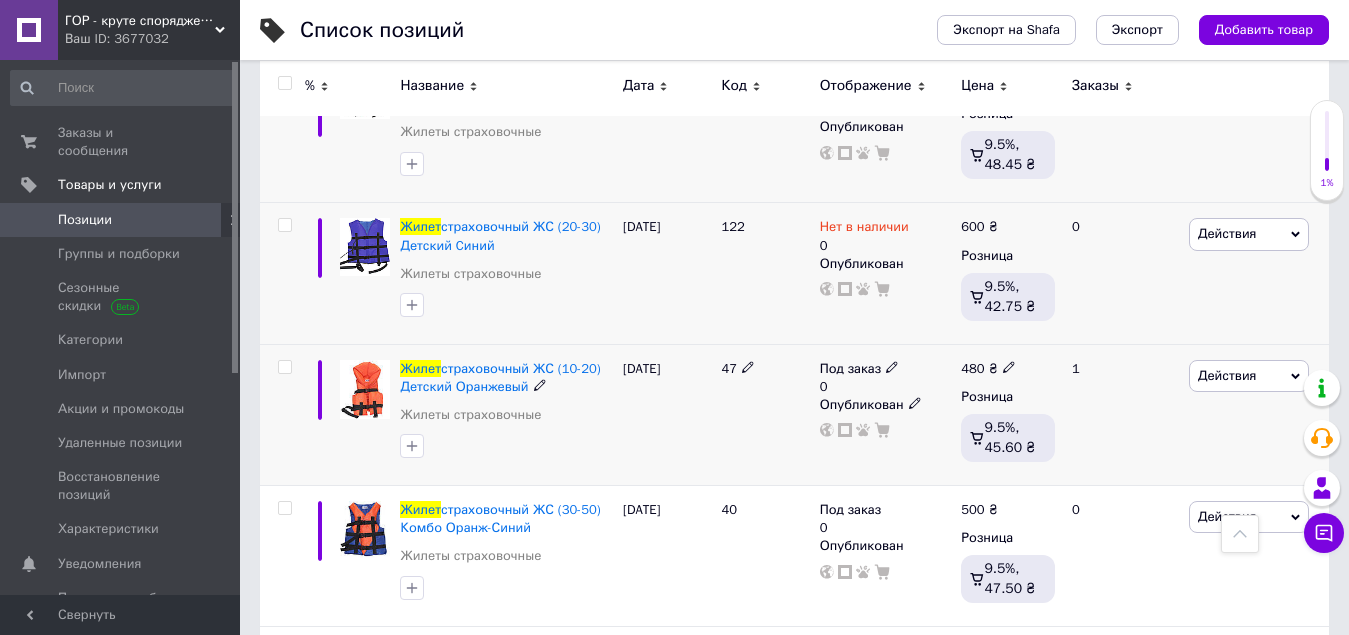 click at bounding box center [1009, 366] 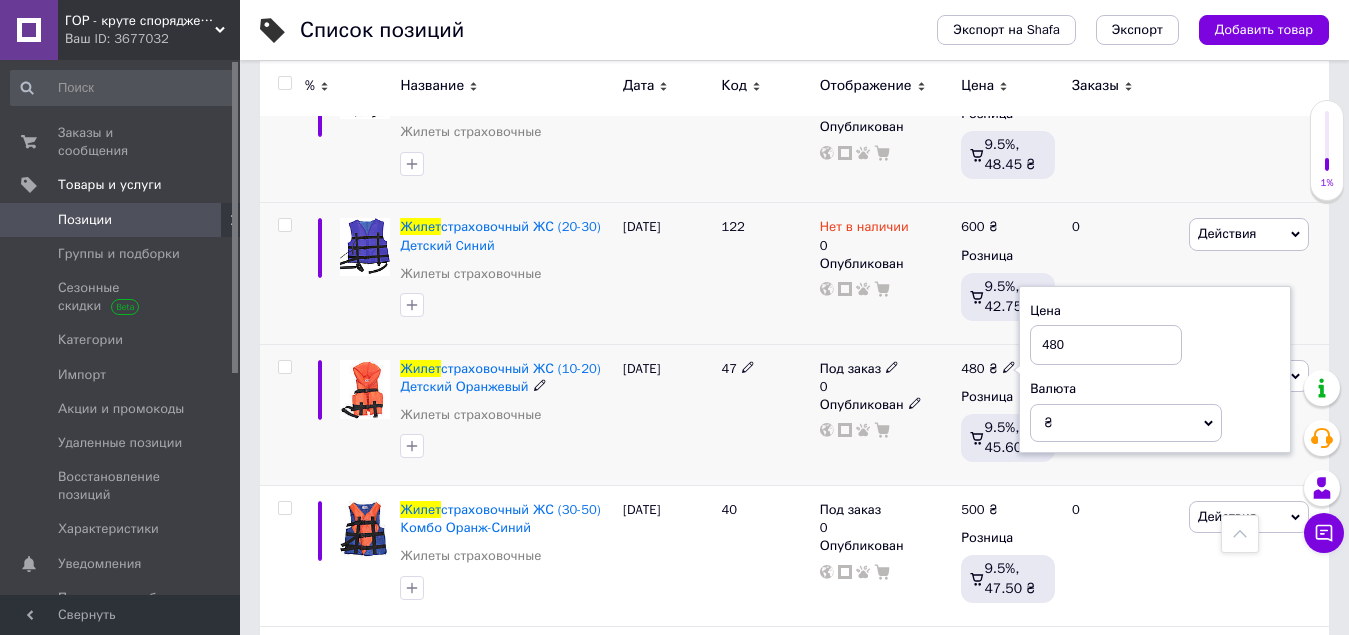 click on "480" at bounding box center (1106, 345) 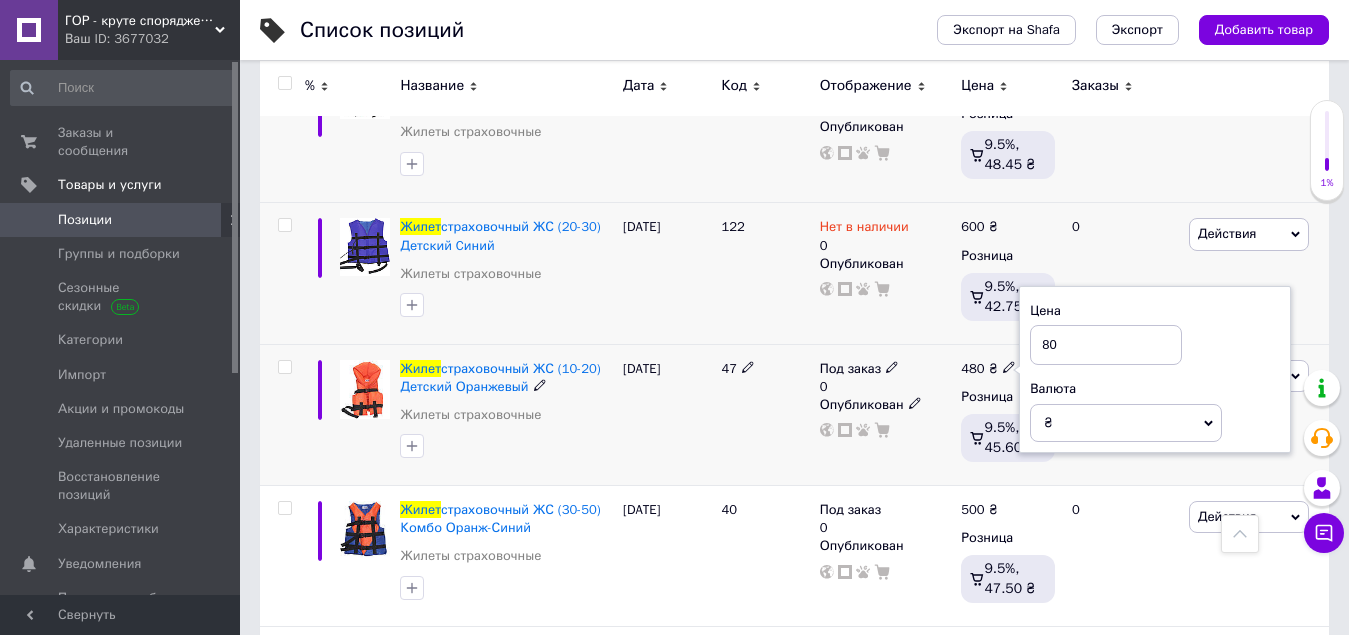 type on "0" 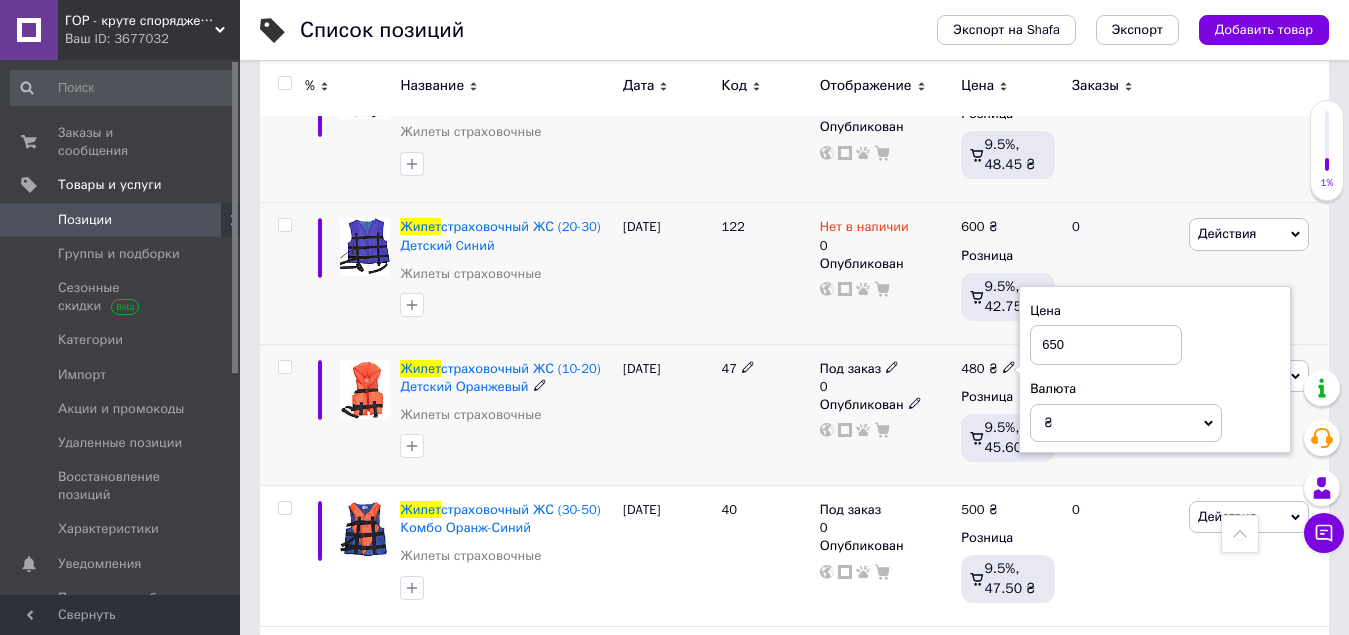 type on "650" 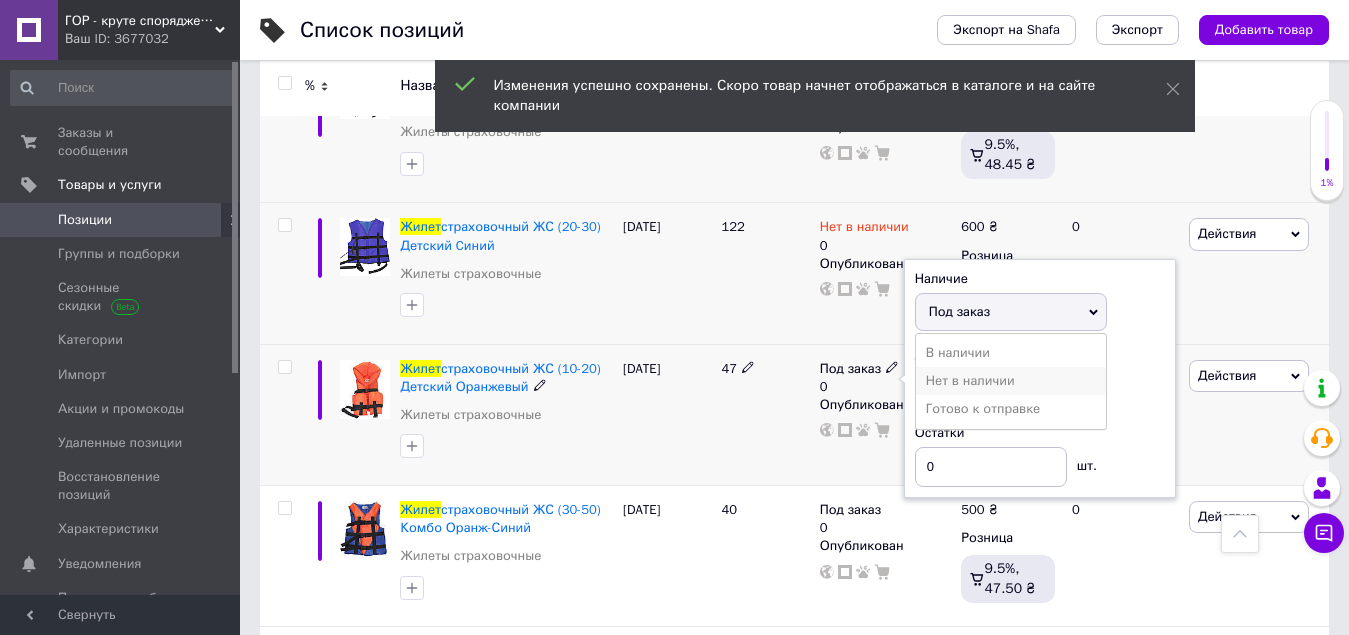 click on "Нет в наличии" at bounding box center [1011, 381] 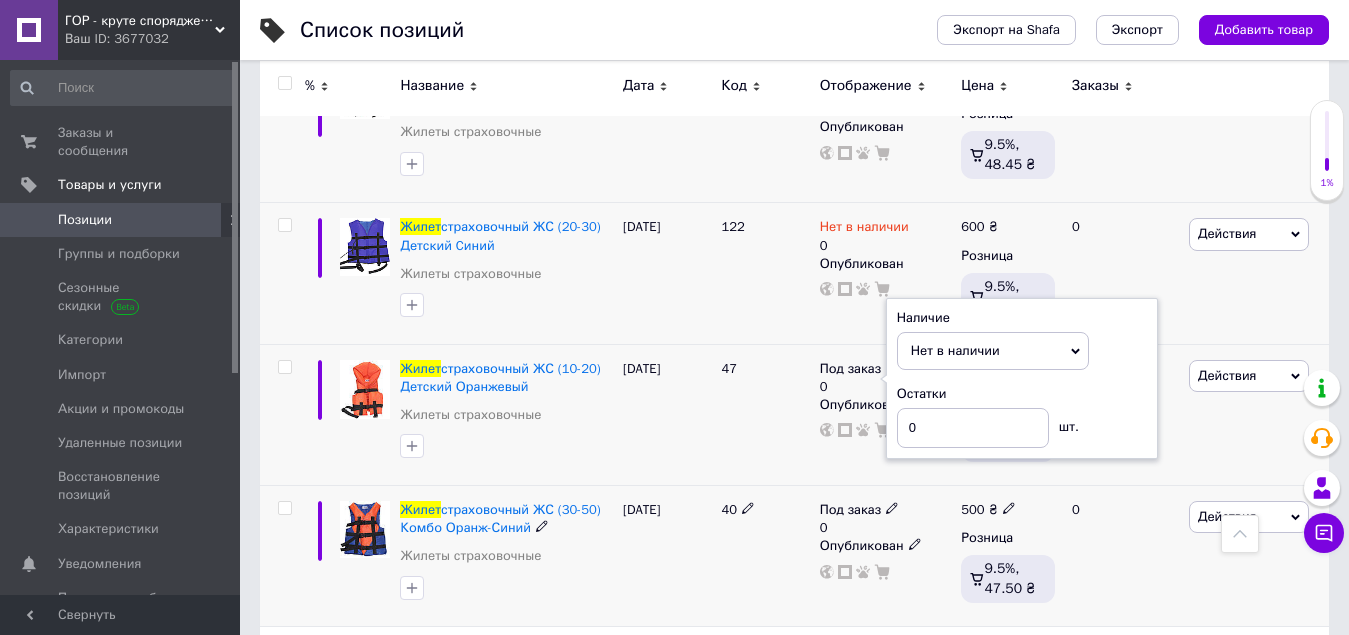 click 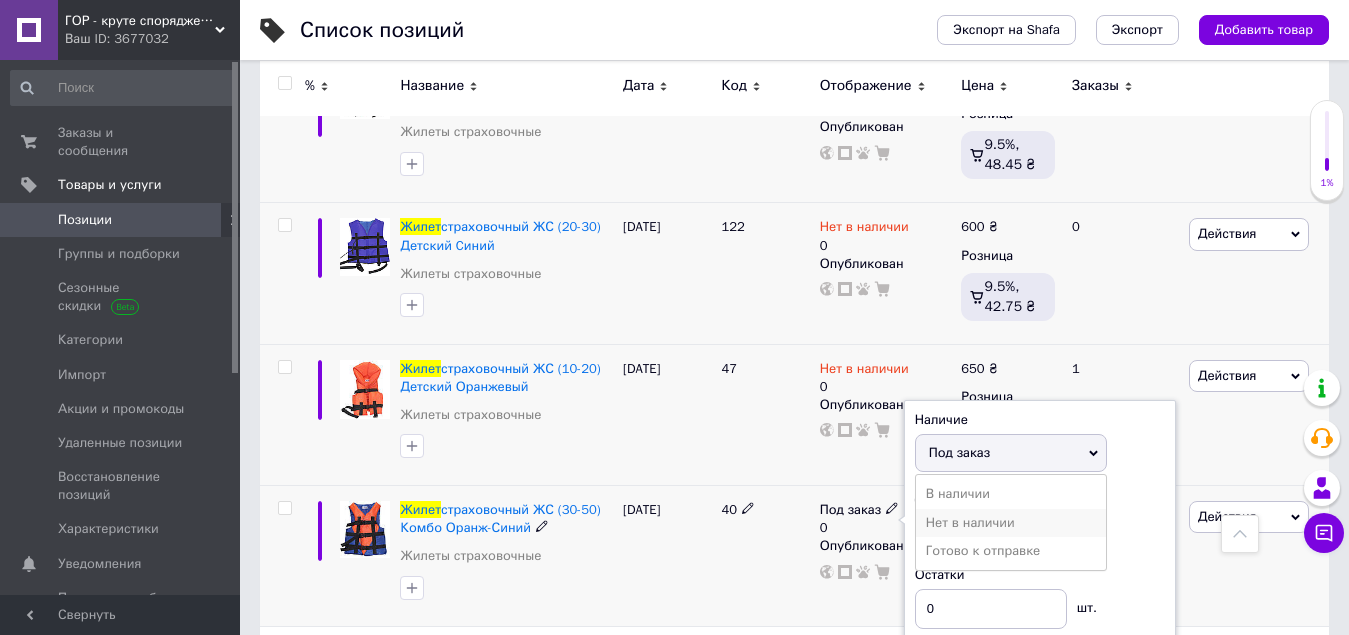 click on "Нет в наличии" at bounding box center (1011, 523) 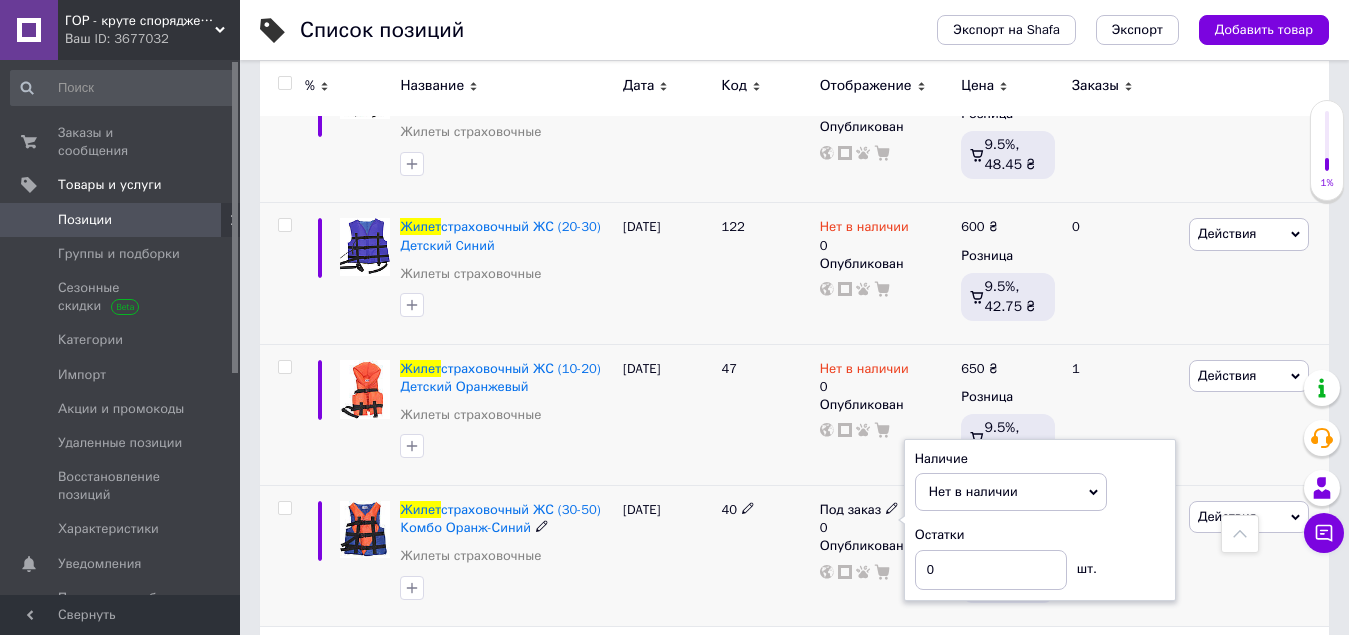 click on "Под заказ 0 Наличие Нет в наличии В наличии Под заказ Готово к отправке Остатки 0 шт. Опубликован" at bounding box center [886, 556] 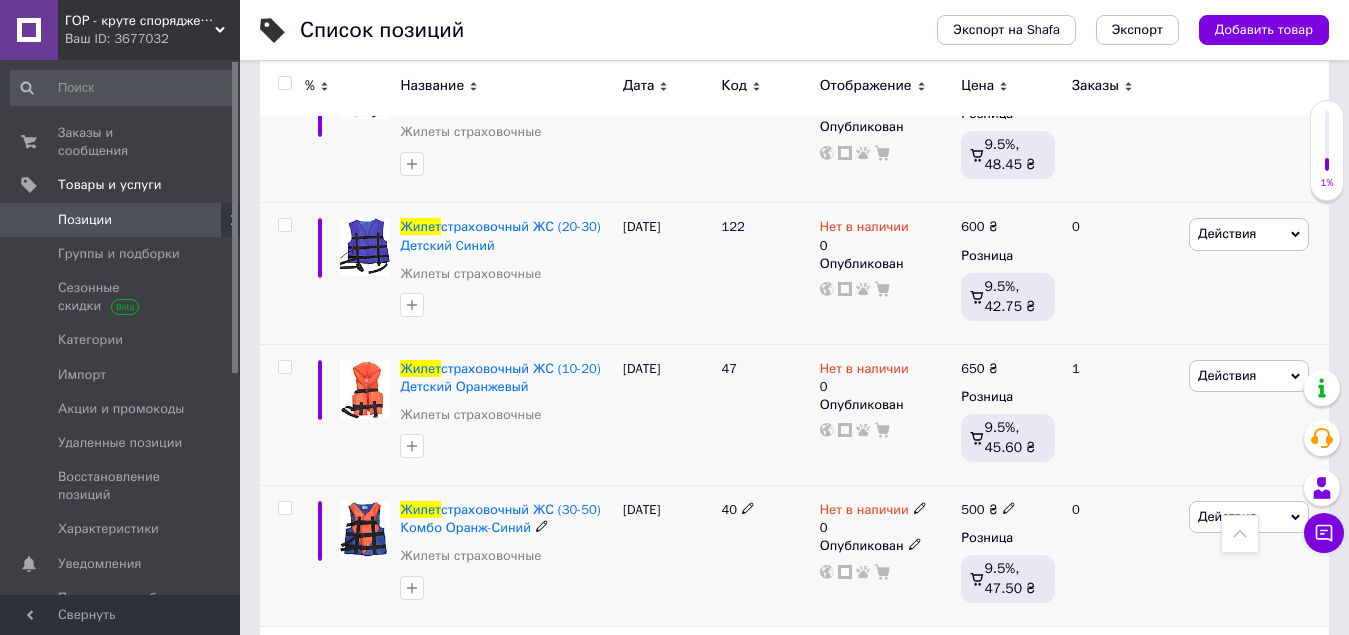 click on "500   ₴" at bounding box center [1008, 510] 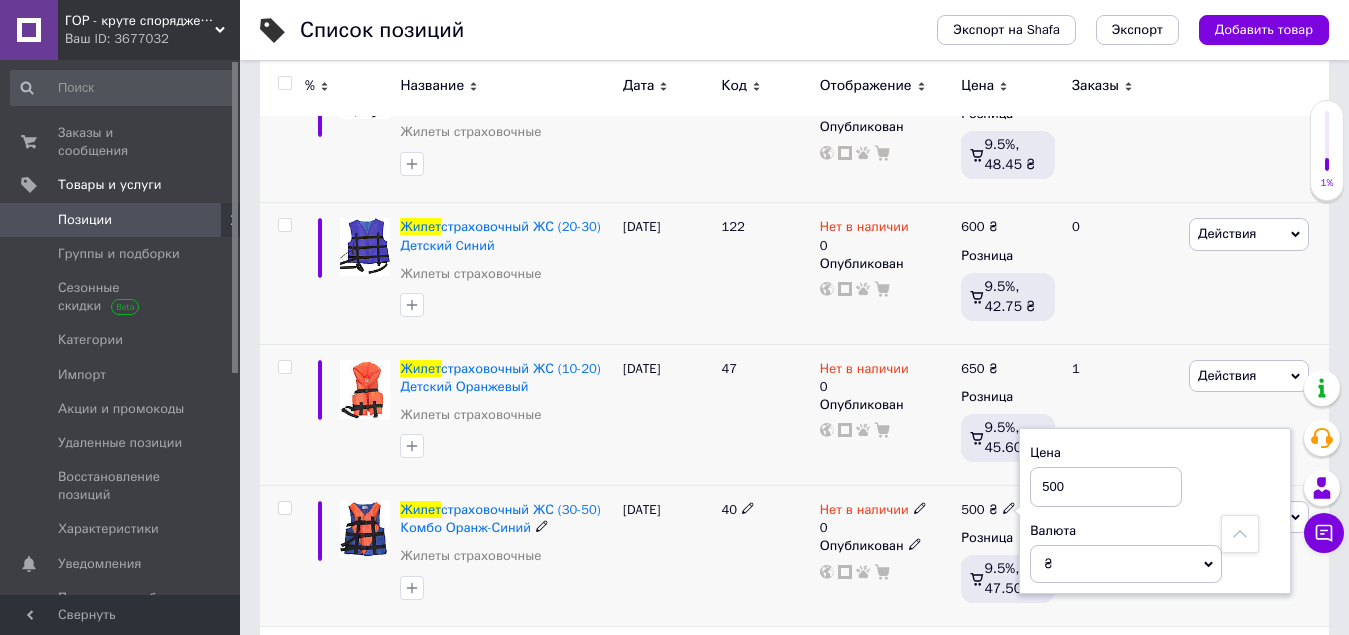 click on "500" at bounding box center (1106, 487) 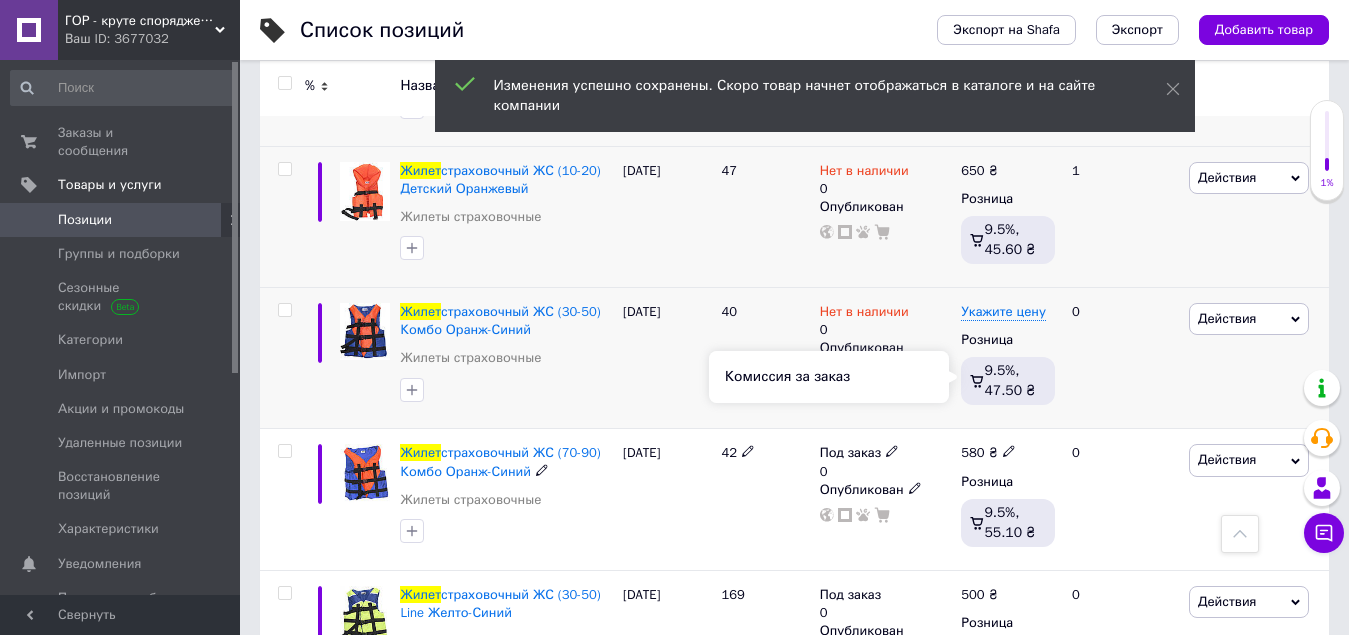 scroll, scrollTop: 4000, scrollLeft: 0, axis: vertical 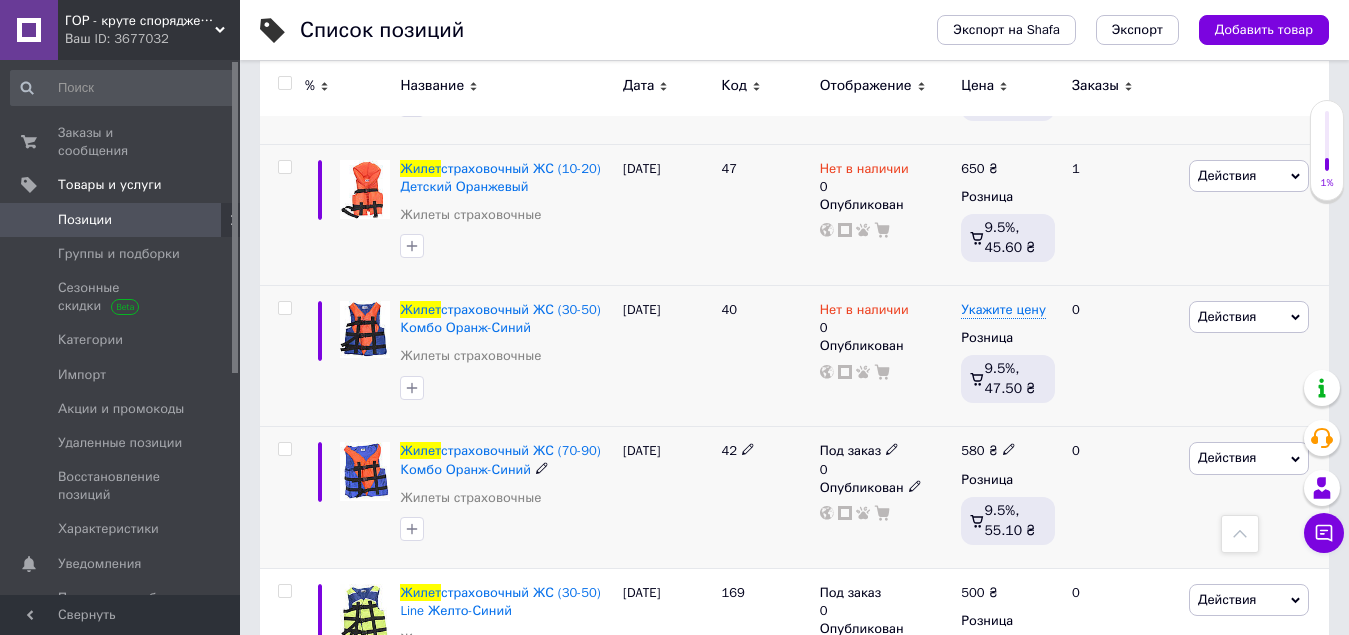 click 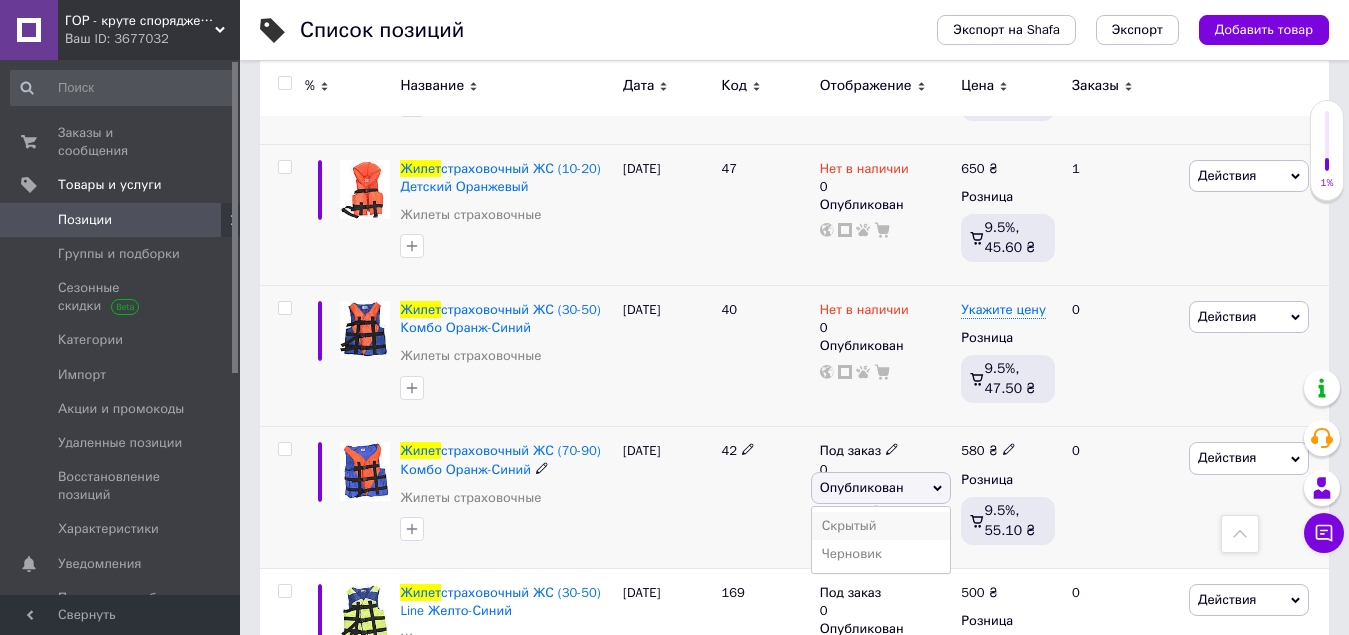 click on "Скрытый" at bounding box center (881, 526) 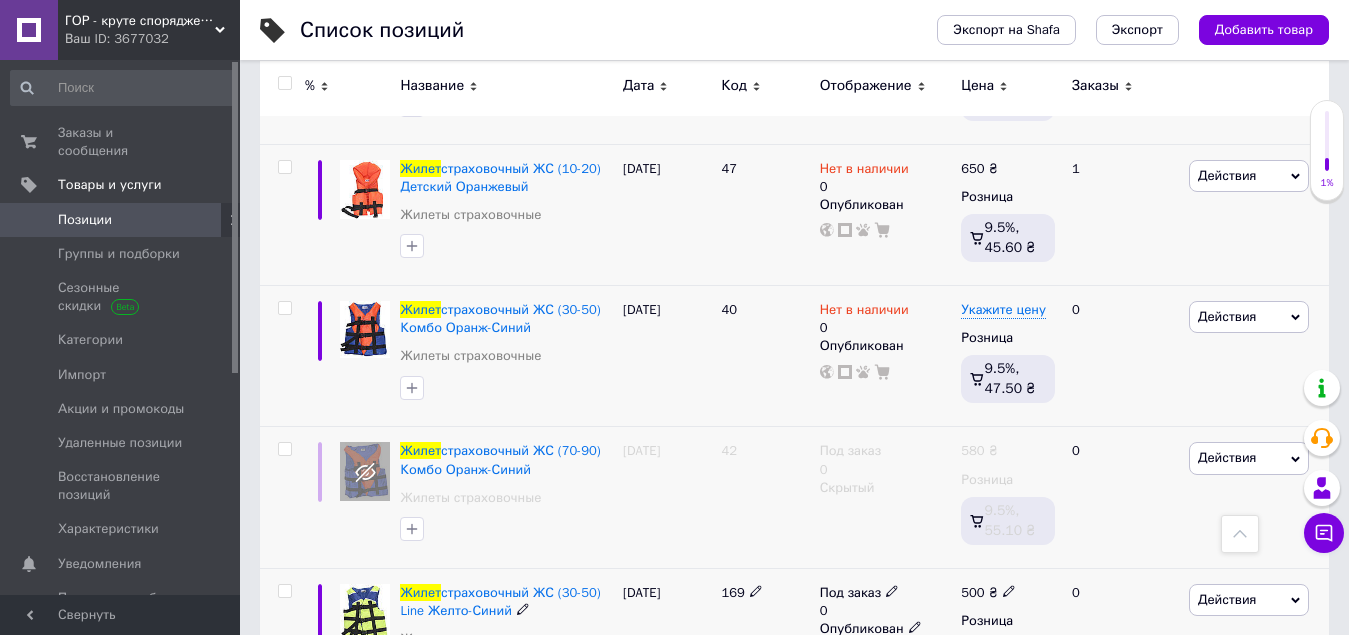 click 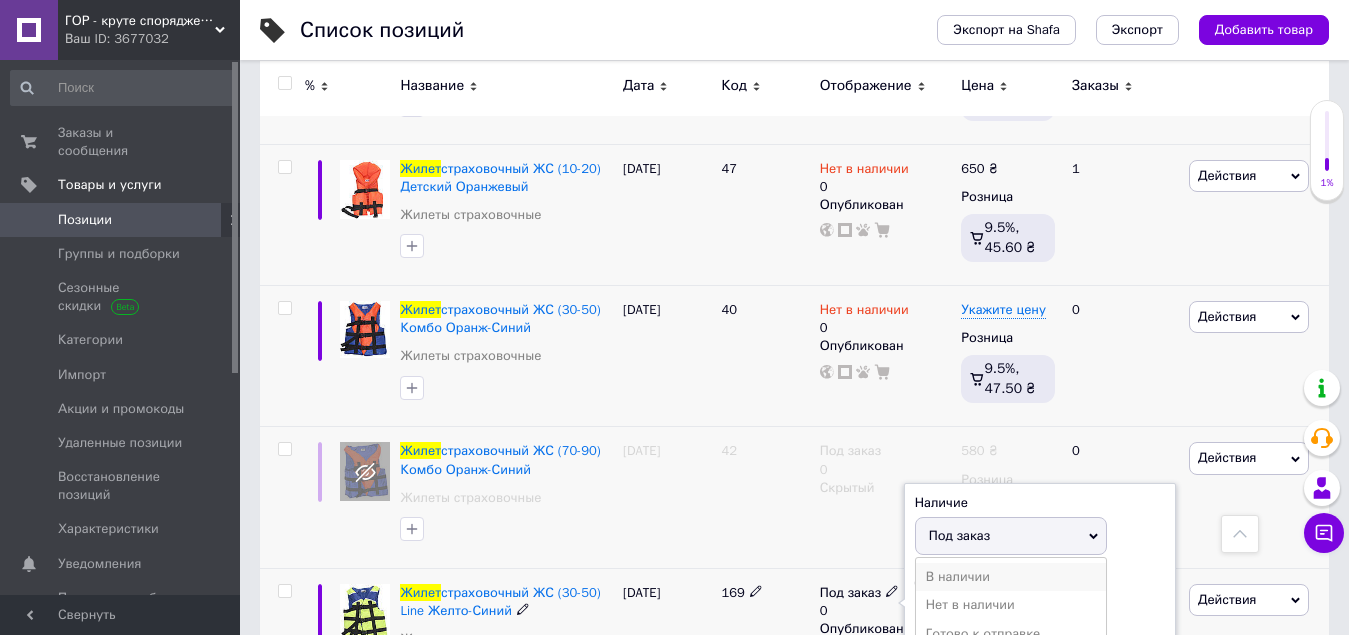 click on "В наличии" at bounding box center [1011, 577] 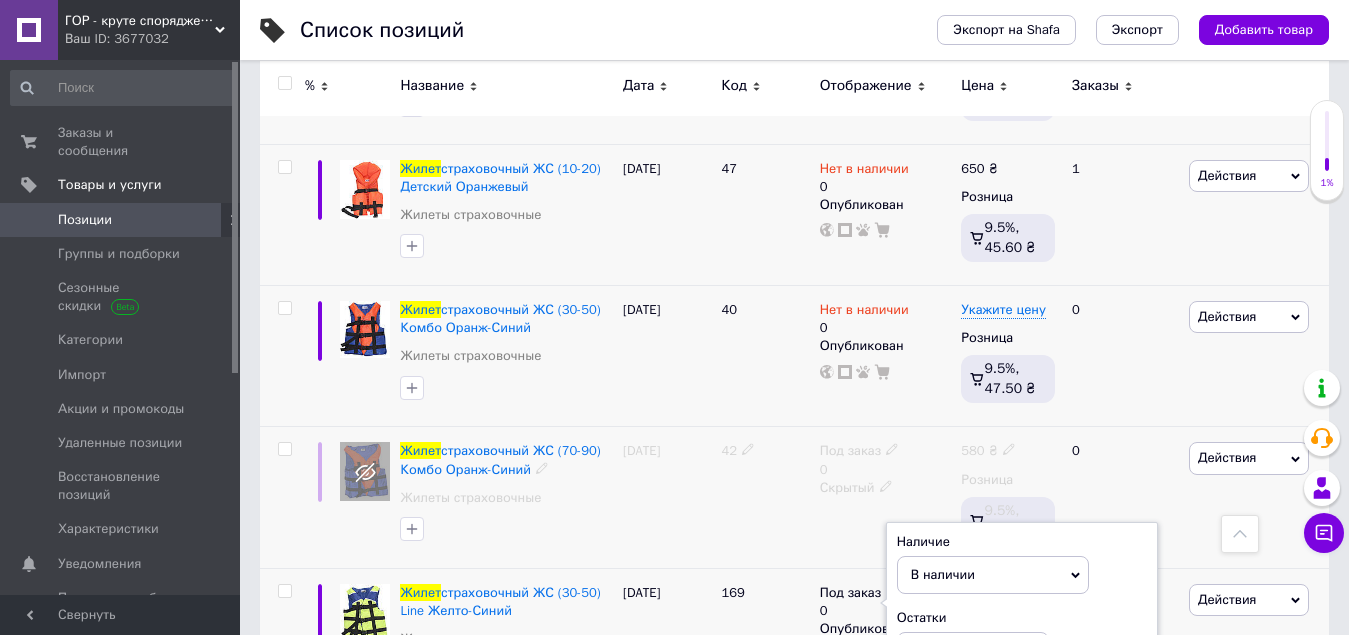 click on "Действия Редактировать Поднять в начало группы Копировать Скидка Подарок Сопутствующие Скрыть Ярлык Добавить на витрину Добавить в кампанию Каталог ProSale Удалить" at bounding box center [1256, 497] 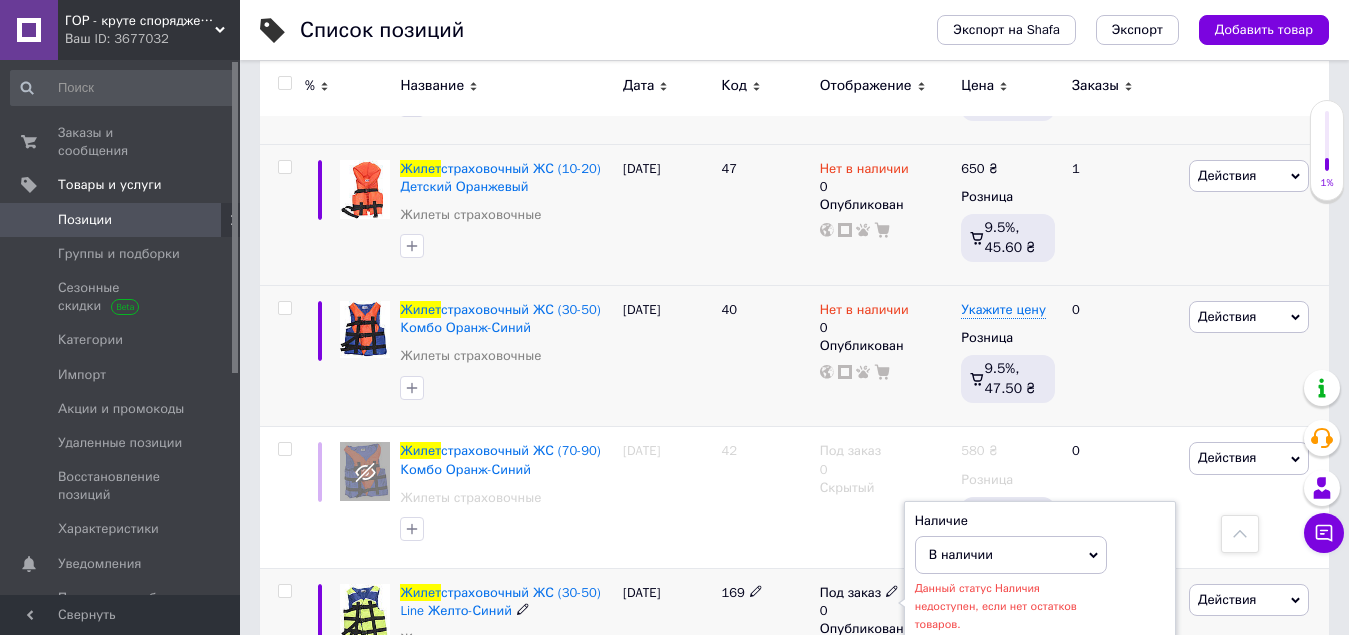 click on "В наличии" at bounding box center [1011, 555] 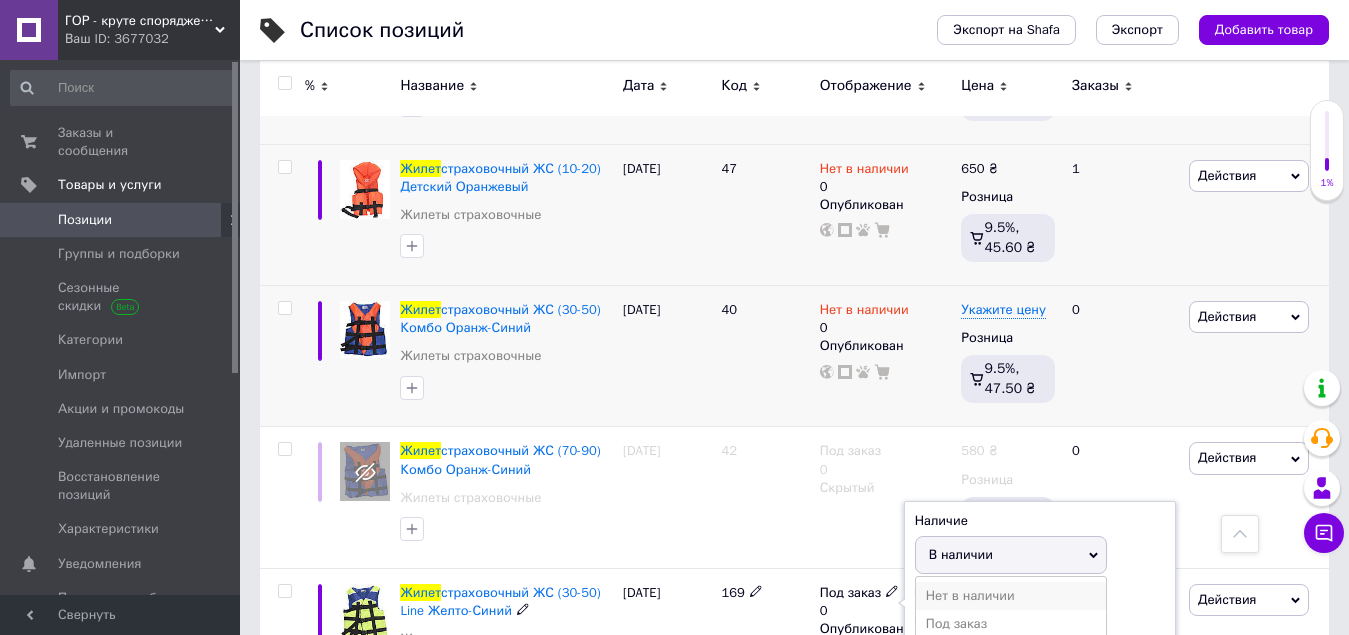 click on "Нет в наличии" at bounding box center [1011, 596] 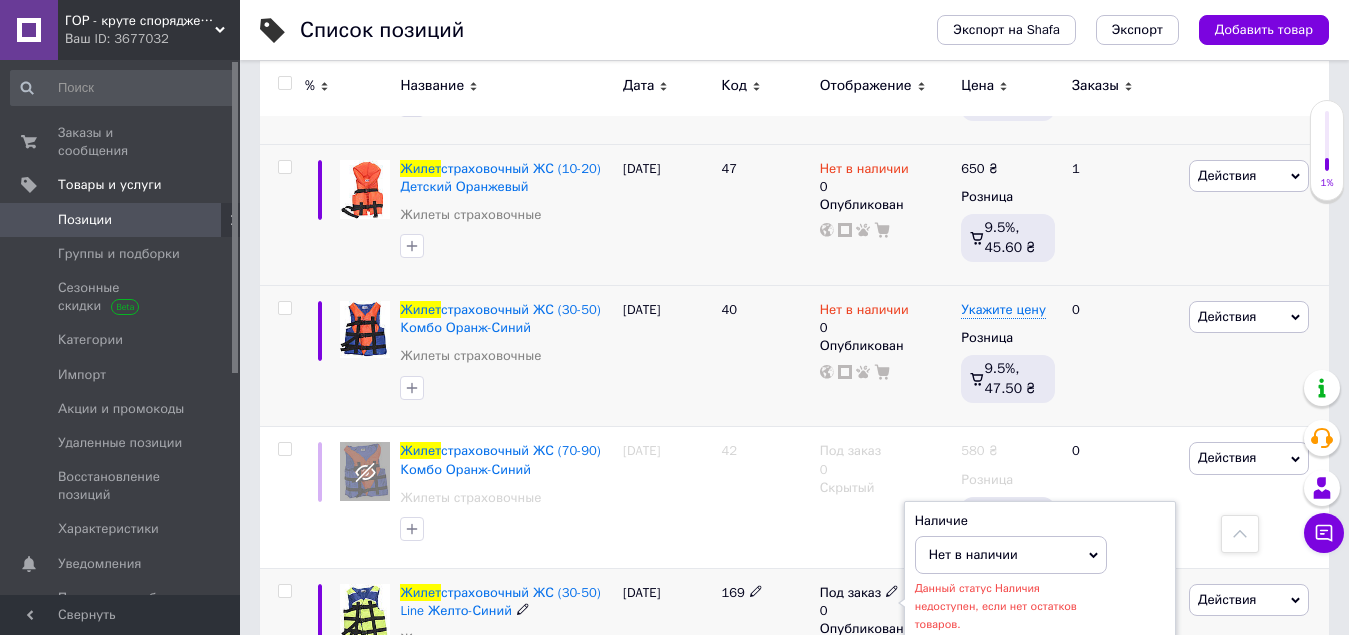 click on "169" at bounding box center [765, 593] 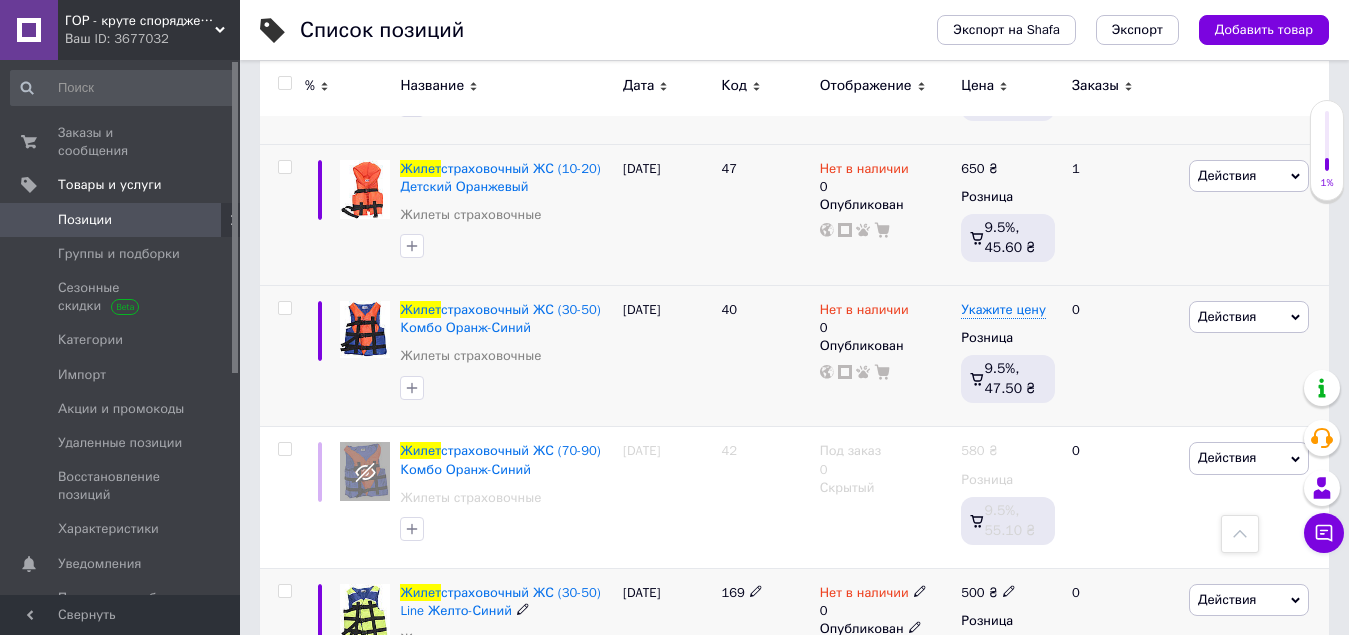 click 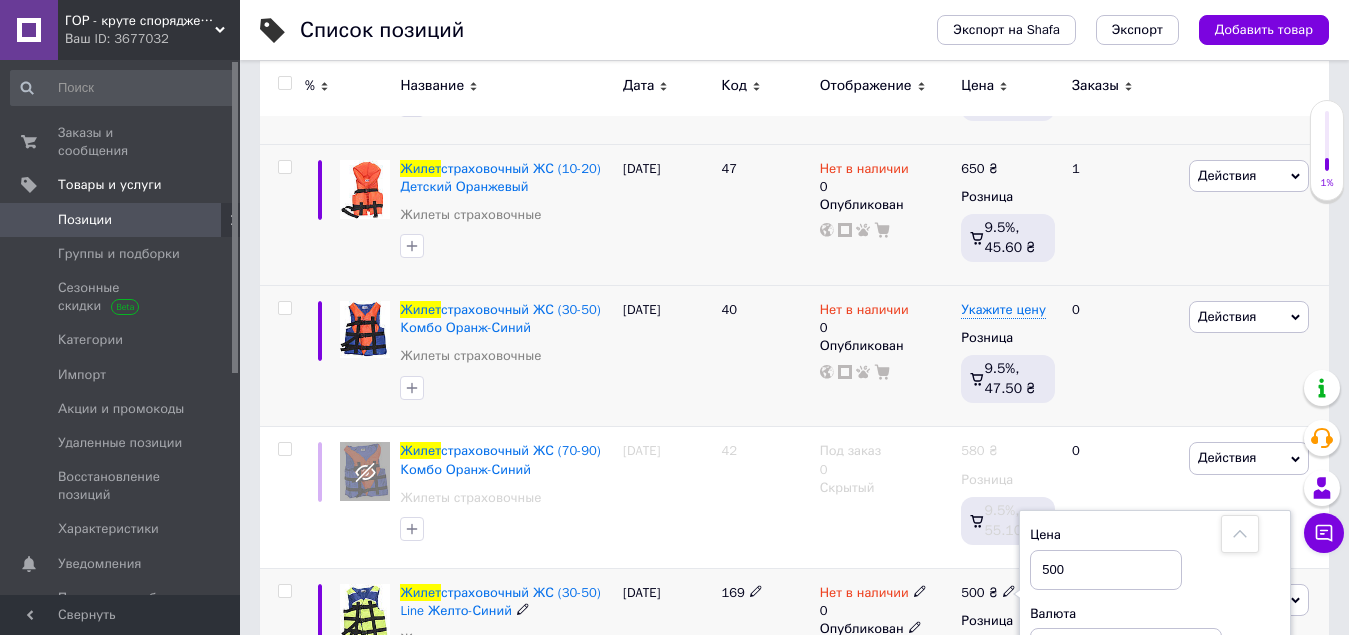 click on "500" at bounding box center (1106, 570) 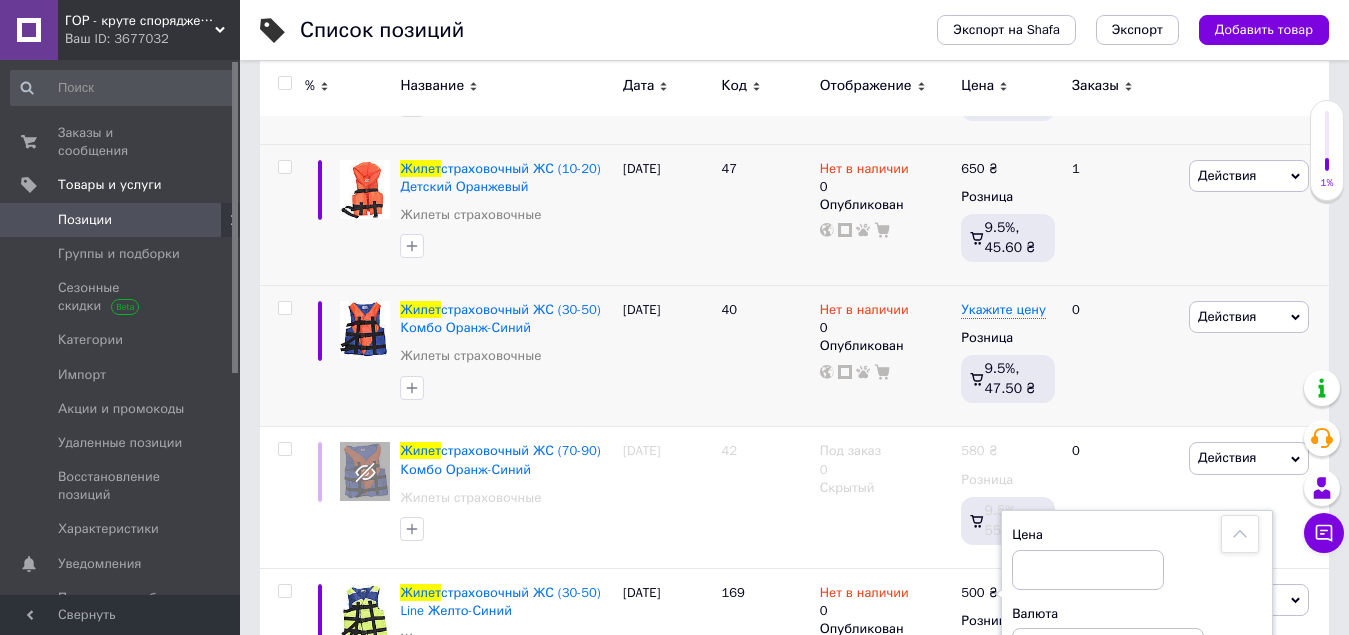 type 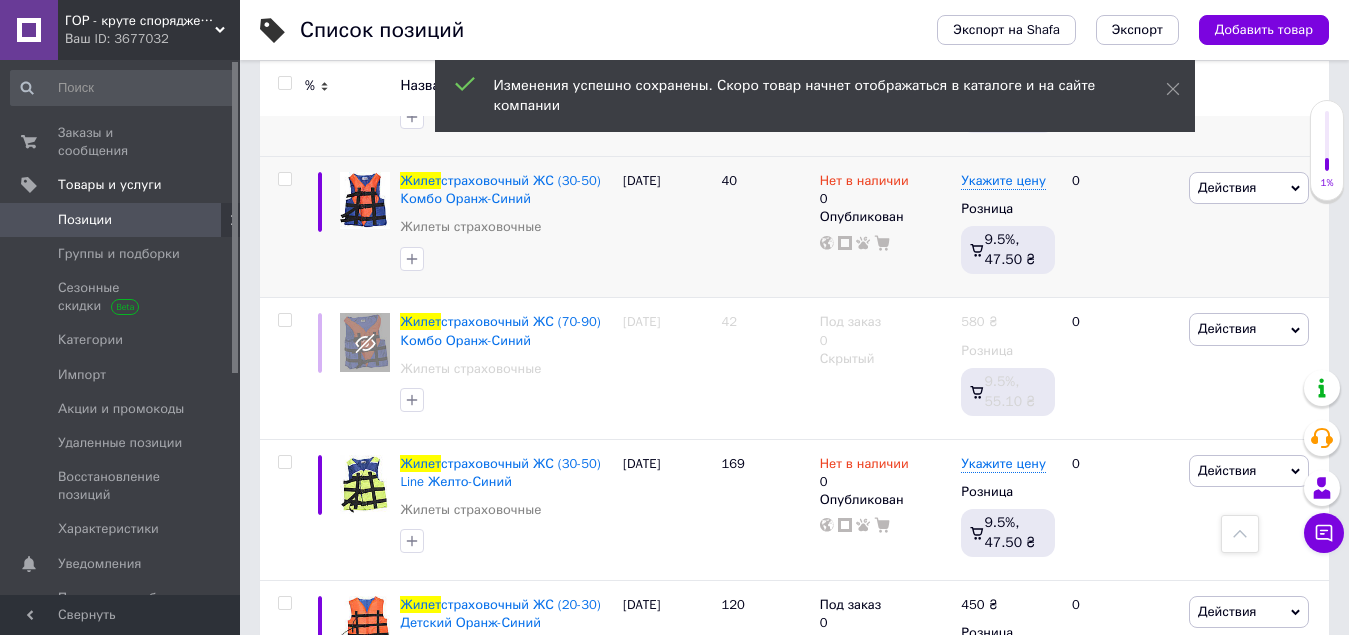 scroll, scrollTop: 4200, scrollLeft: 0, axis: vertical 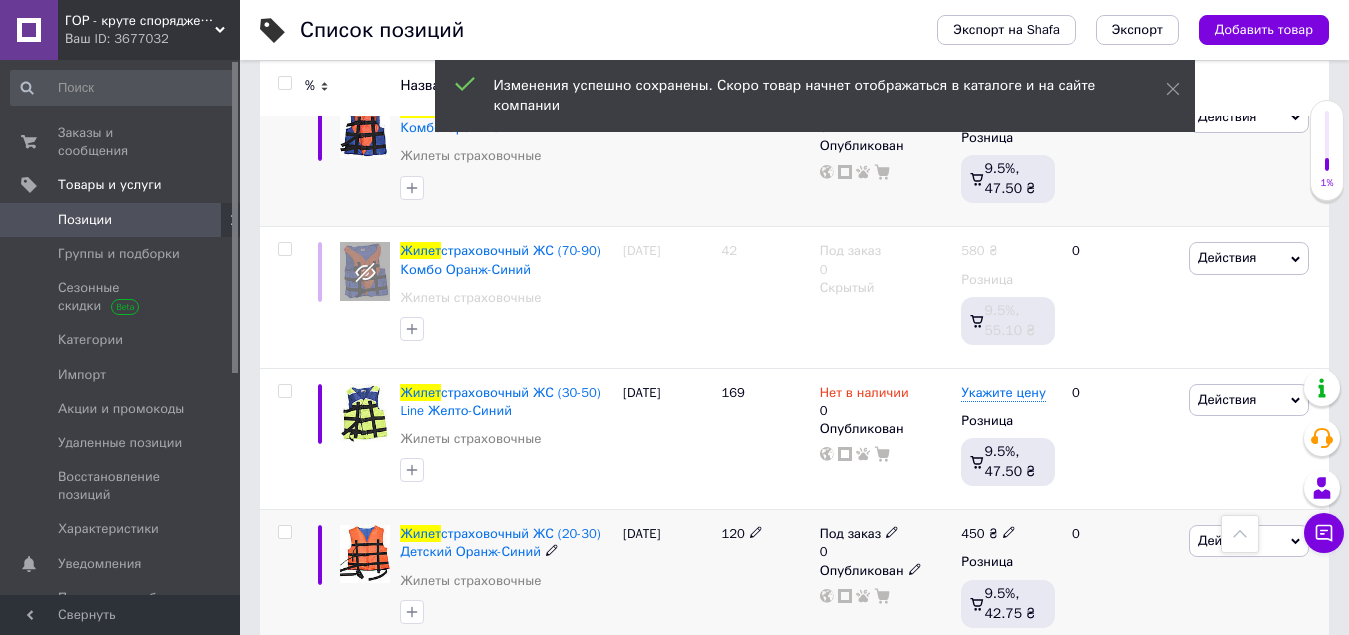 click 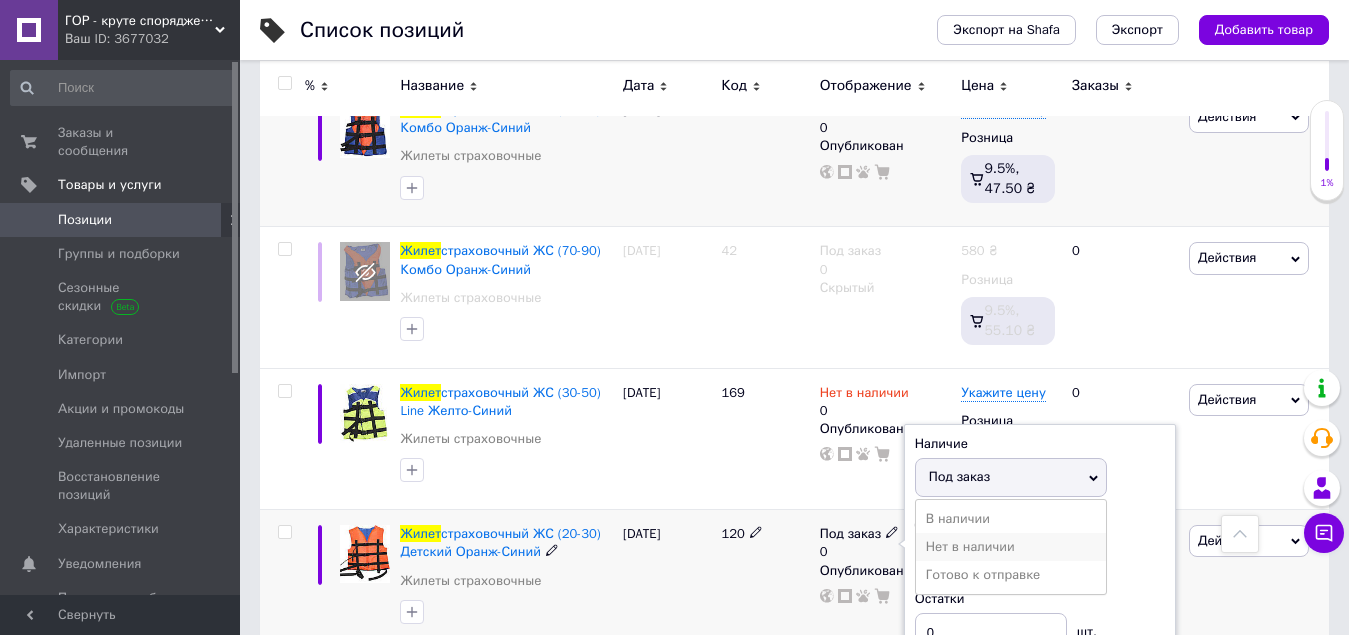 click on "Нет в наличии" at bounding box center [1011, 547] 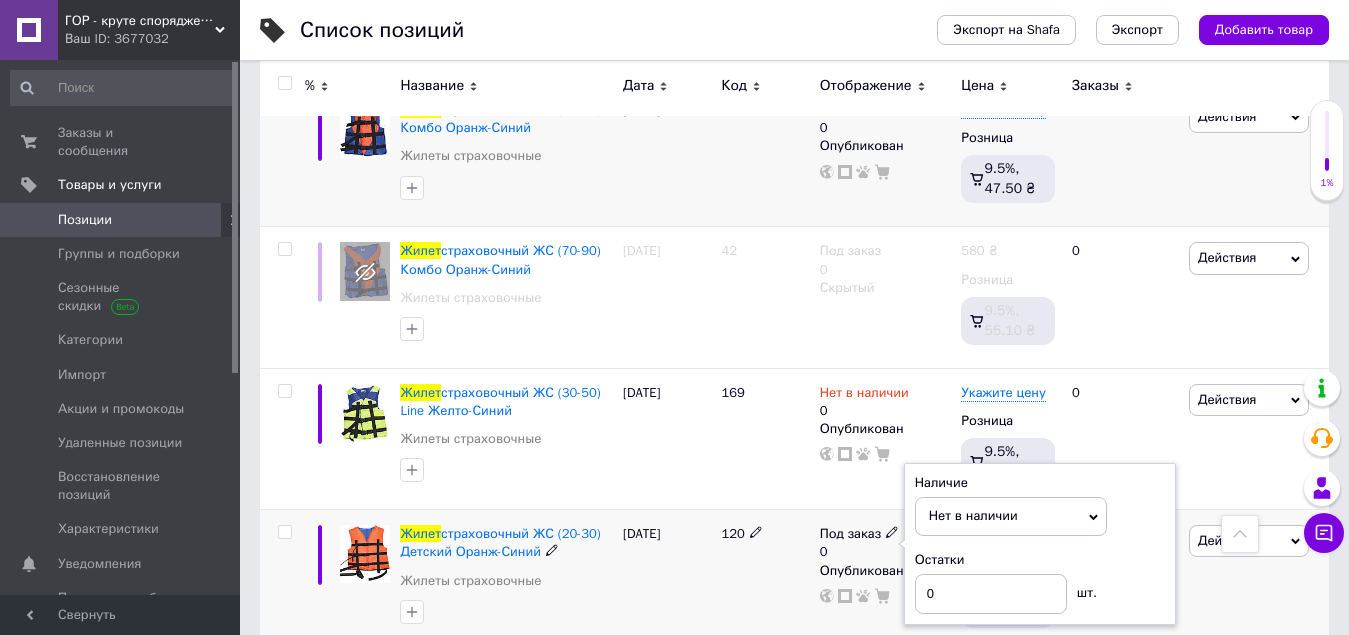 click on "120" at bounding box center (765, 580) 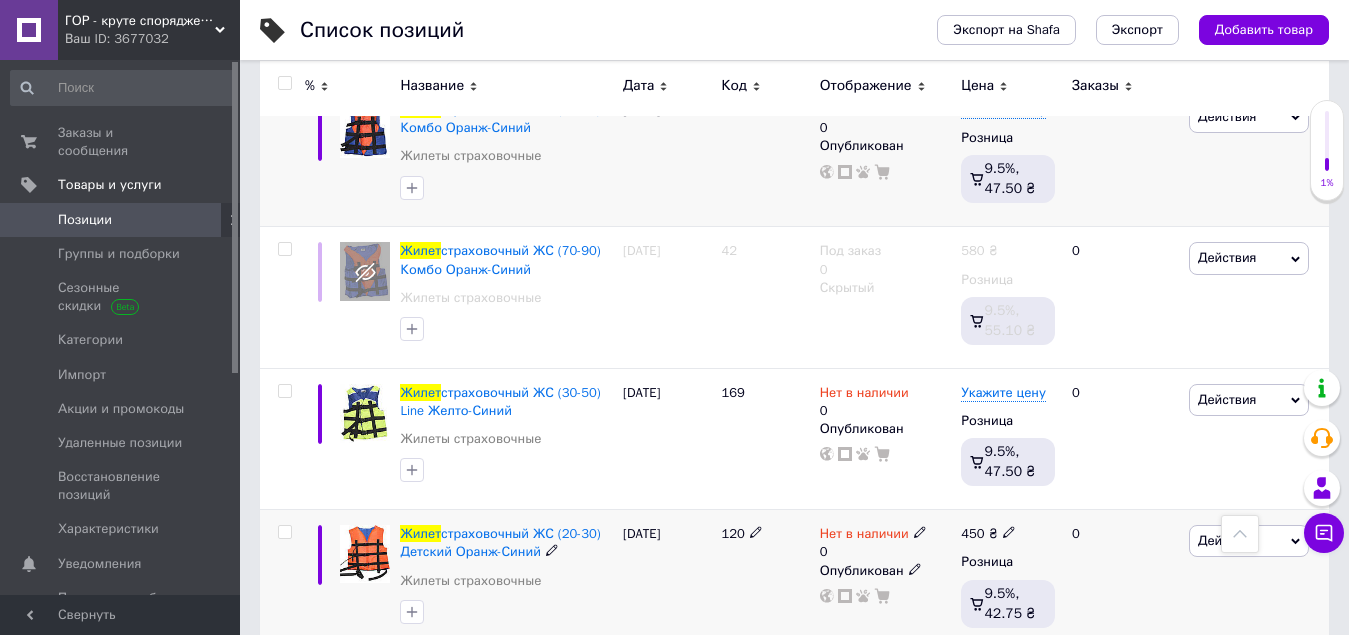 click 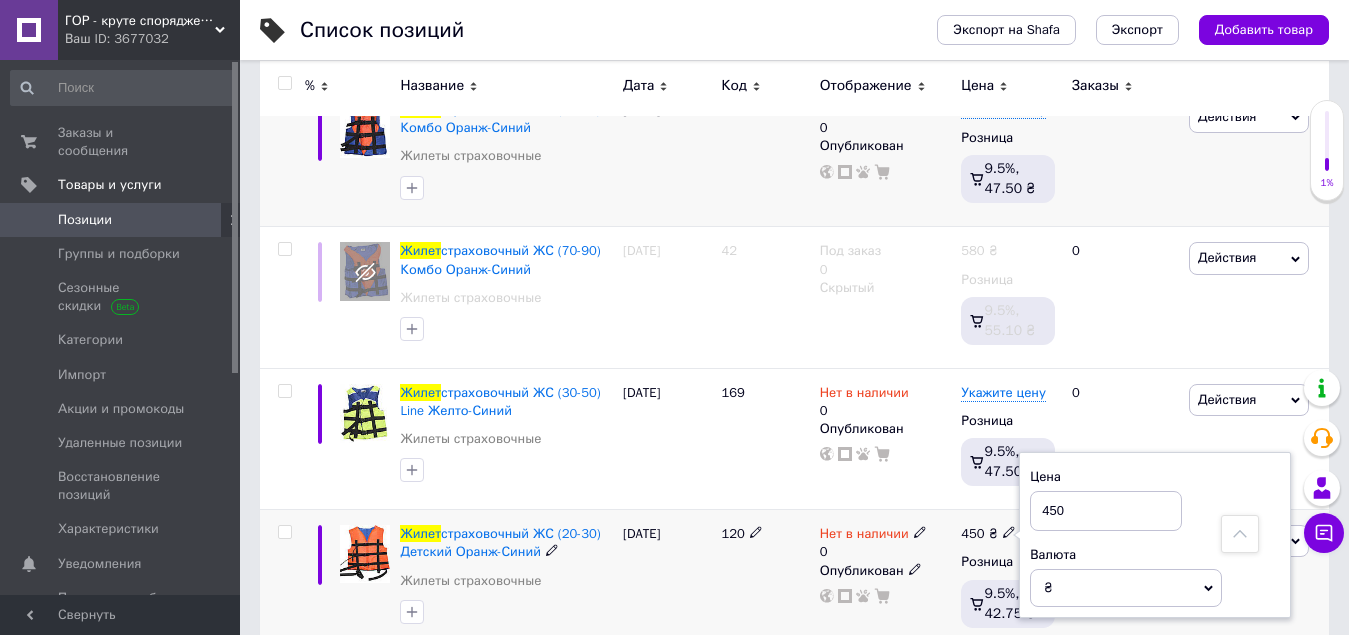 click on "450" at bounding box center [1106, 511] 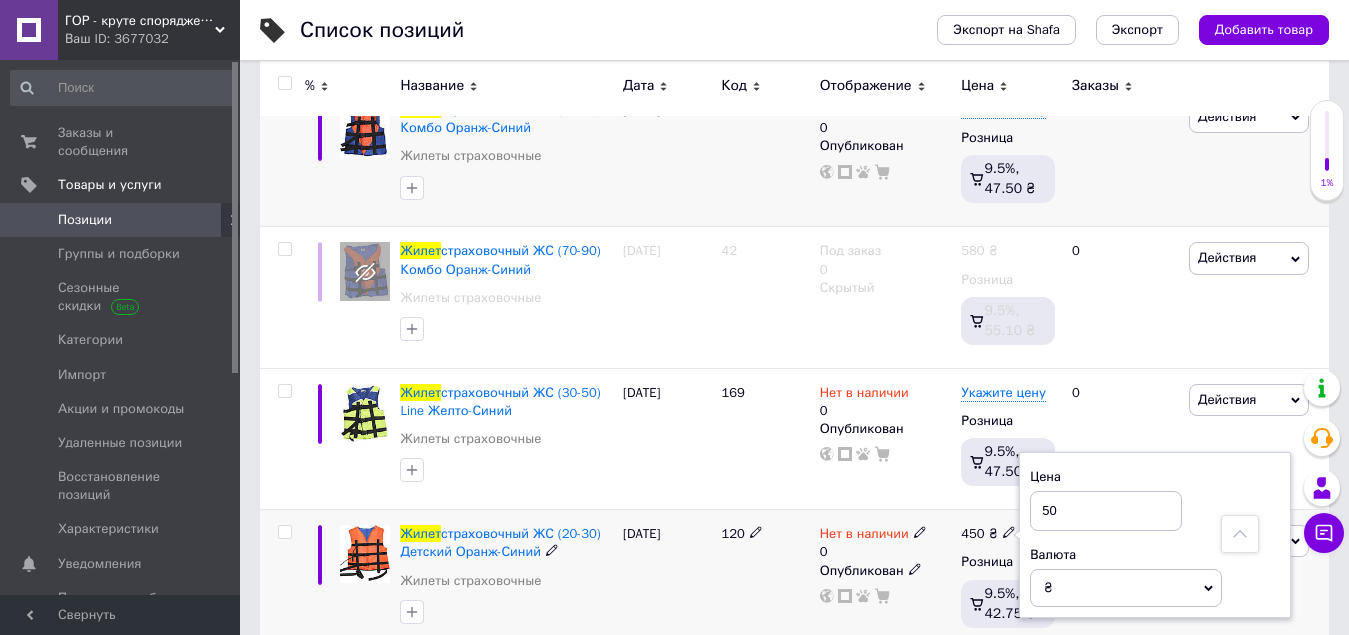 type on "500" 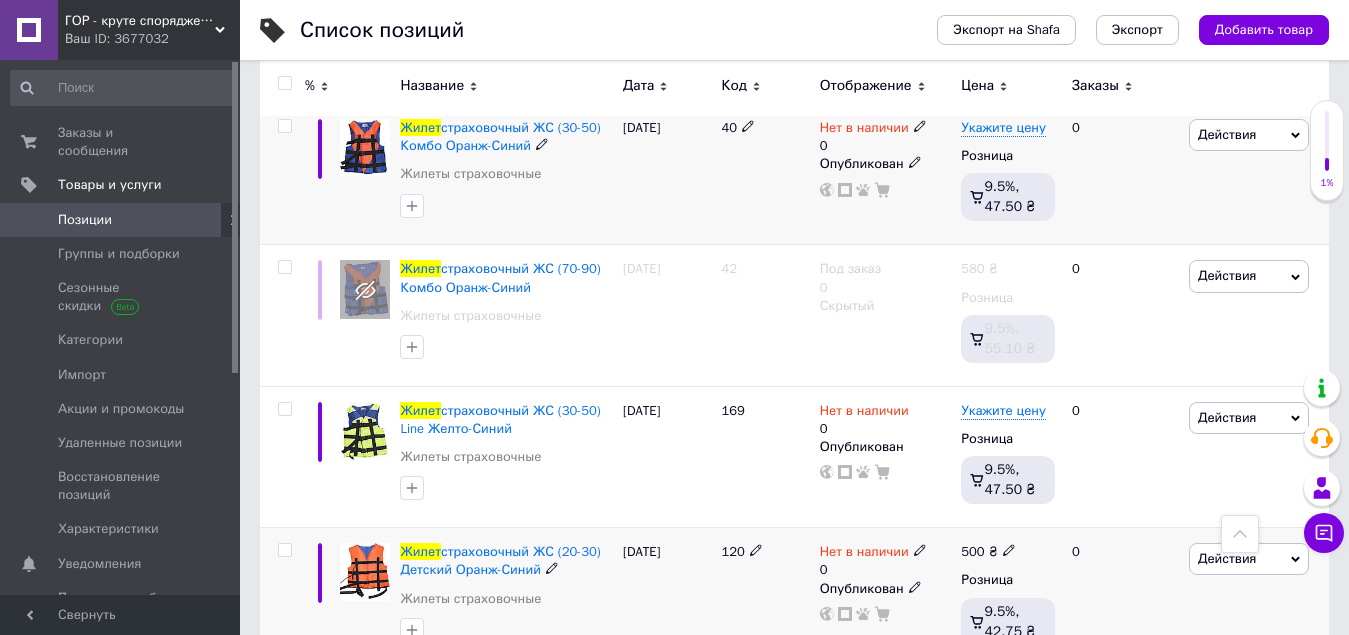 scroll, scrollTop: 4200, scrollLeft: 0, axis: vertical 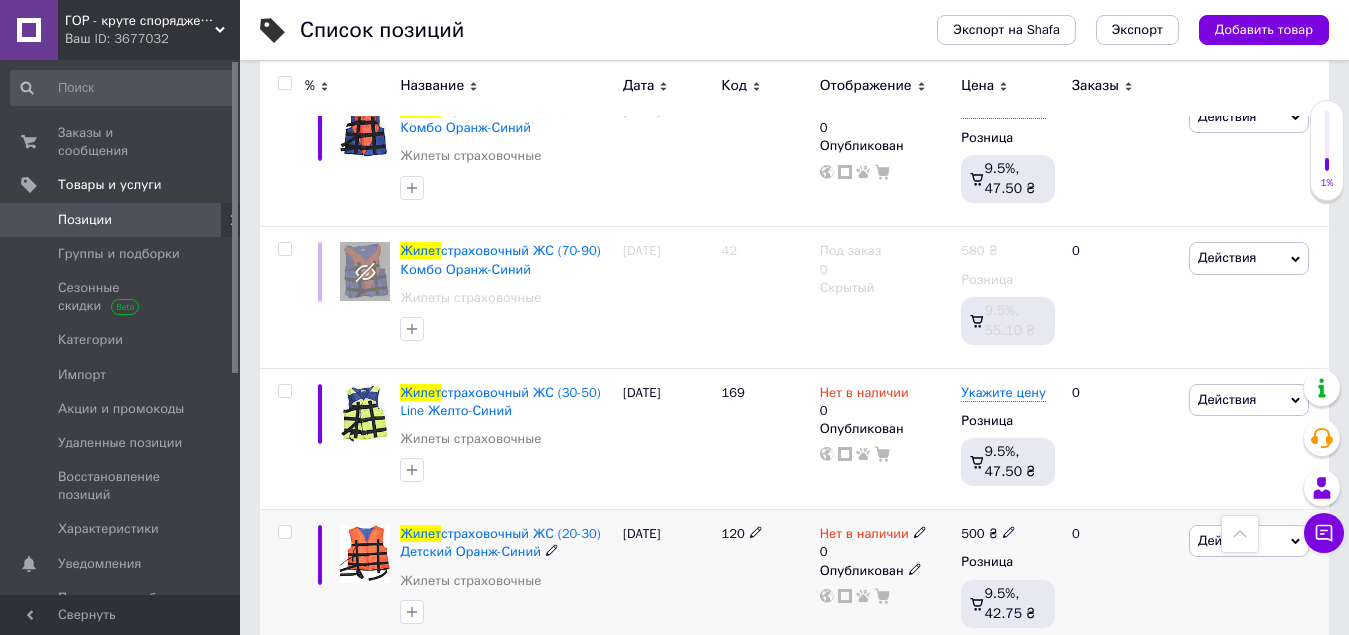 click 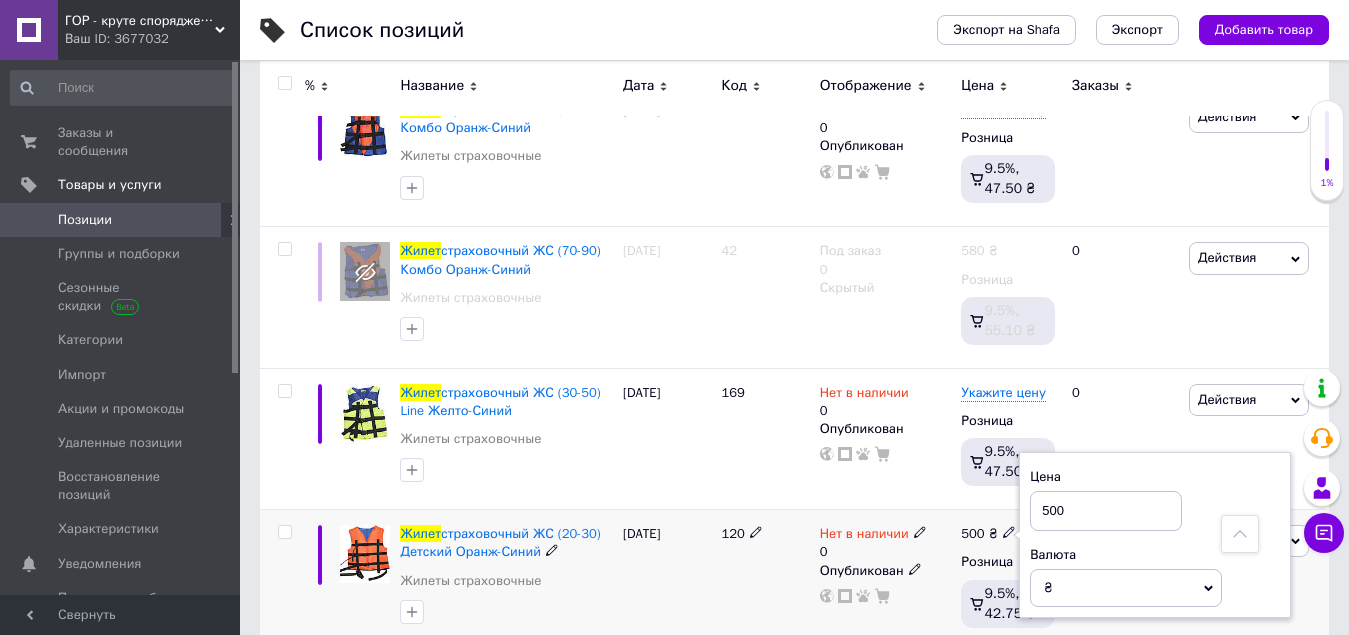 click on "500" at bounding box center [1106, 511] 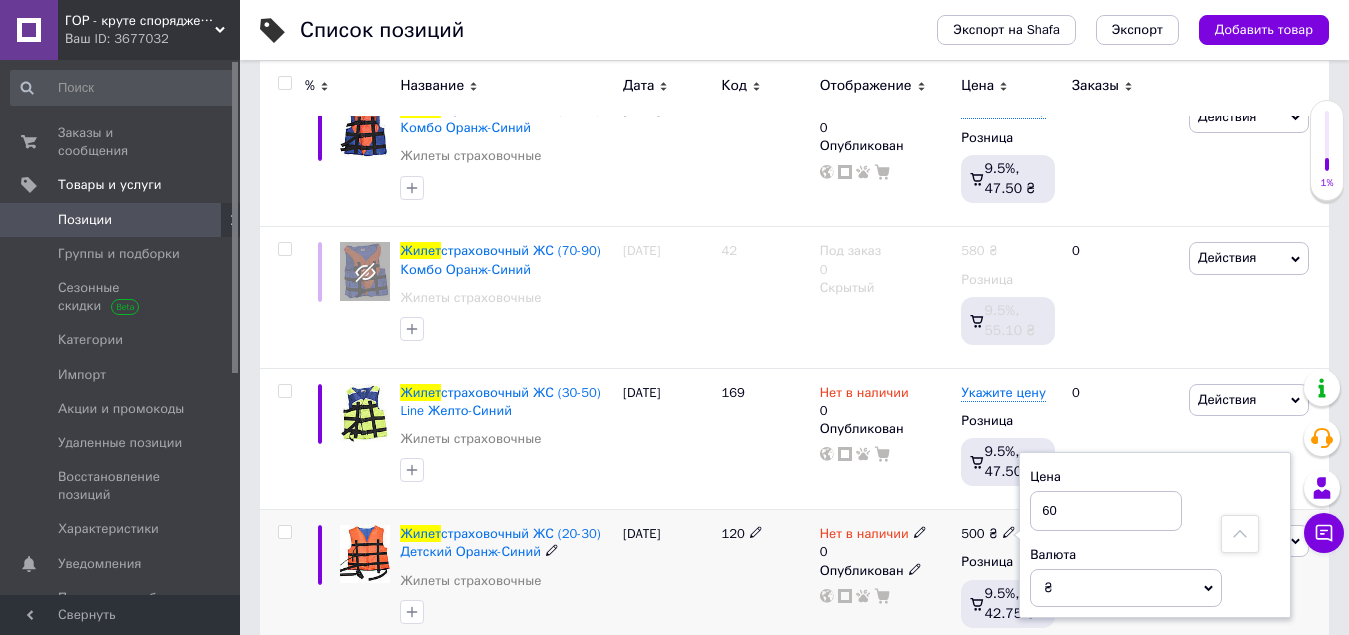 type on "600" 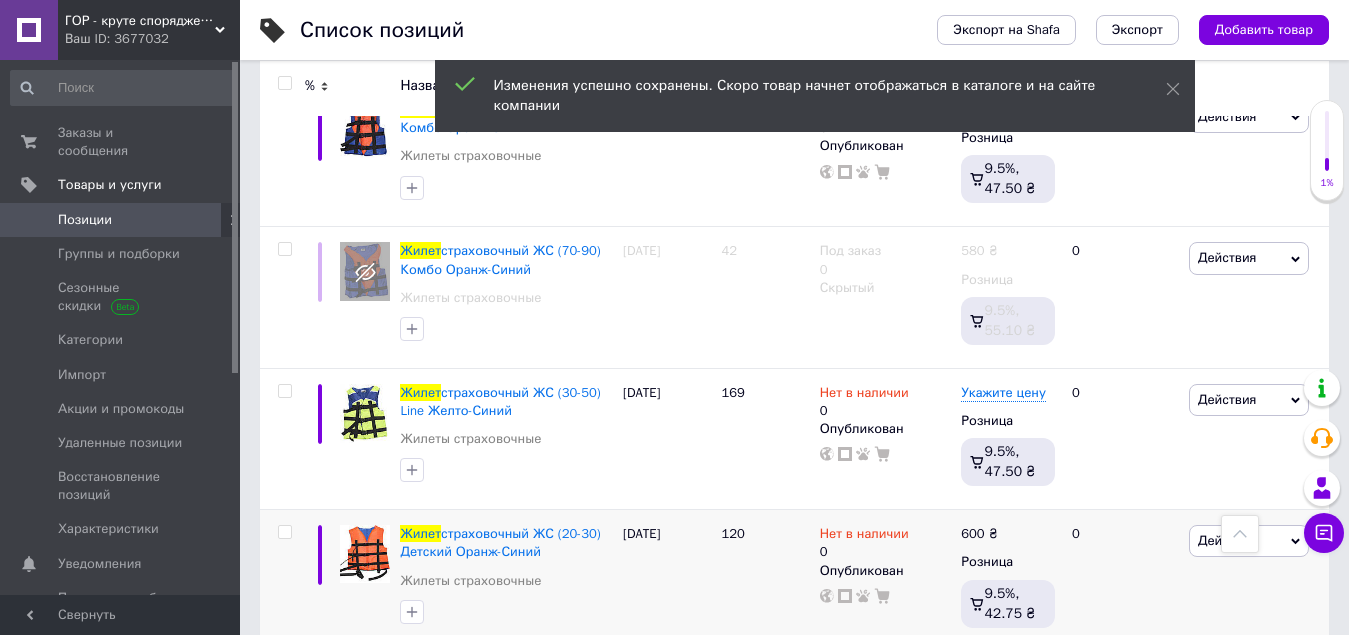 scroll, scrollTop: 4400, scrollLeft: 0, axis: vertical 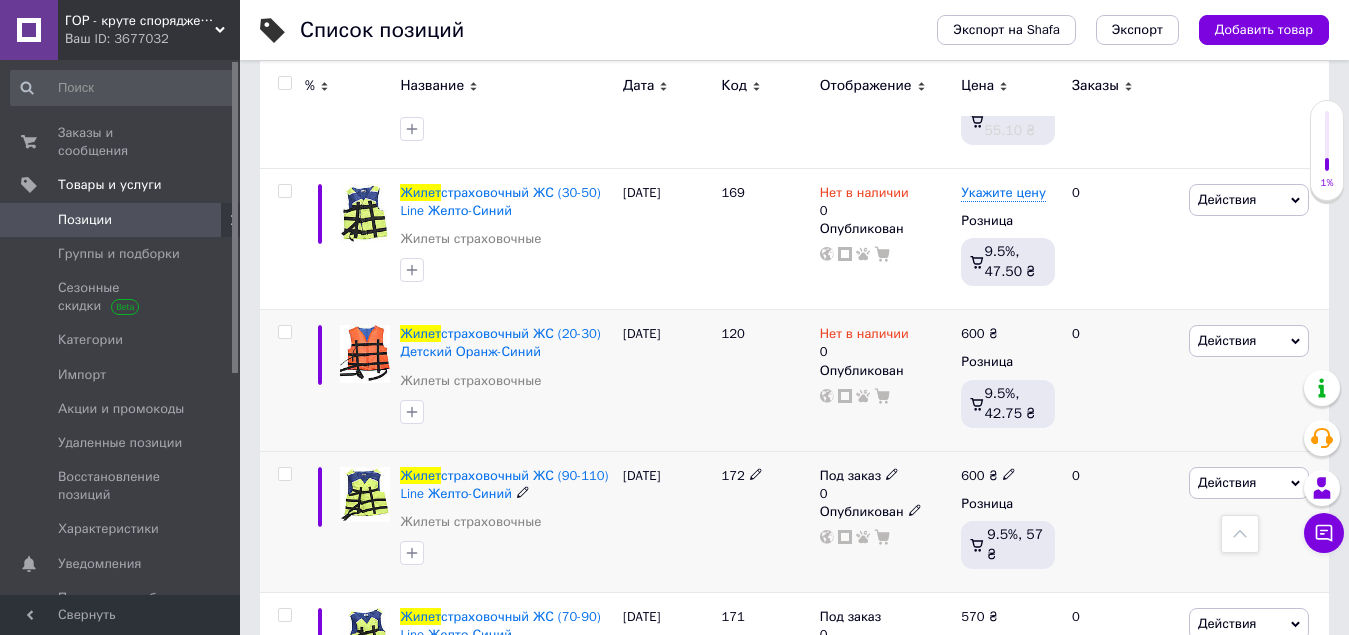 click 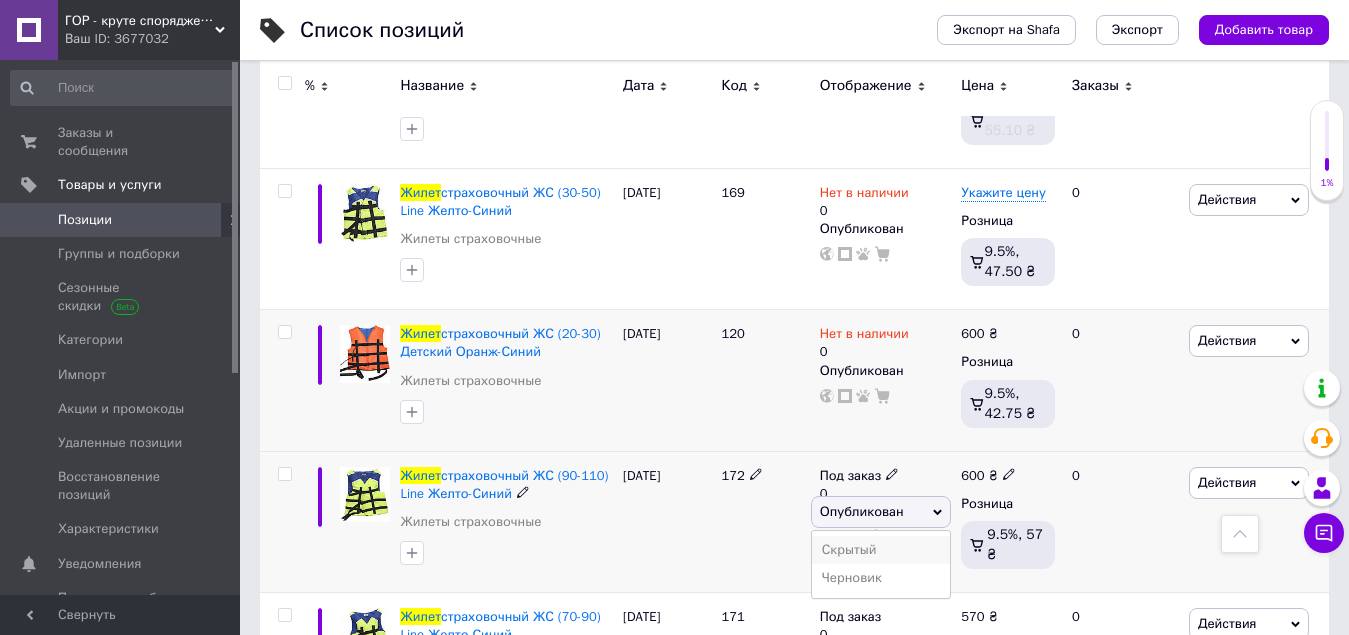click on "Скрытый" at bounding box center [881, 550] 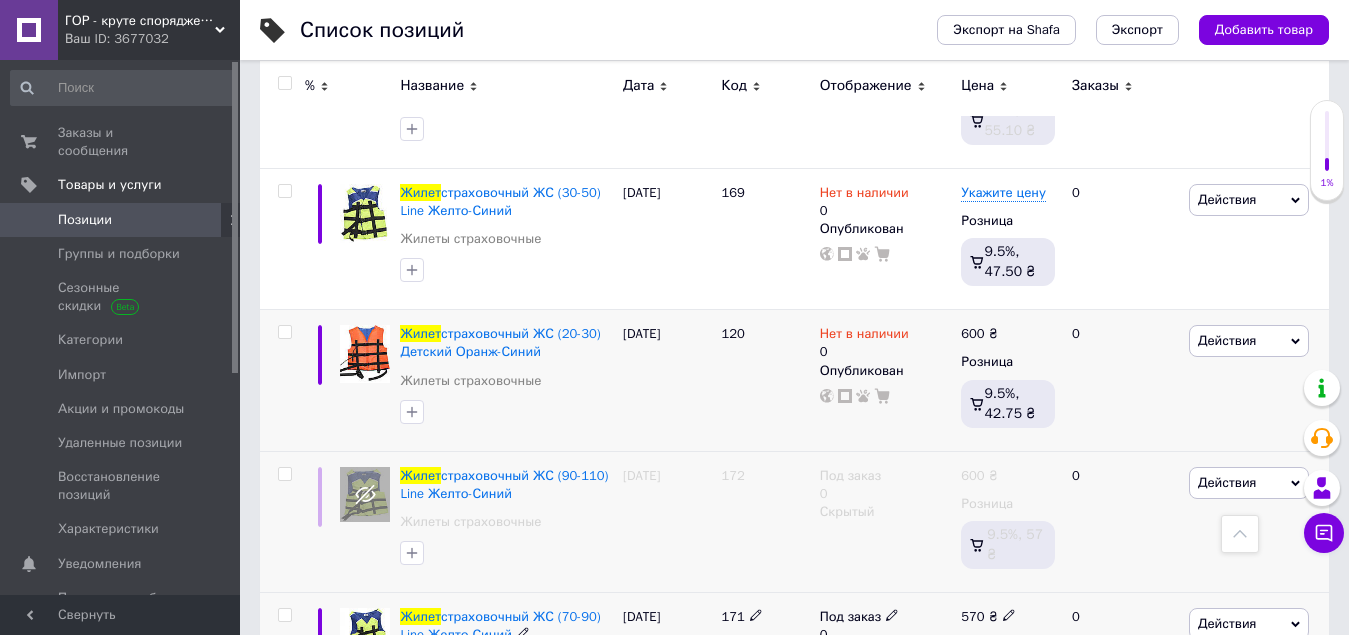 click on "Опубликован" at bounding box center (886, 653) 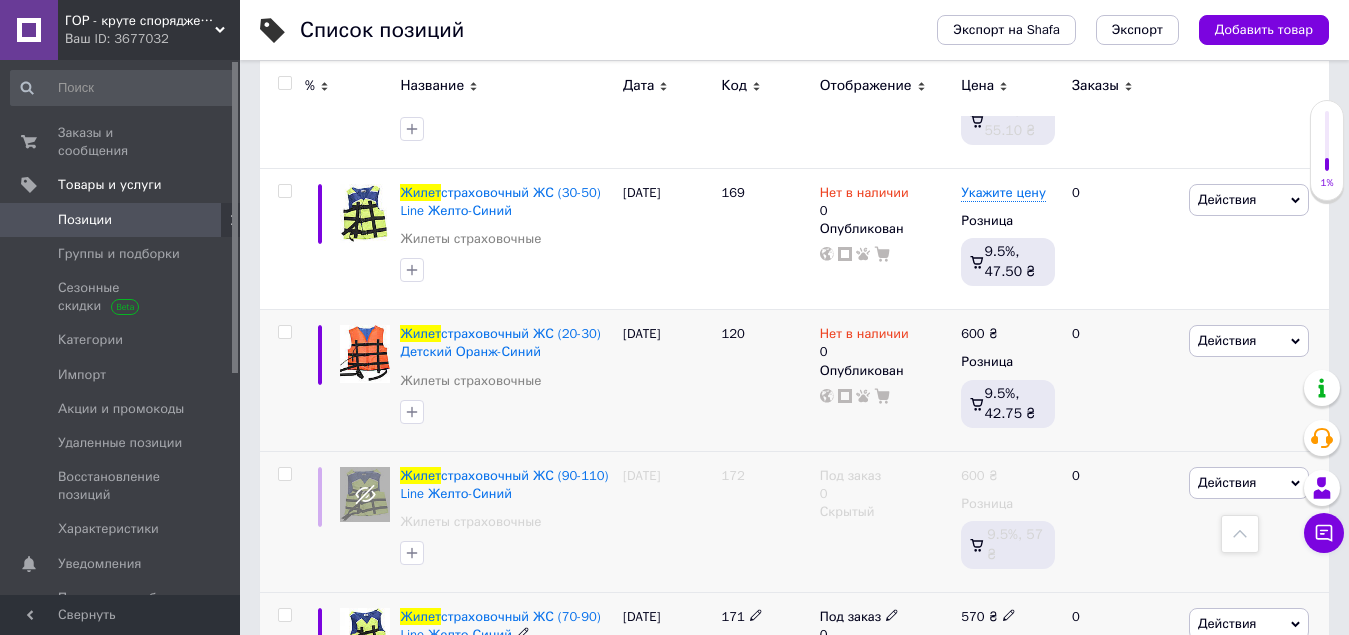 click on "Скрытый" at bounding box center (881, 692) 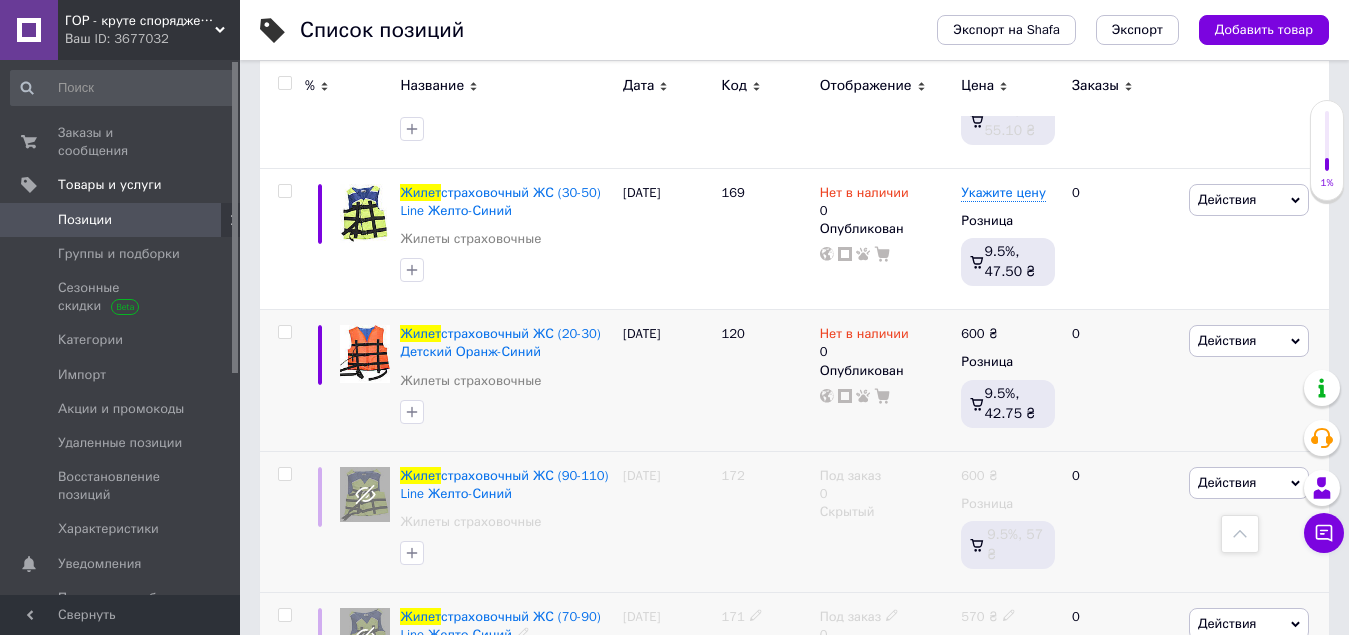 scroll, scrollTop: 4800, scrollLeft: 0, axis: vertical 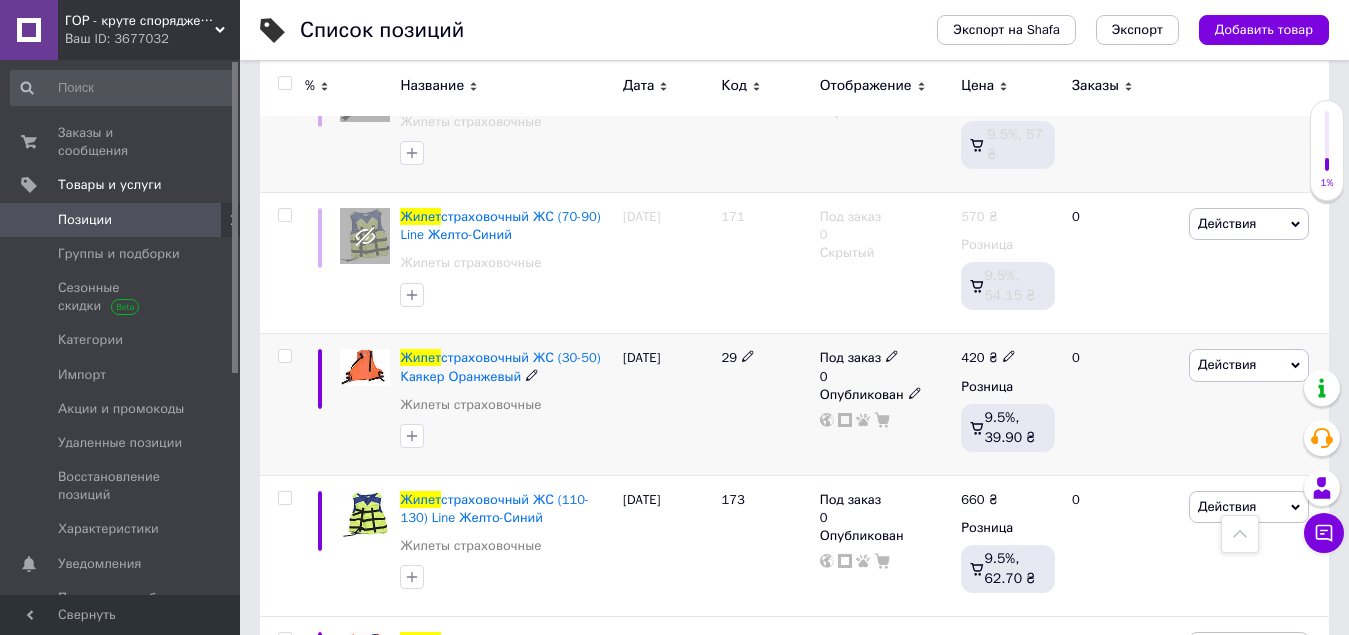 click 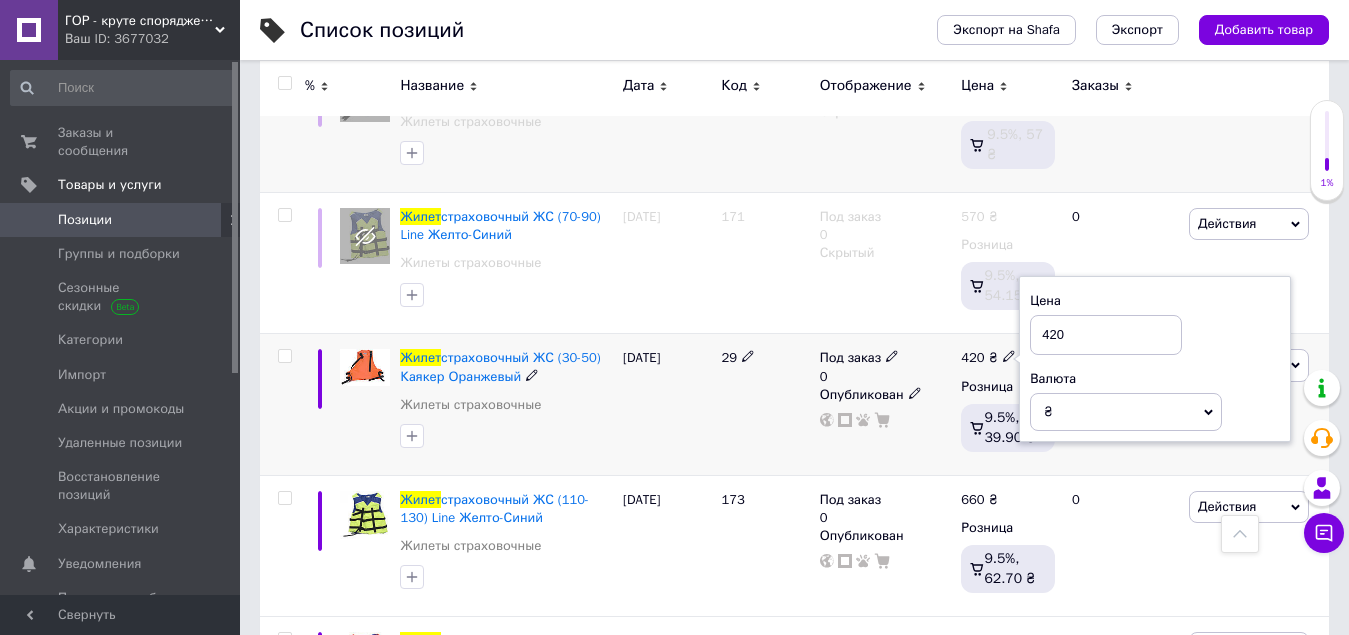 click on "420" at bounding box center (1106, 335) 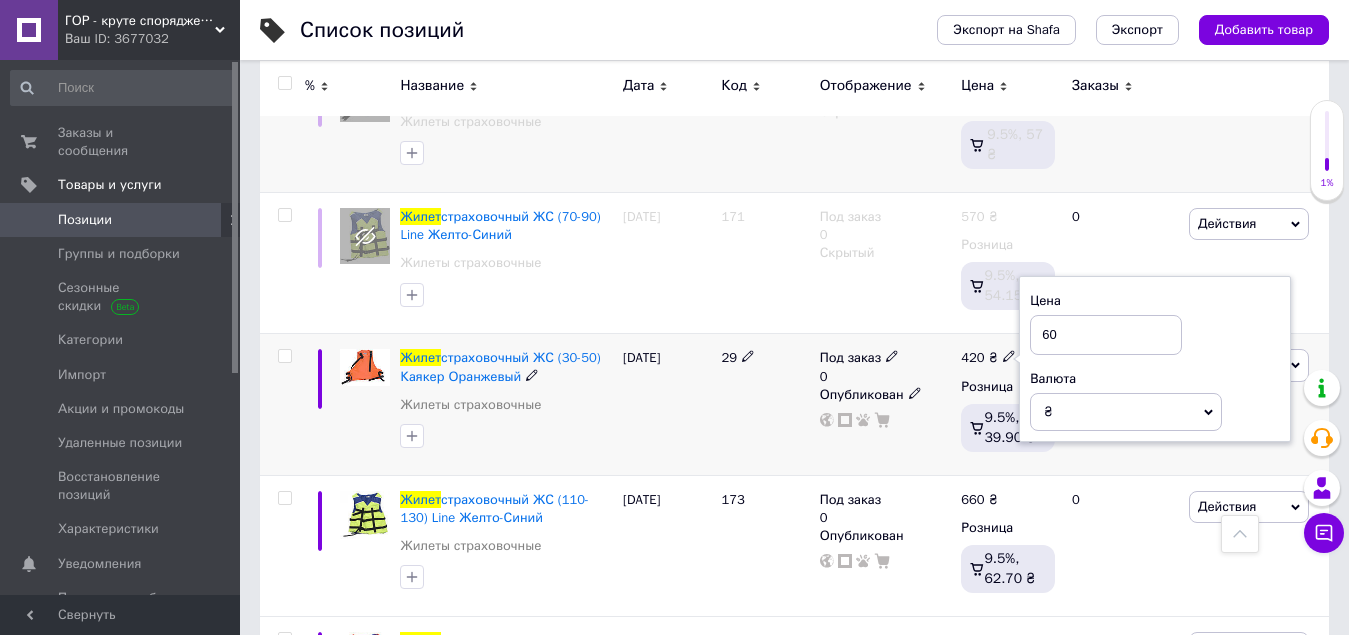 type on "600" 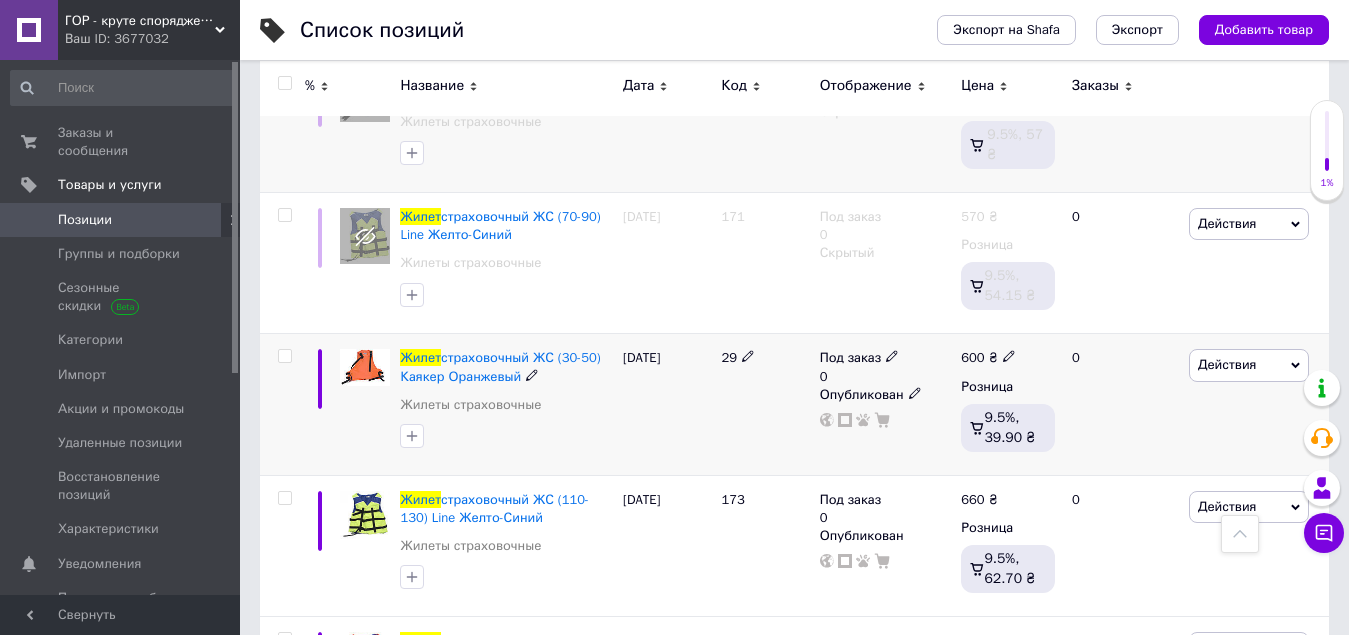 click on "Под заказ" at bounding box center [859, 358] 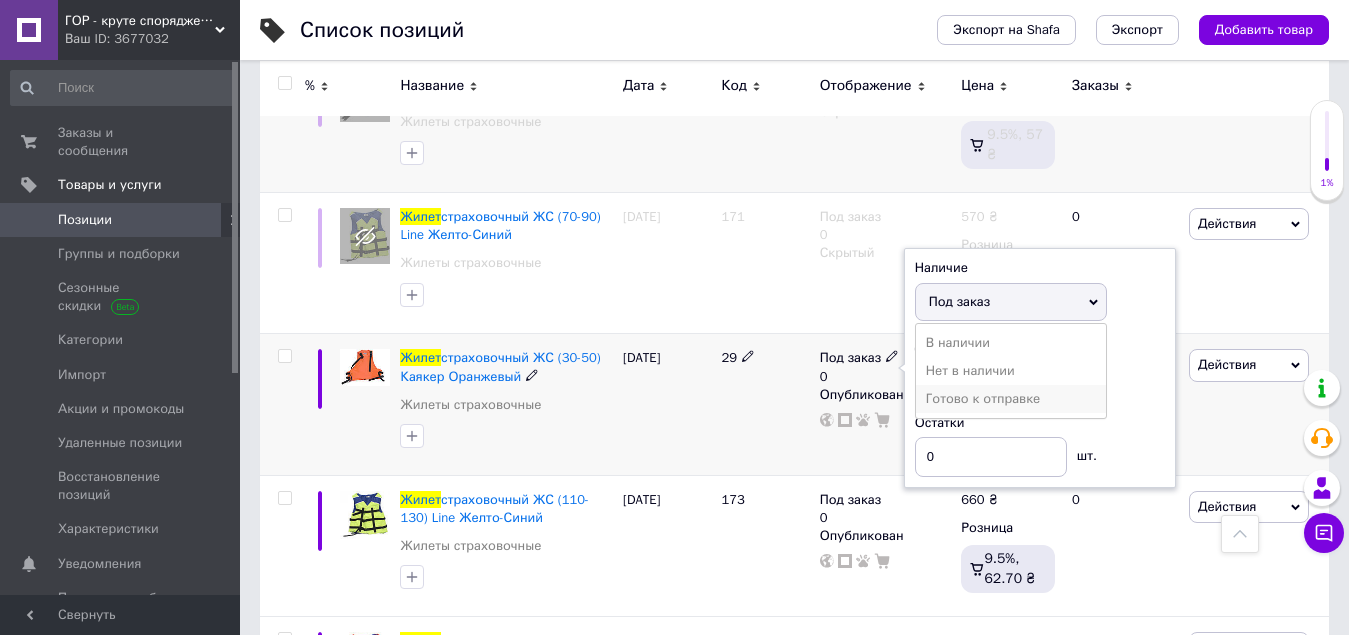 click on "Готово к отправке" at bounding box center [1011, 399] 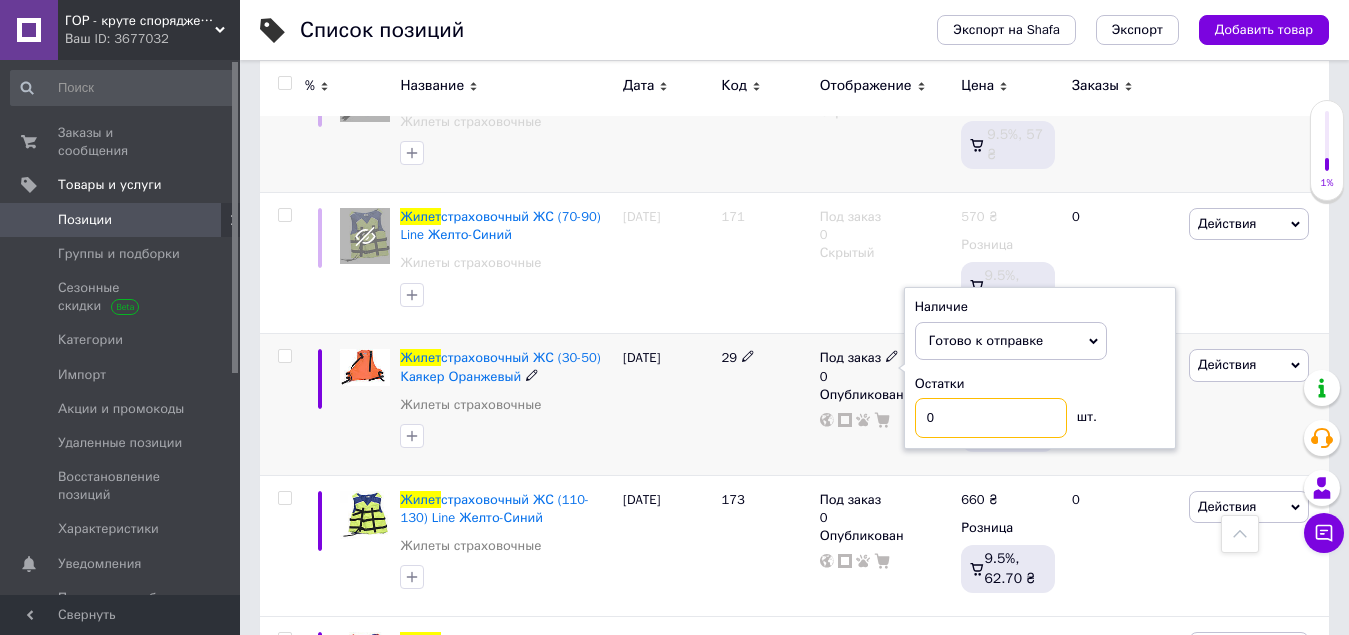 click on "0" at bounding box center (991, 418) 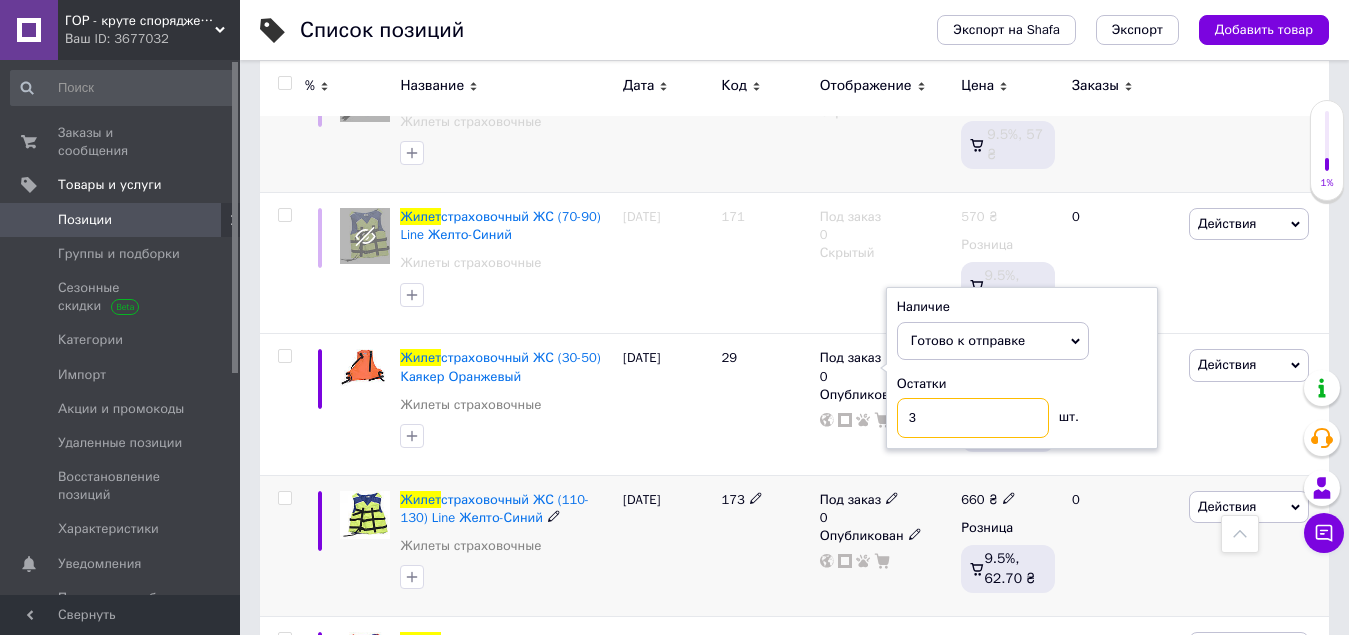 type on "3" 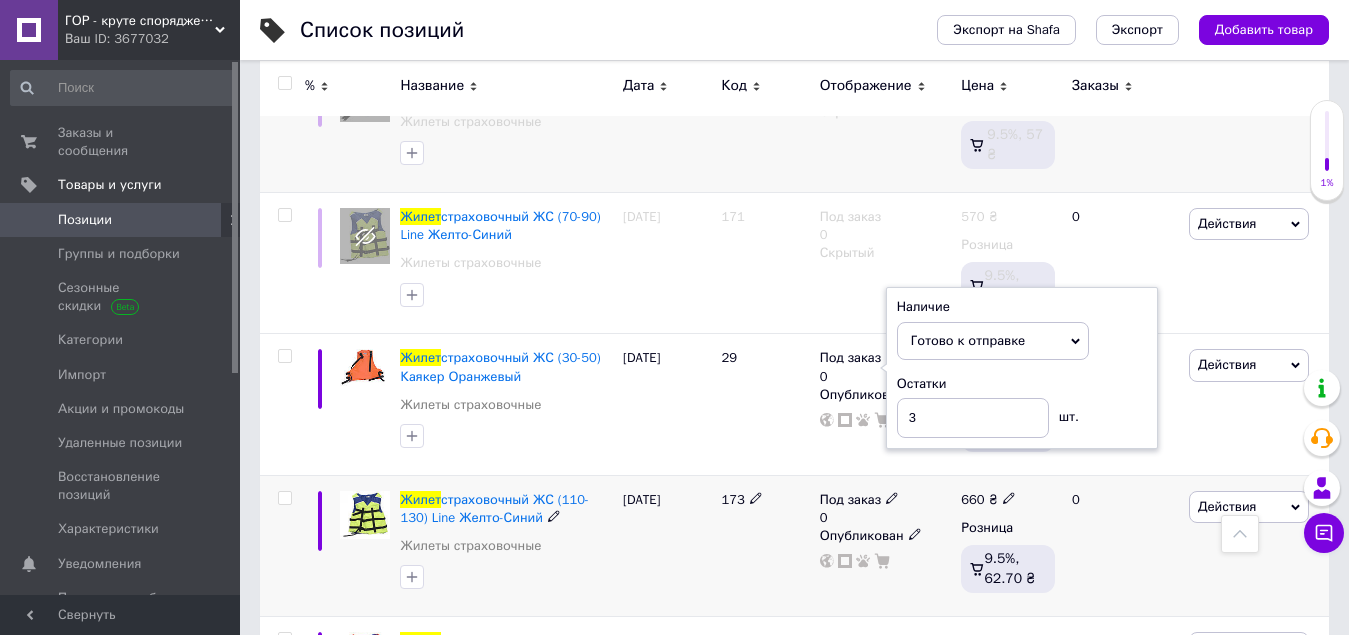 click on "Опубликован" at bounding box center [886, 536] 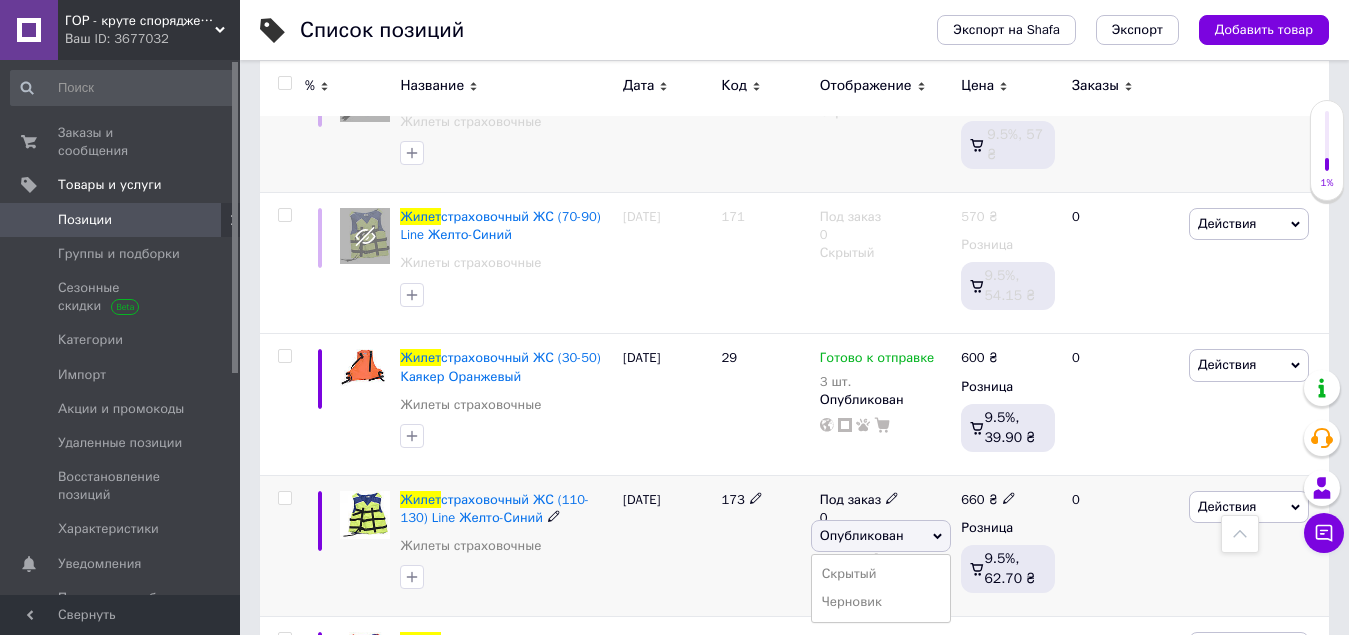 click on "Опубликован" at bounding box center (881, 536) 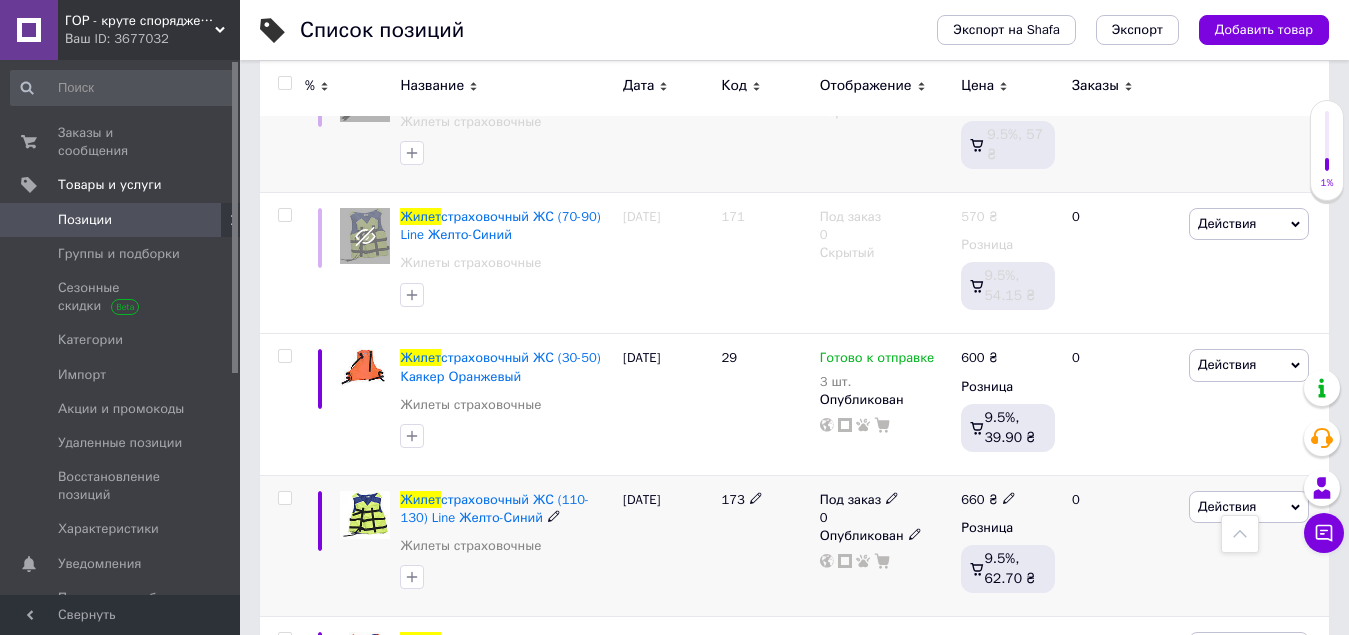 click on "Опубликован" at bounding box center (886, 536) 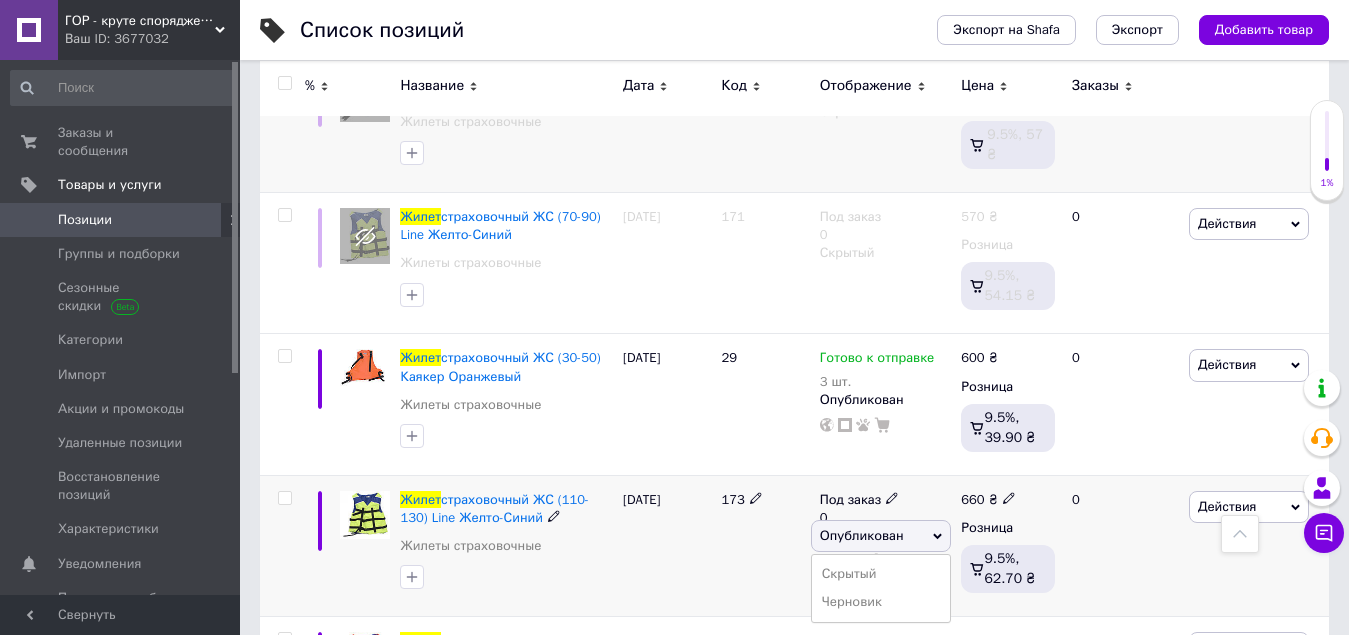 click on "Опубликован" at bounding box center (881, 536) 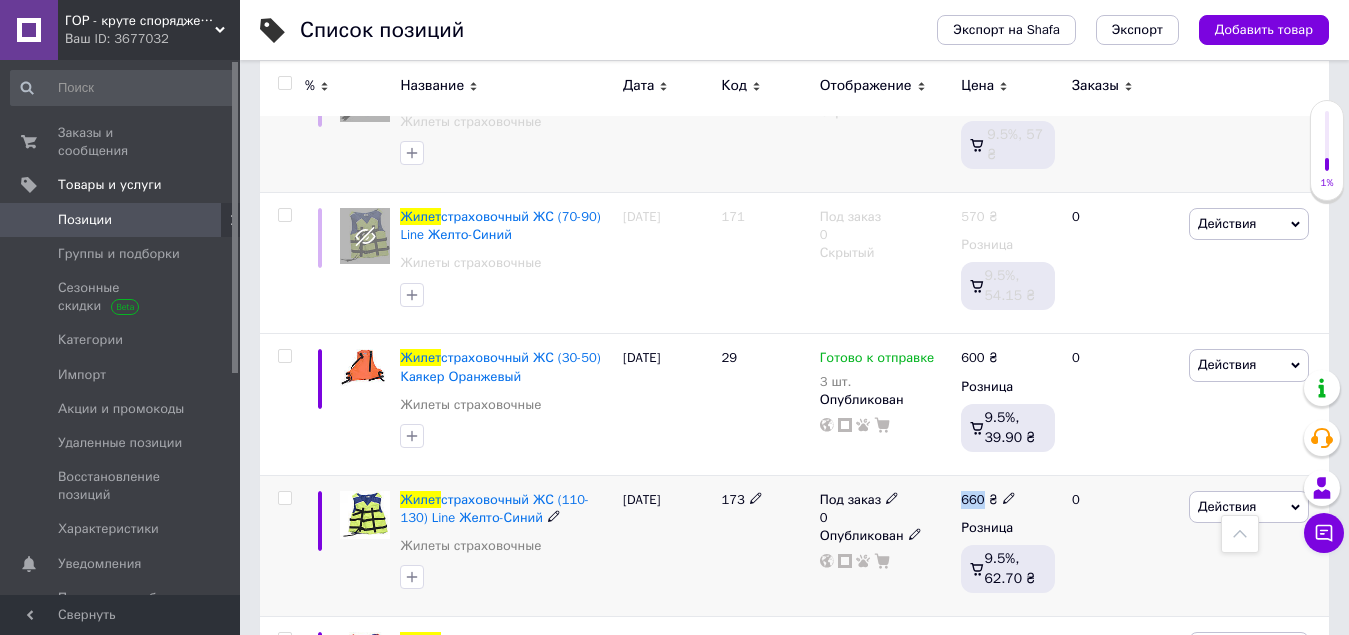 click 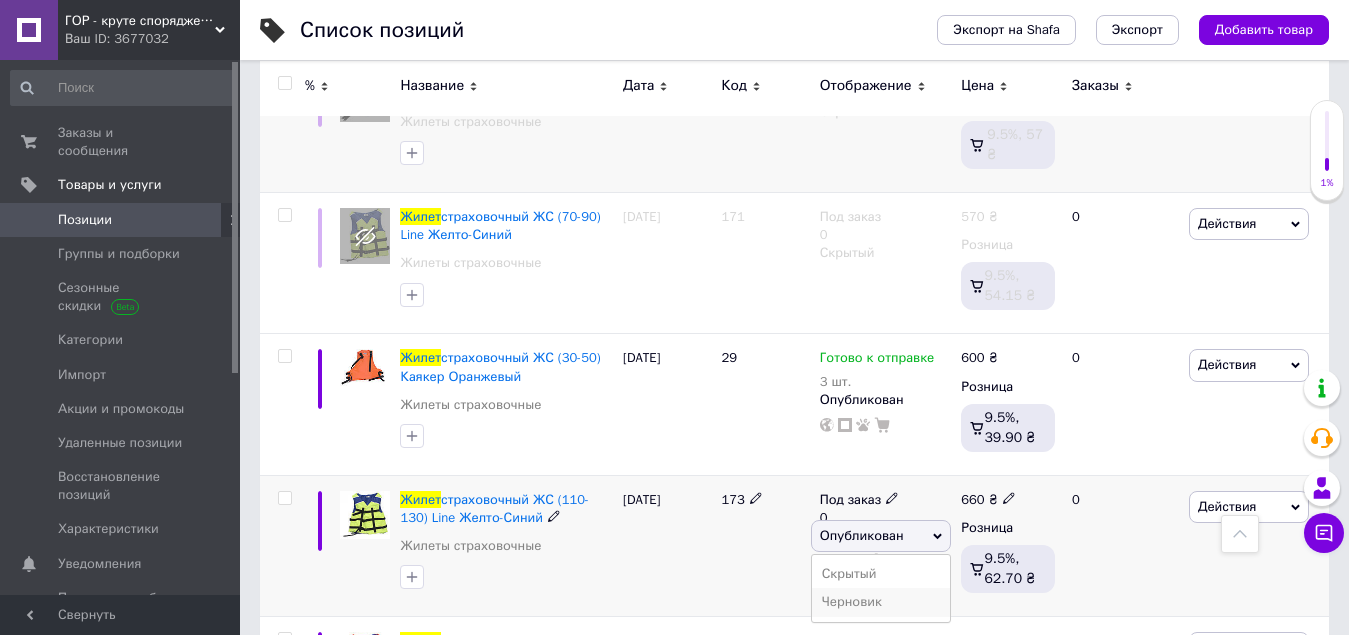 click on "Черновик" at bounding box center [881, 602] 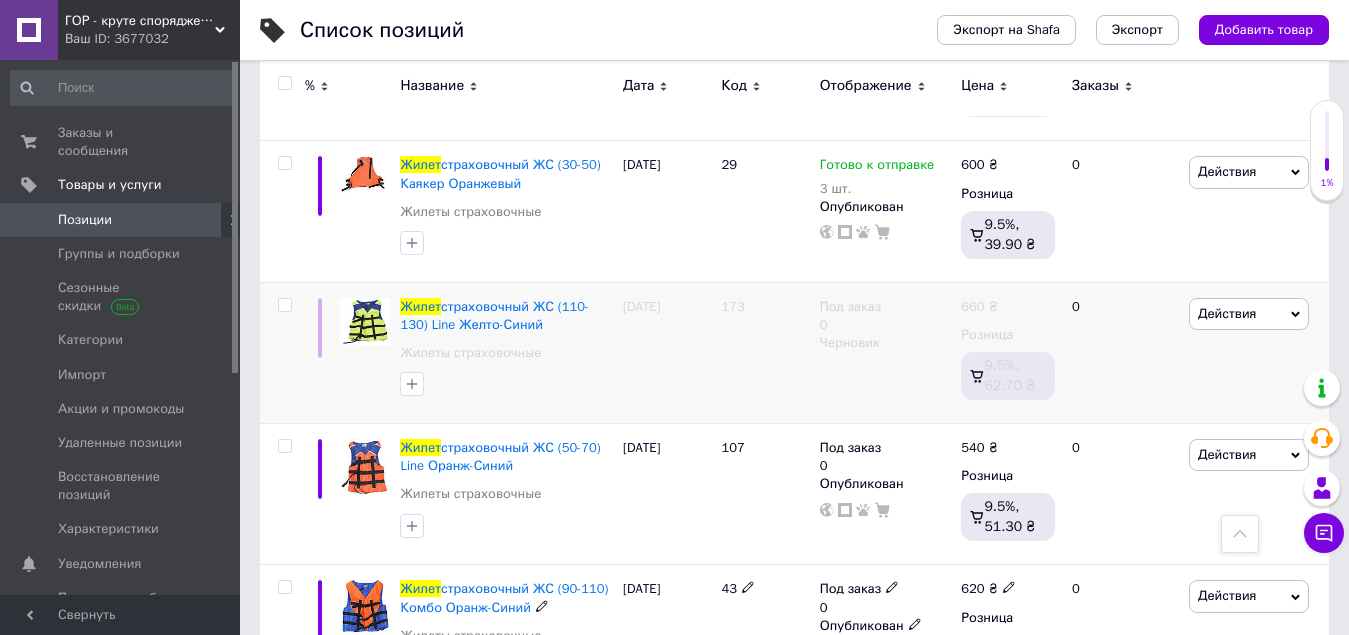 scroll, scrollTop: 5000, scrollLeft: 0, axis: vertical 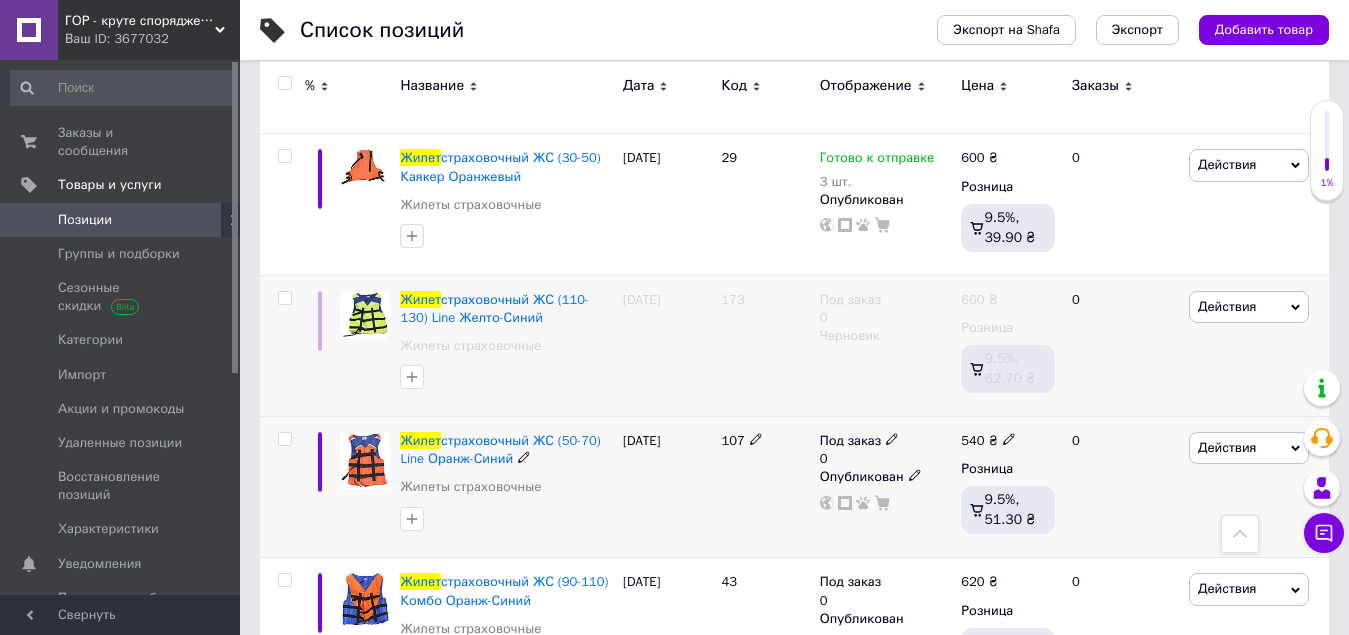 click 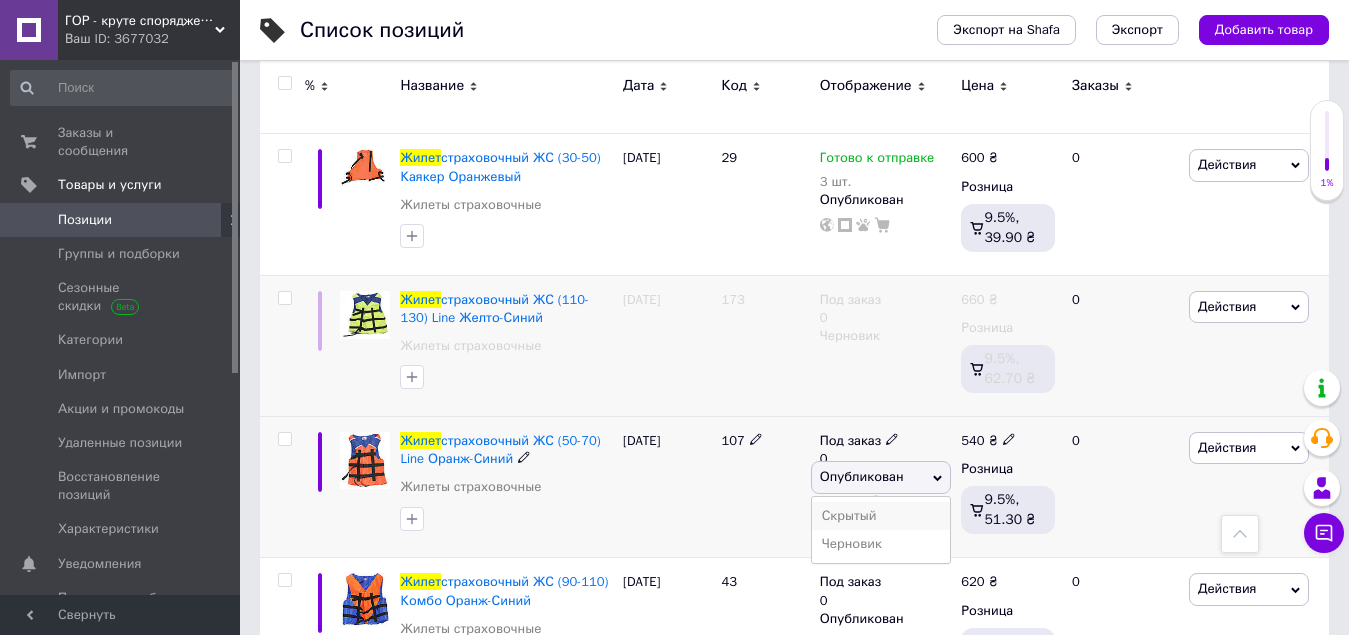 click on "Скрытый" at bounding box center [881, 516] 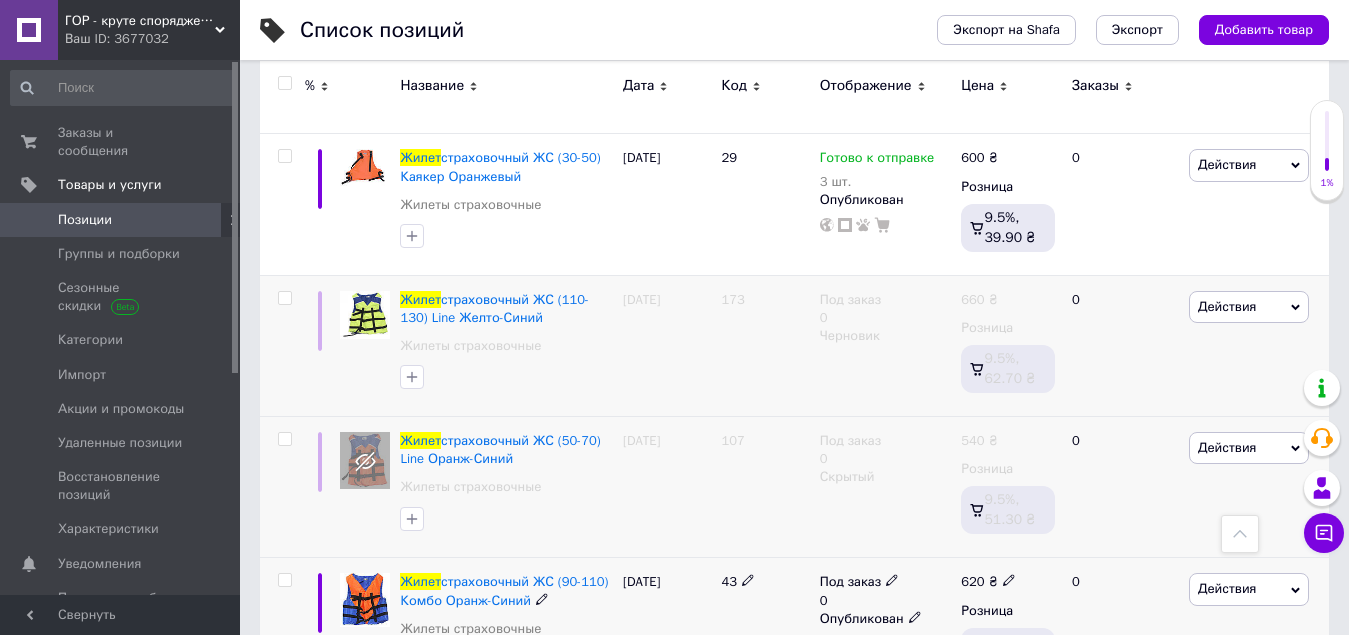 drag, startPoint x: 909, startPoint y: 478, endPoint x: 909, endPoint y: 467, distance: 11 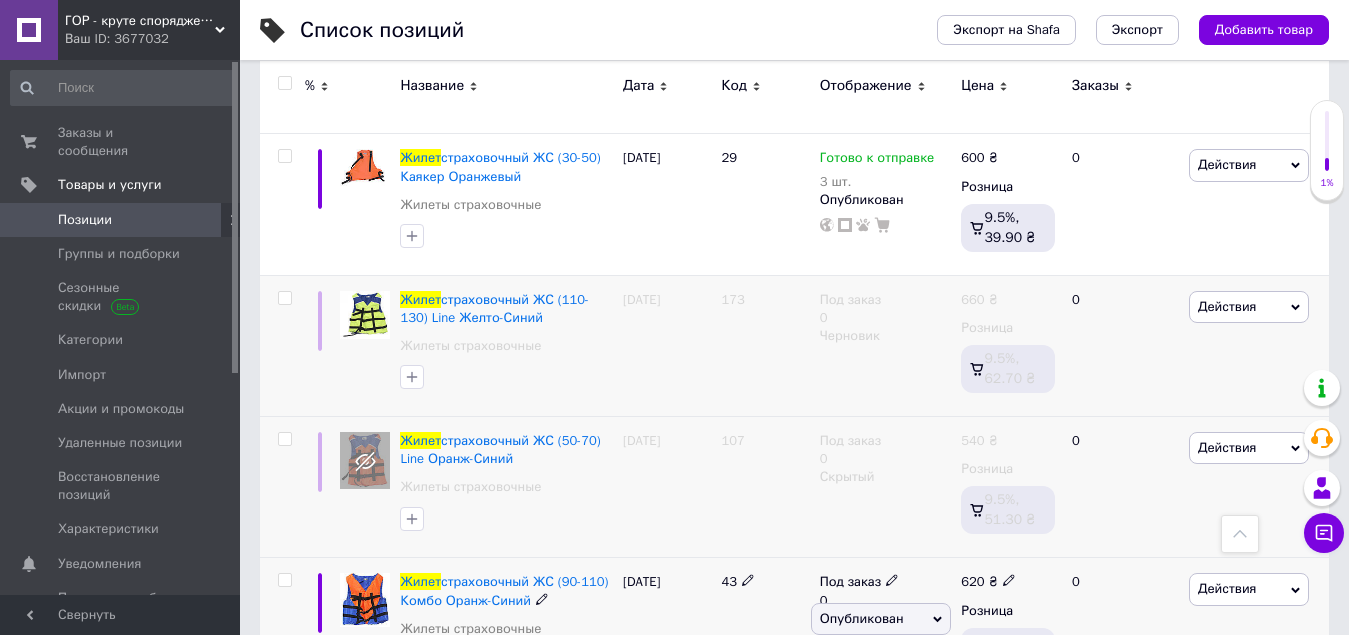 click on "Скрытый" at bounding box center [881, 657] 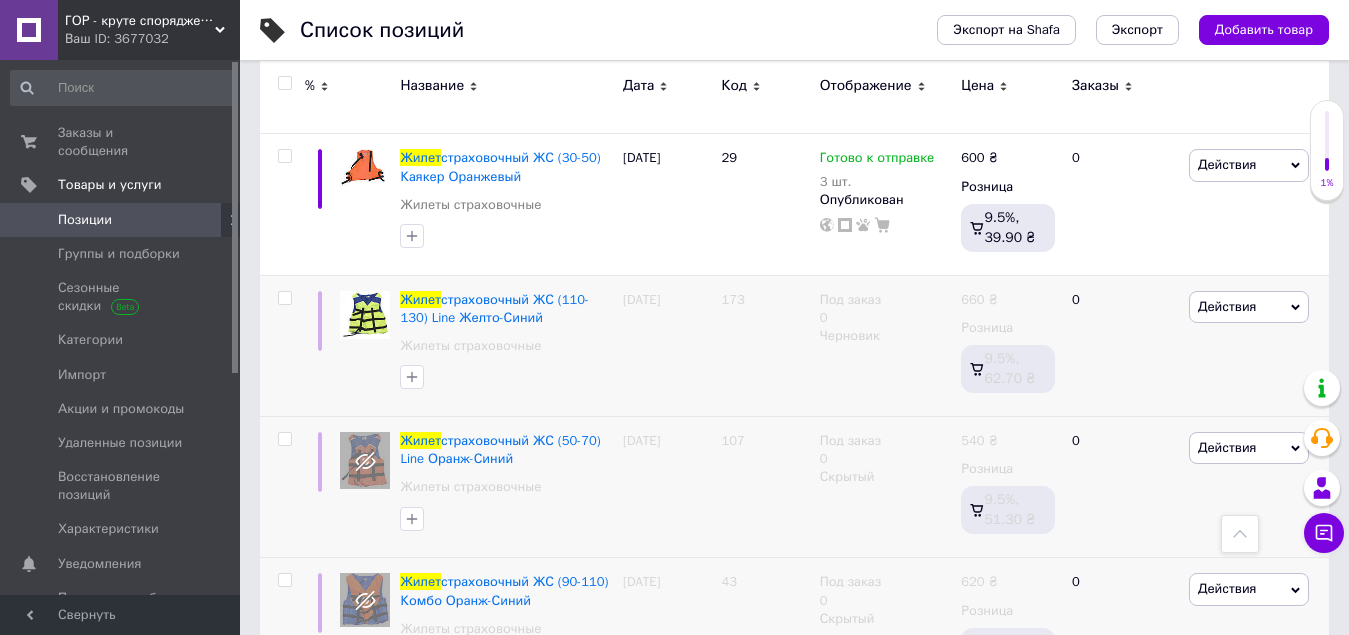 click 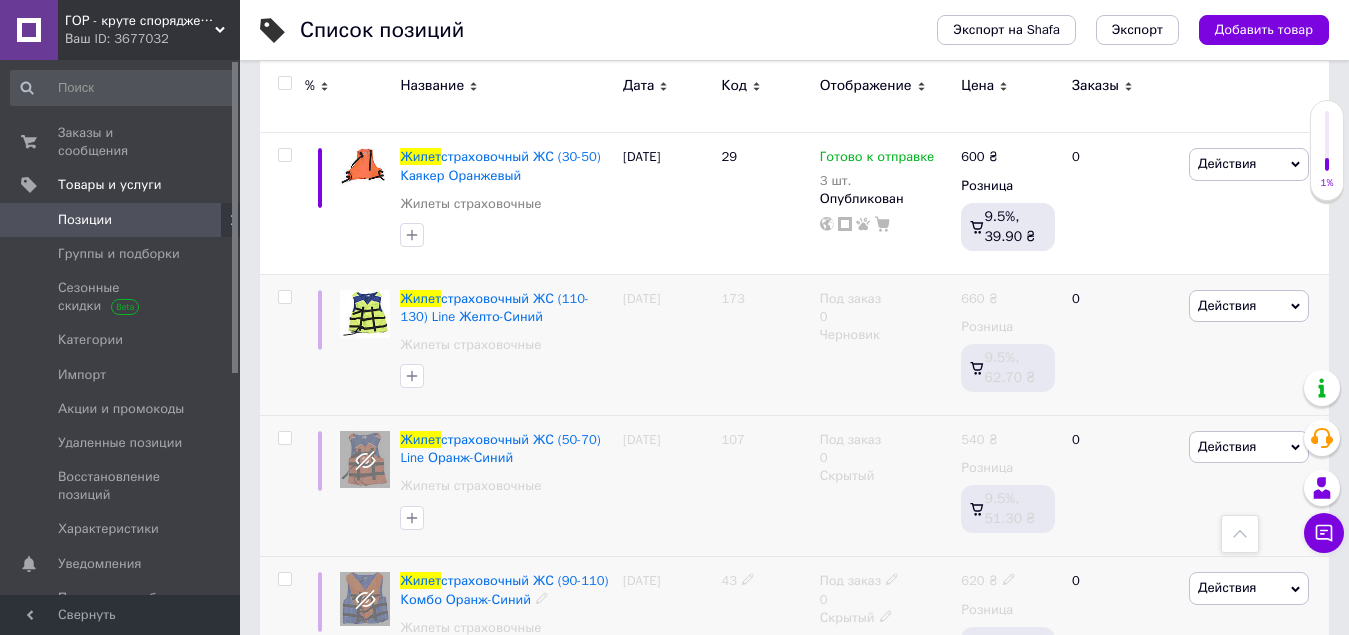 scroll, scrollTop: 5200, scrollLeft: 0, axis: vertical 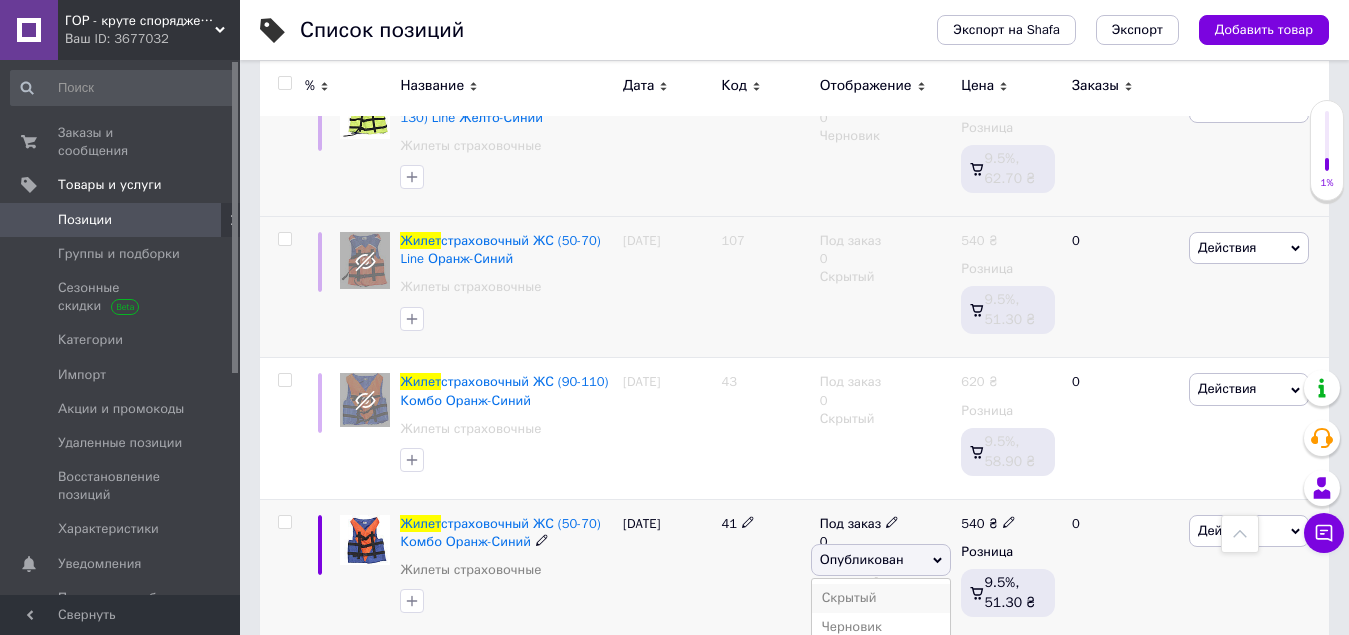 click on "Скрытый" at bounding box center [881, 598] 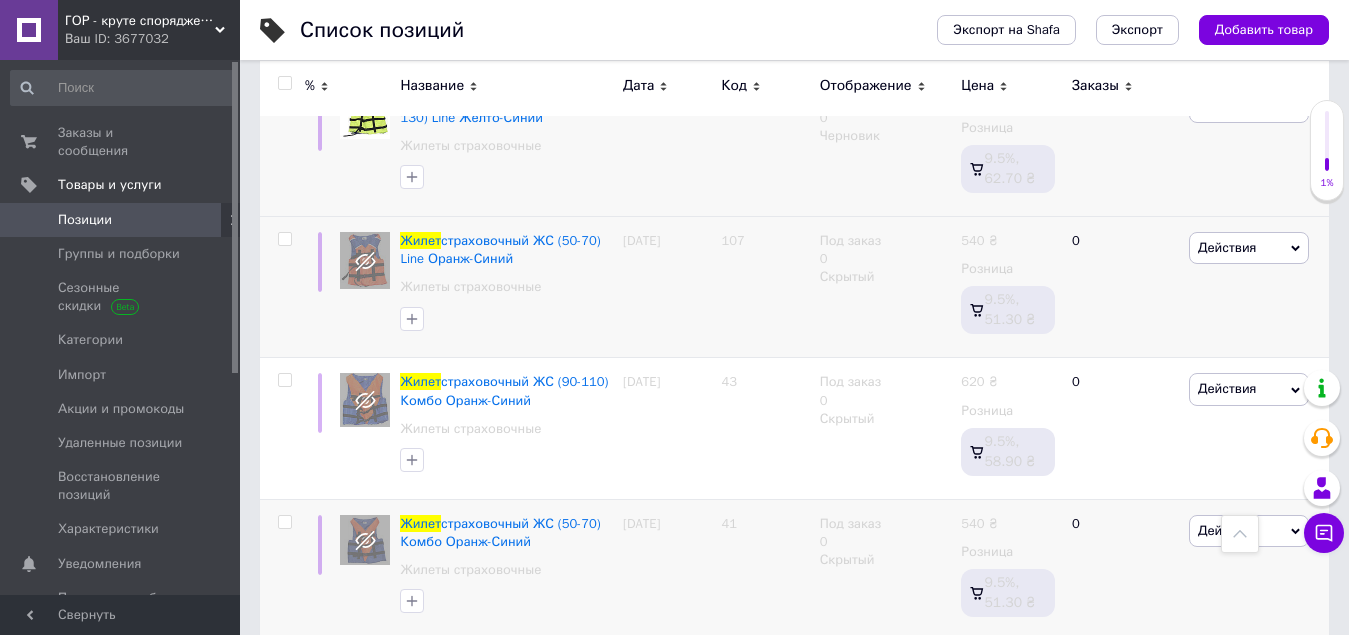 click 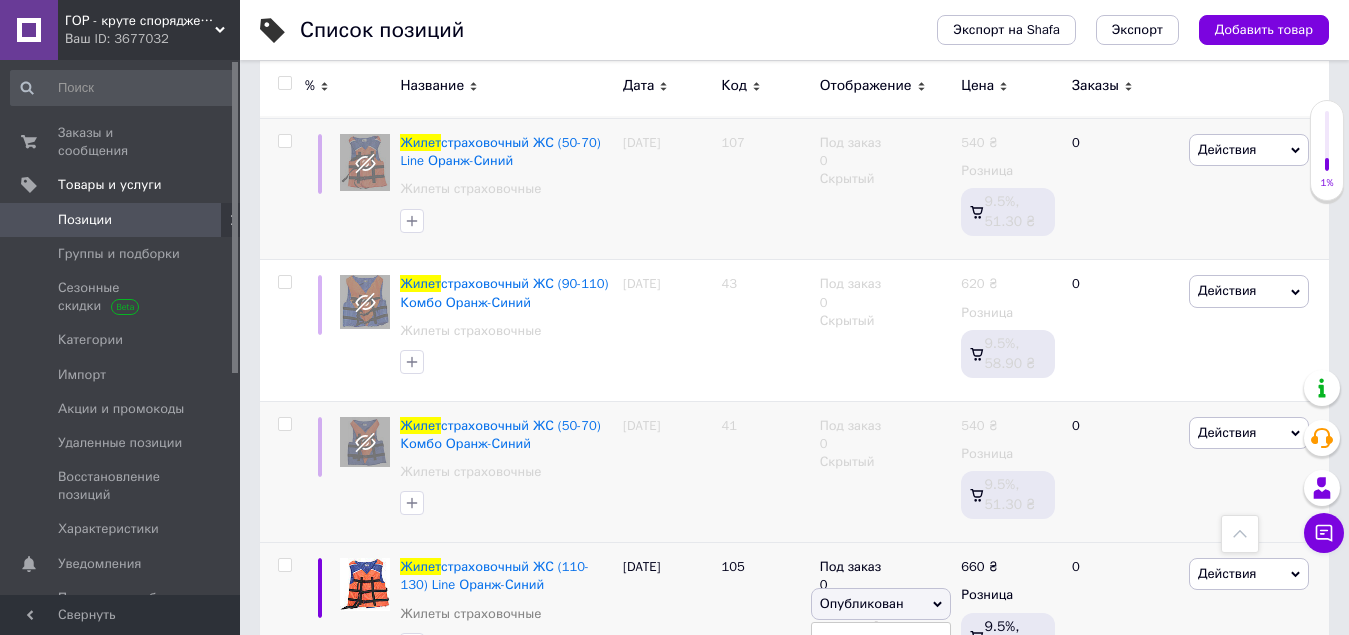 scroll, scrollTop: 5500, scrollLeft: 0, axis: vertical 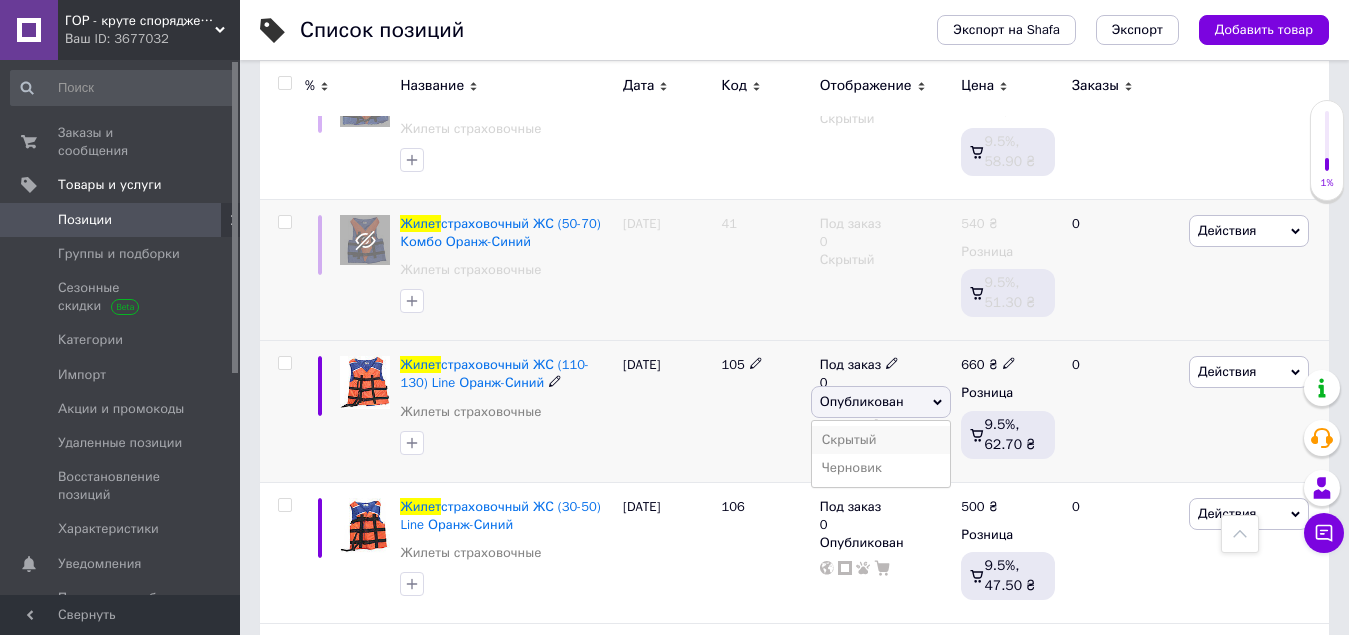 click on "Скрытый" at bounding box center [881, 440] 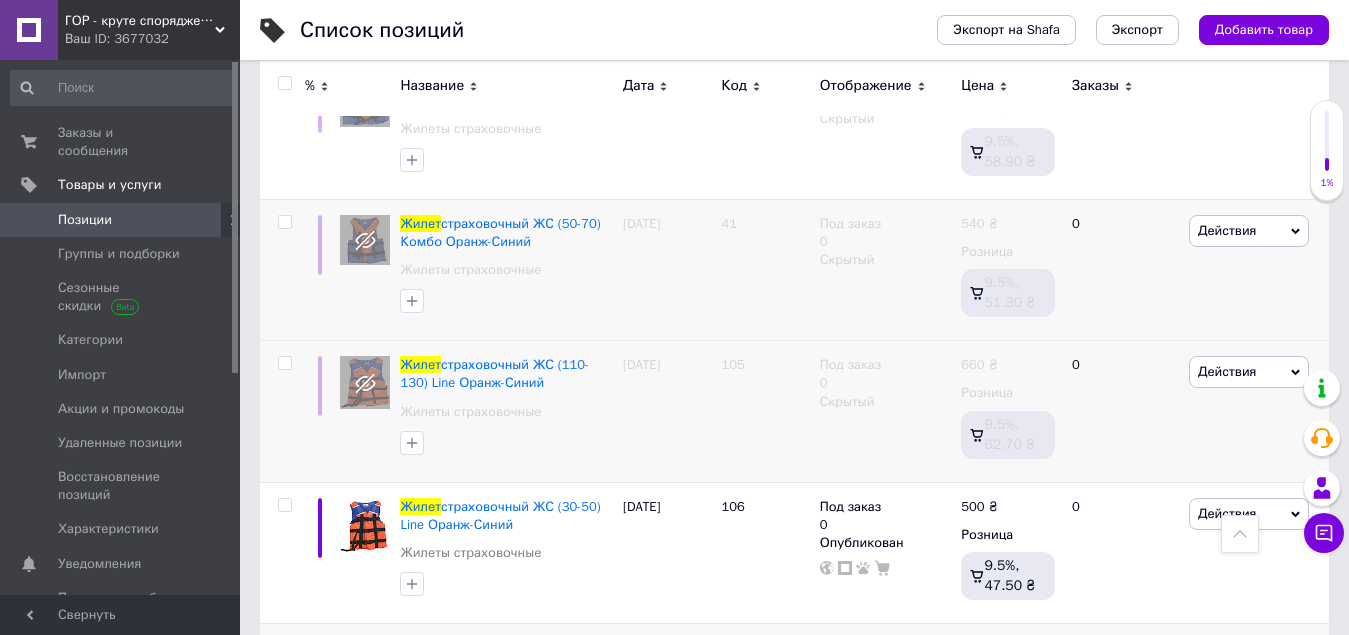click 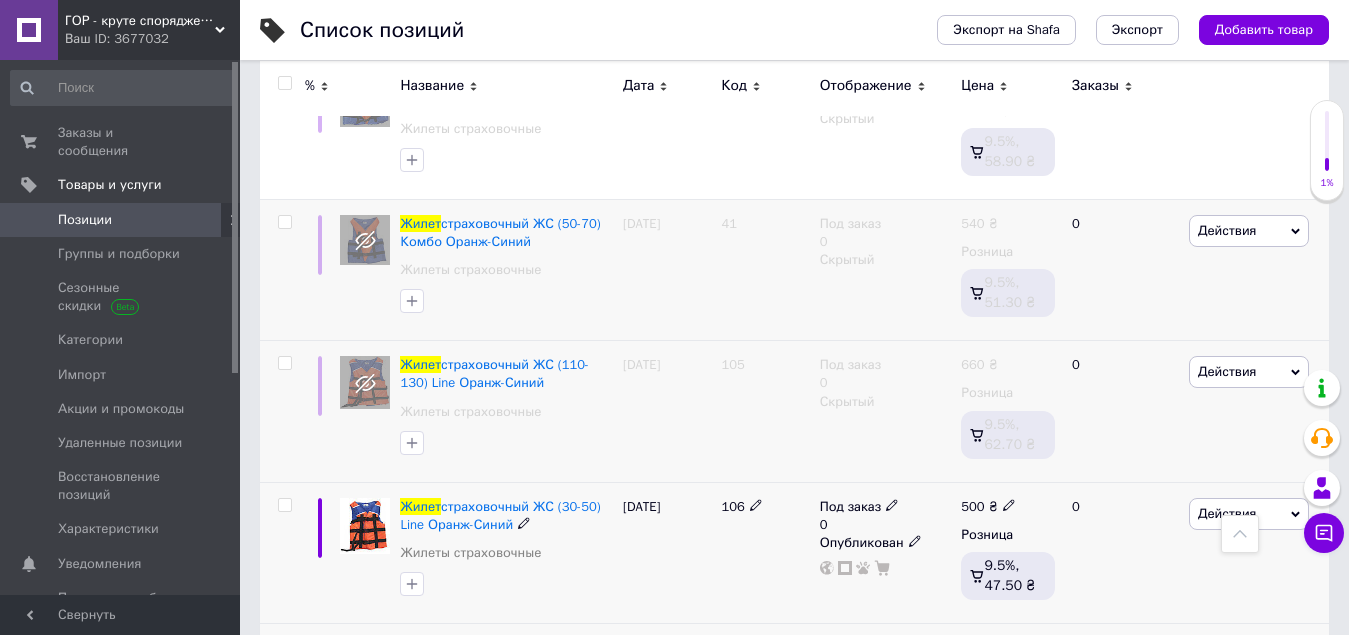 click 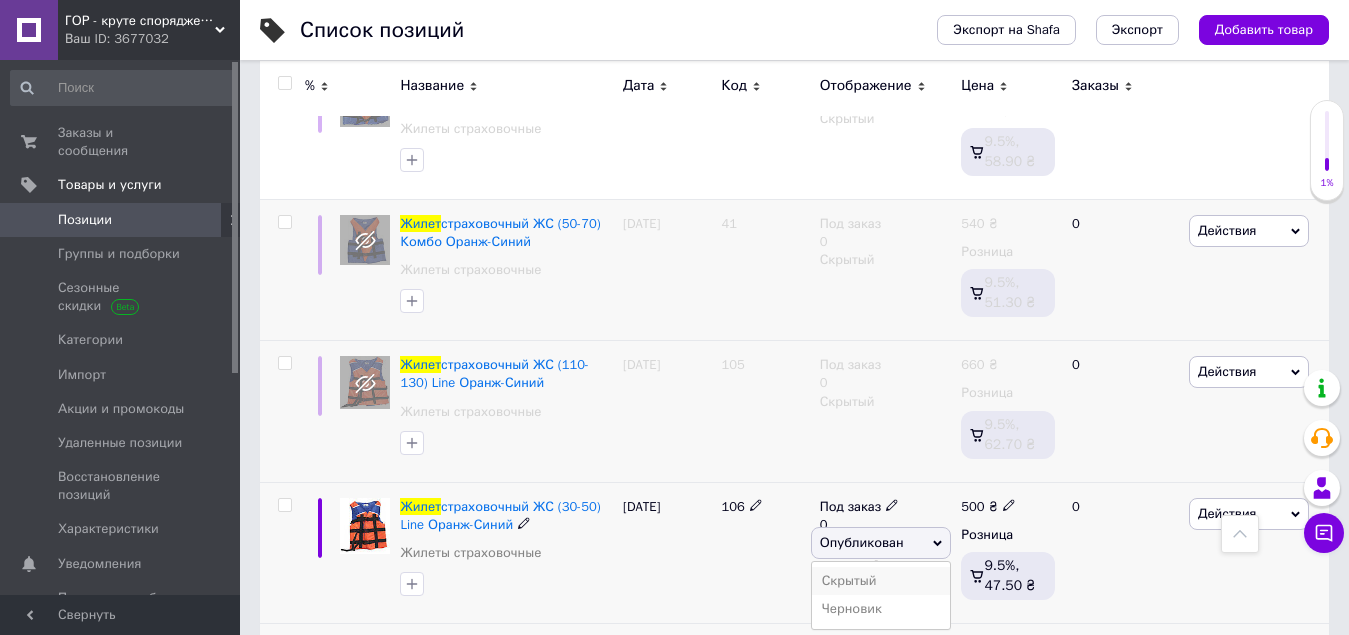 click on "Скрытый" at bounding box center [881, 581] 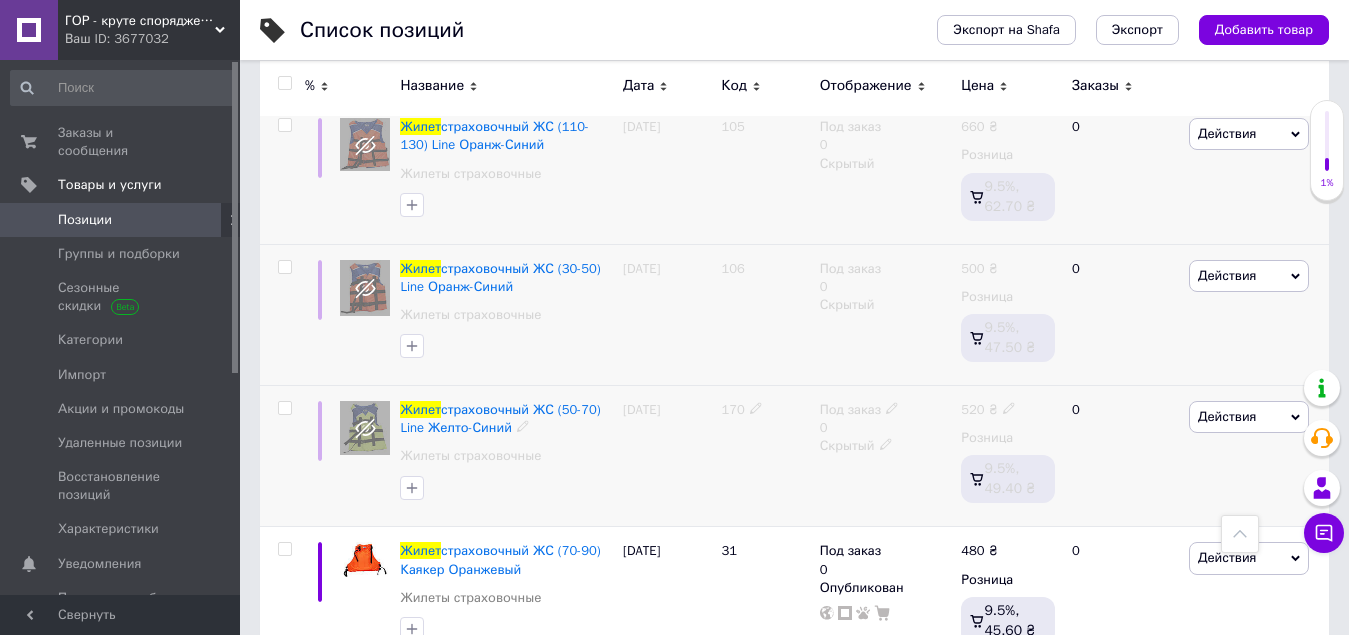 scroll, scrollTop: 5800, scrollLeft: 0, axis: vertical 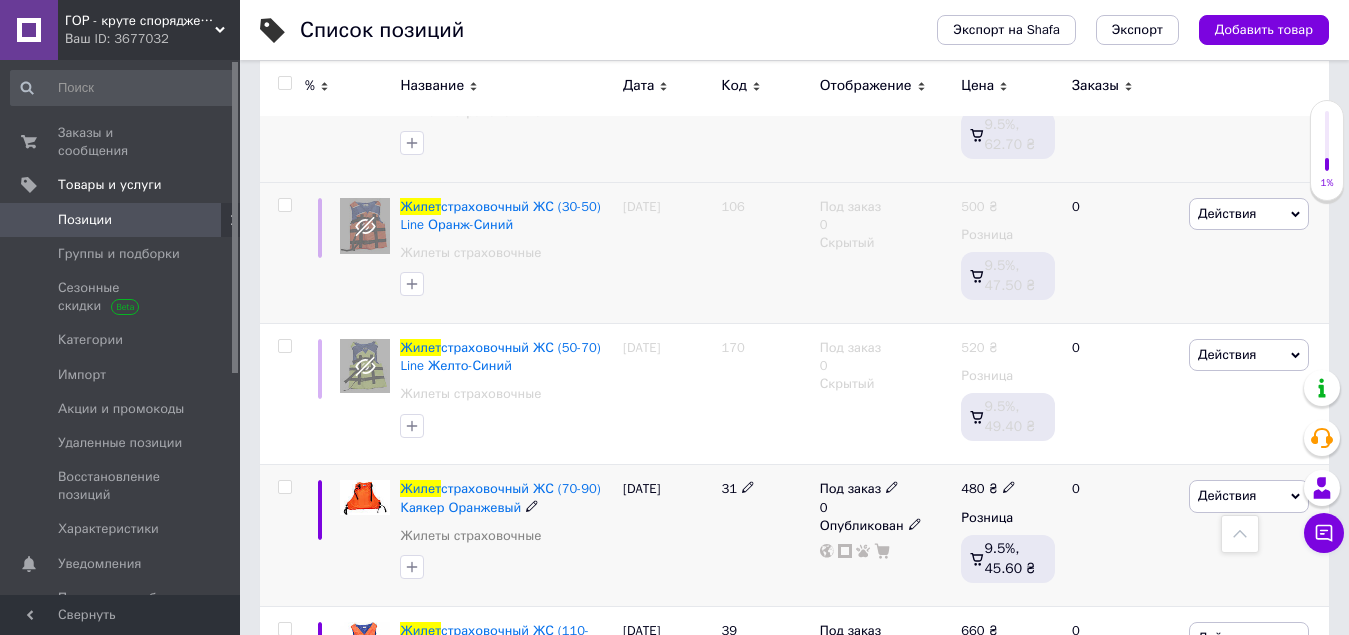 click at bounding box center (1009, 487) 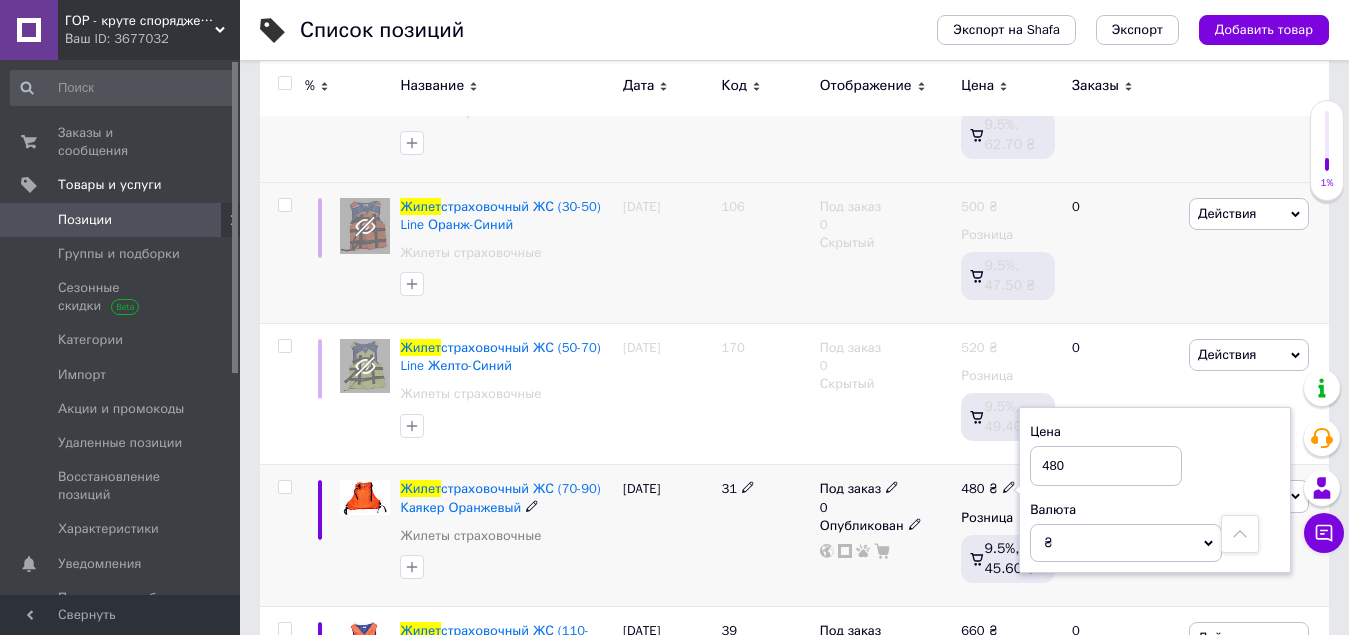 click on "480" at bounding box center (1106, 466) 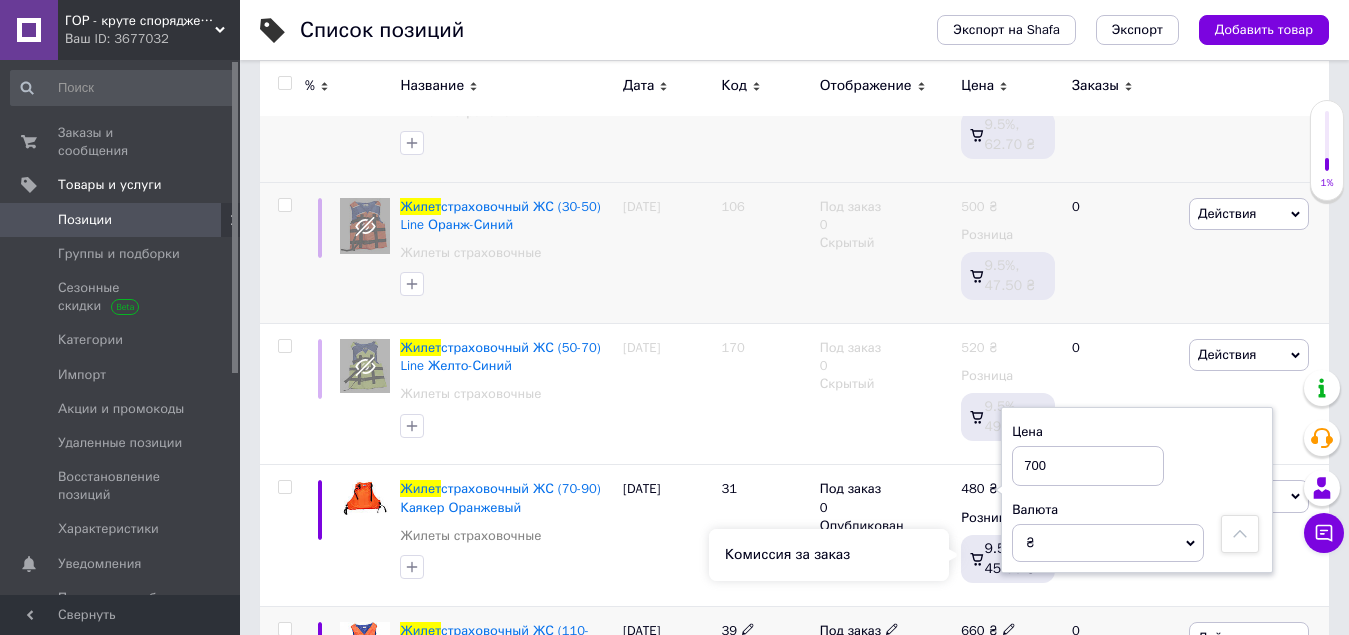 type on "700" 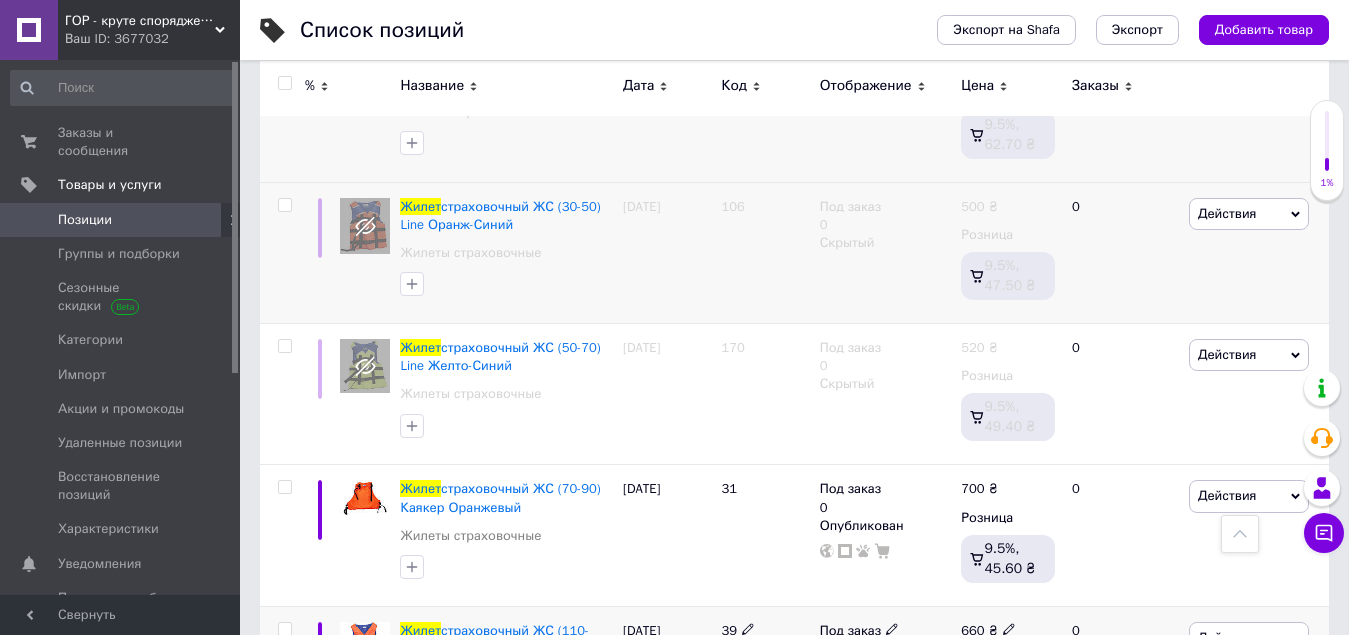 click 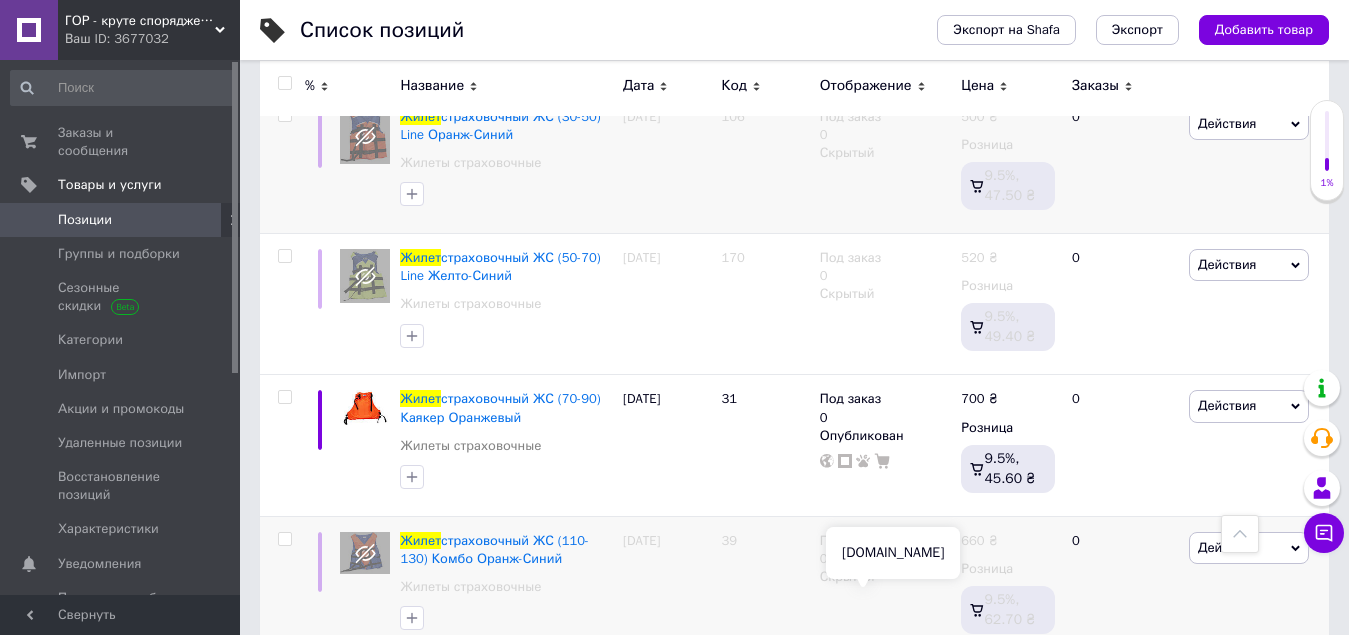 scroll, scrollTop: 6100, scrollLeft: 0, axis: vertical 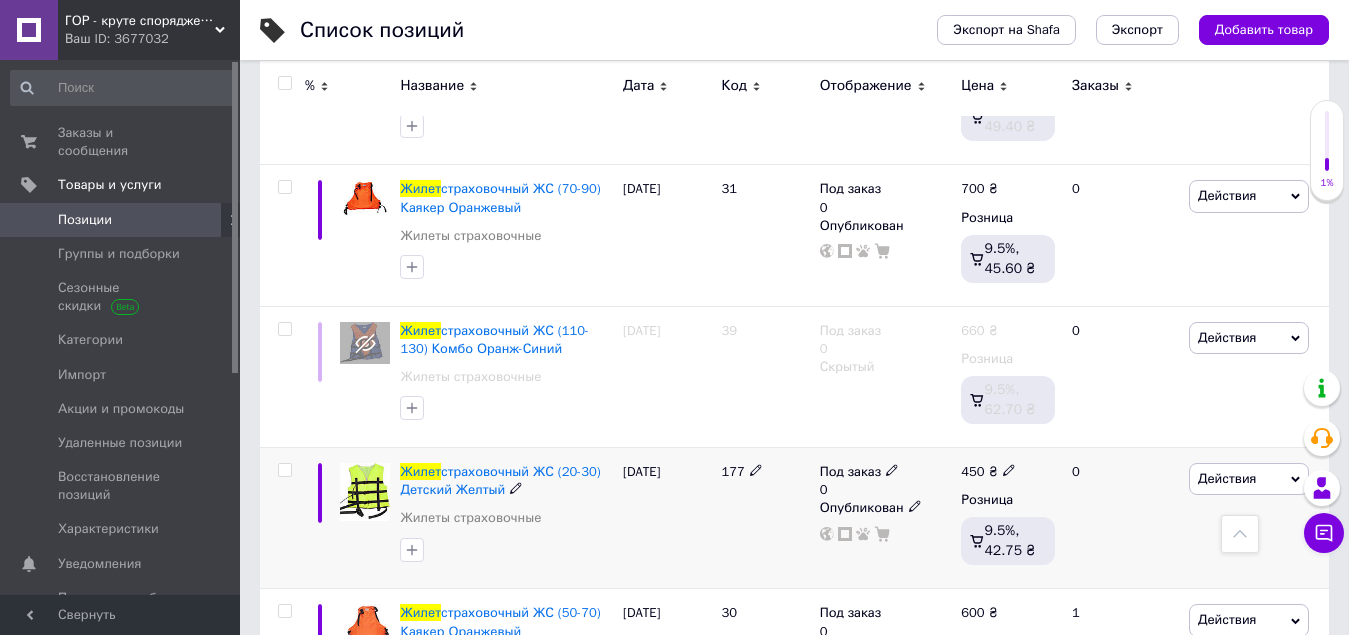 click 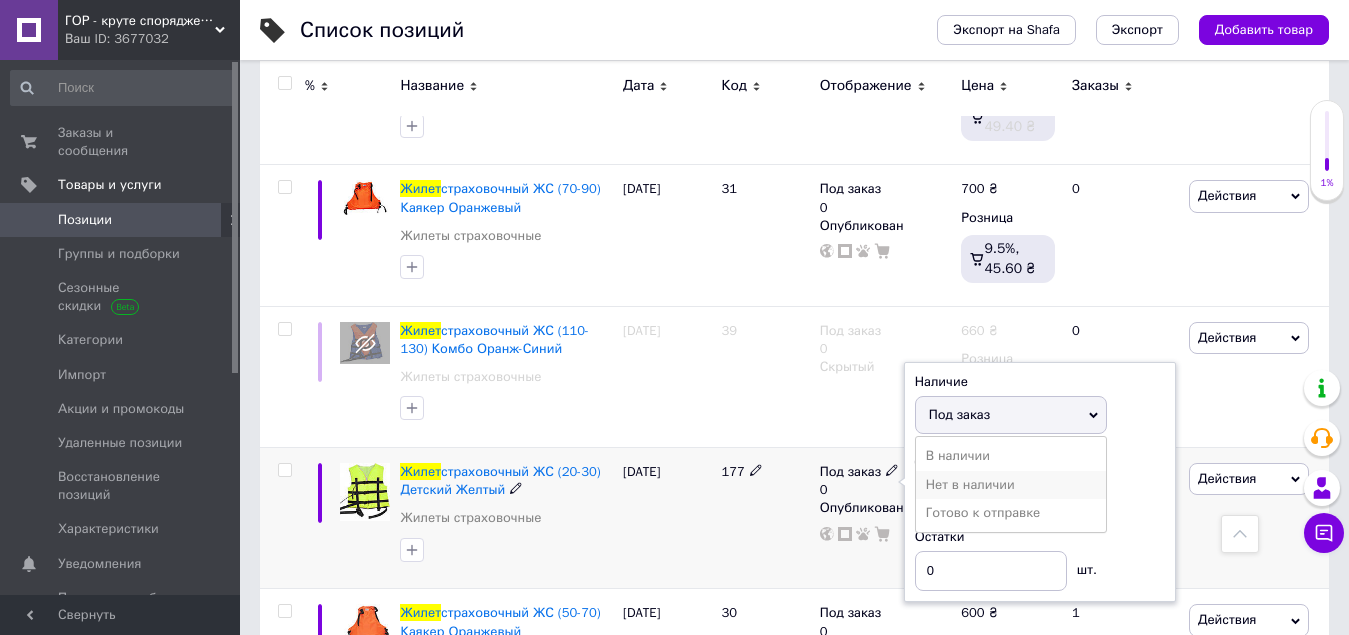 click on "Нет в наличии" at bounding box center (1011, 485) 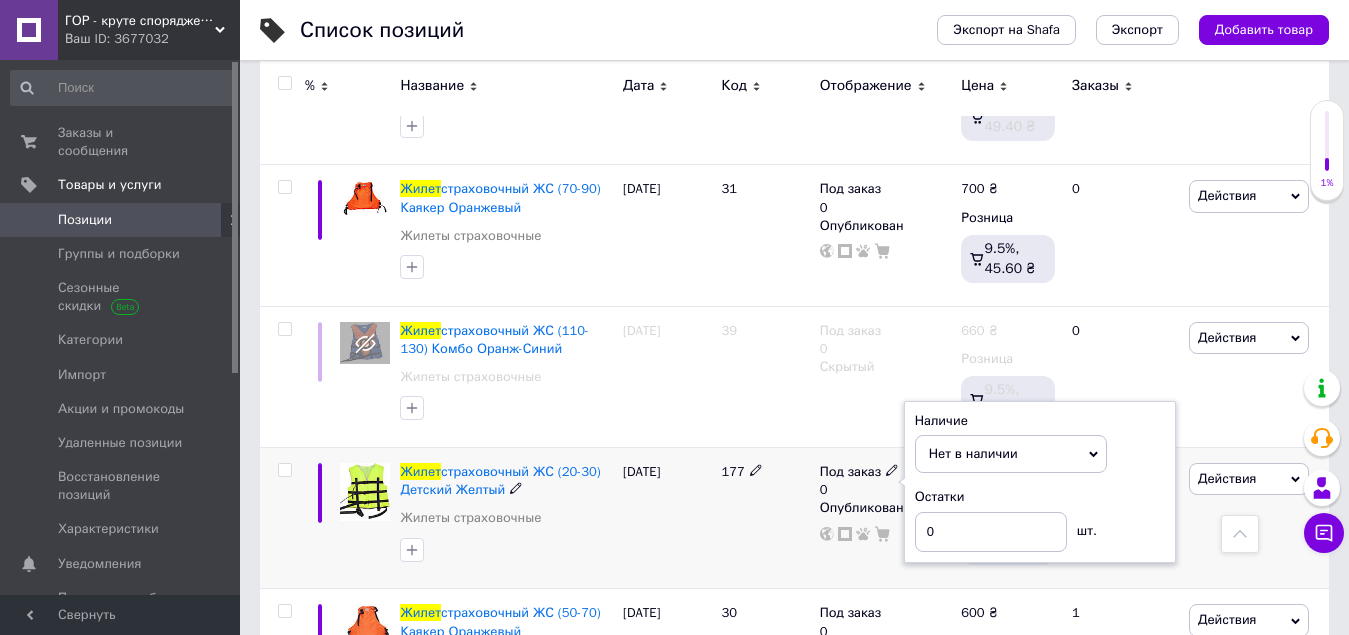 click on "Действия Редактировать Поднять в начало группы Копировать Скидка Подарок Сопутствующие Скрыть Ярлык Добавить на витрину Добавить в кампанию Каталог ProSale Удалить" at bounding box center (1256, 518) 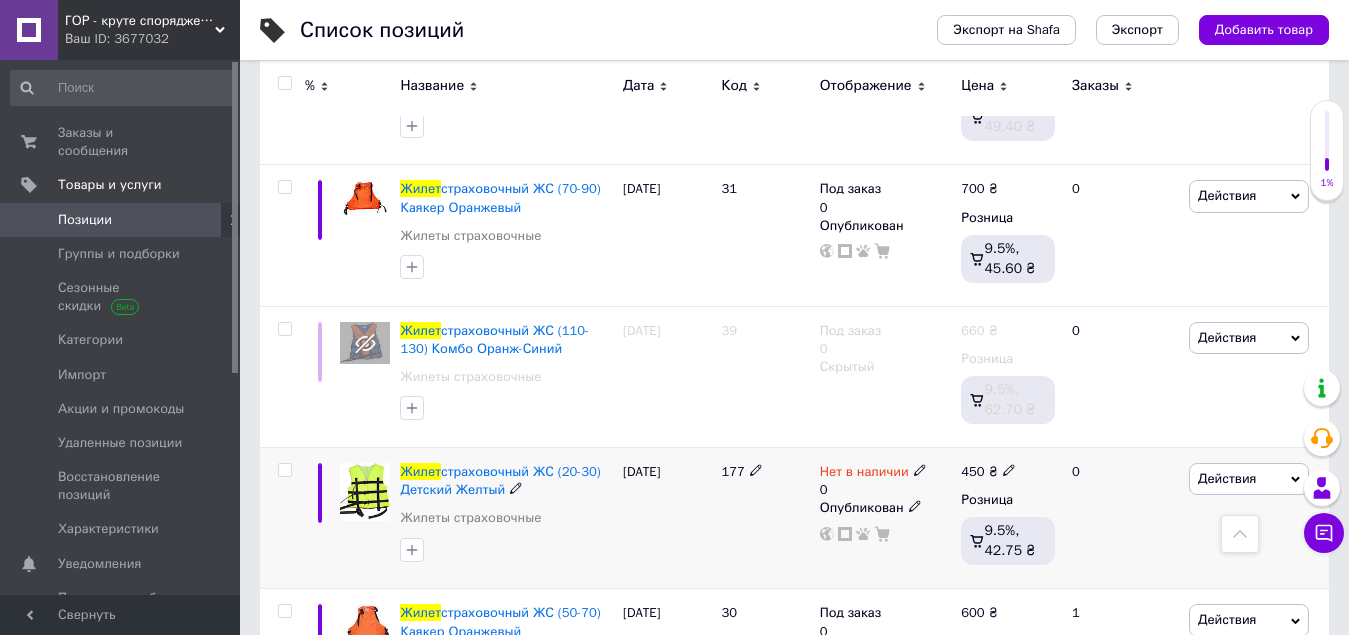 click 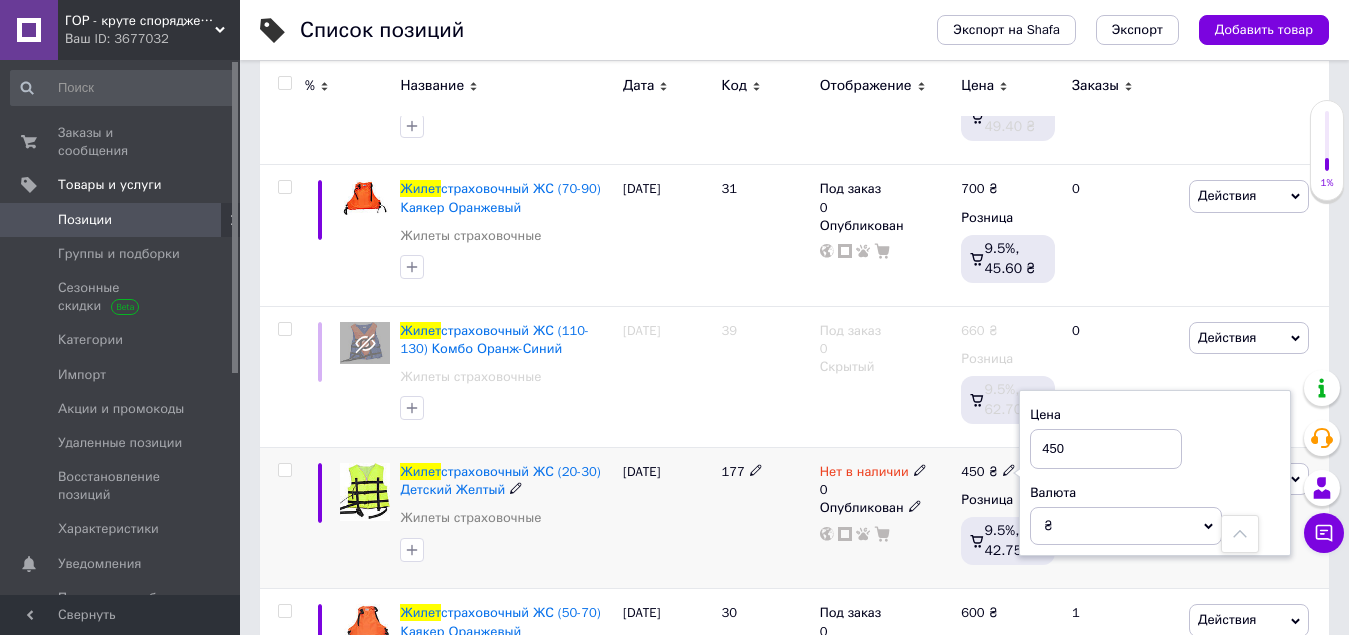 click on "450" at bounding box center (1106, 449) 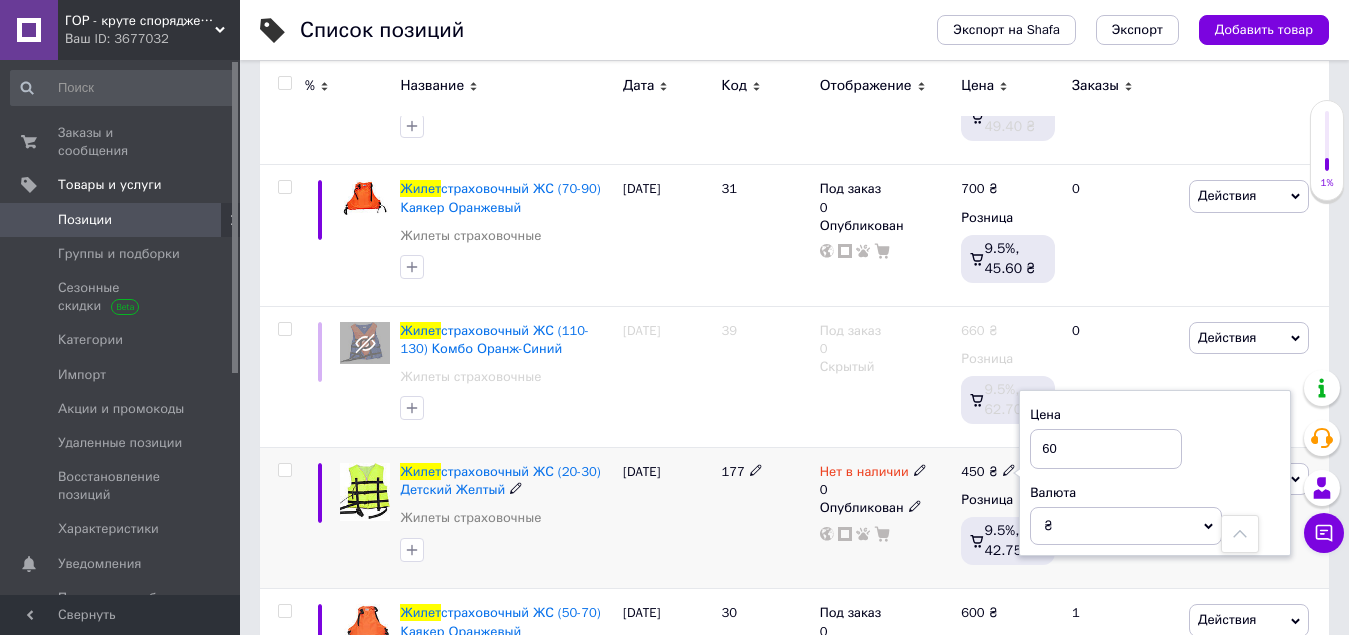 type on "600" 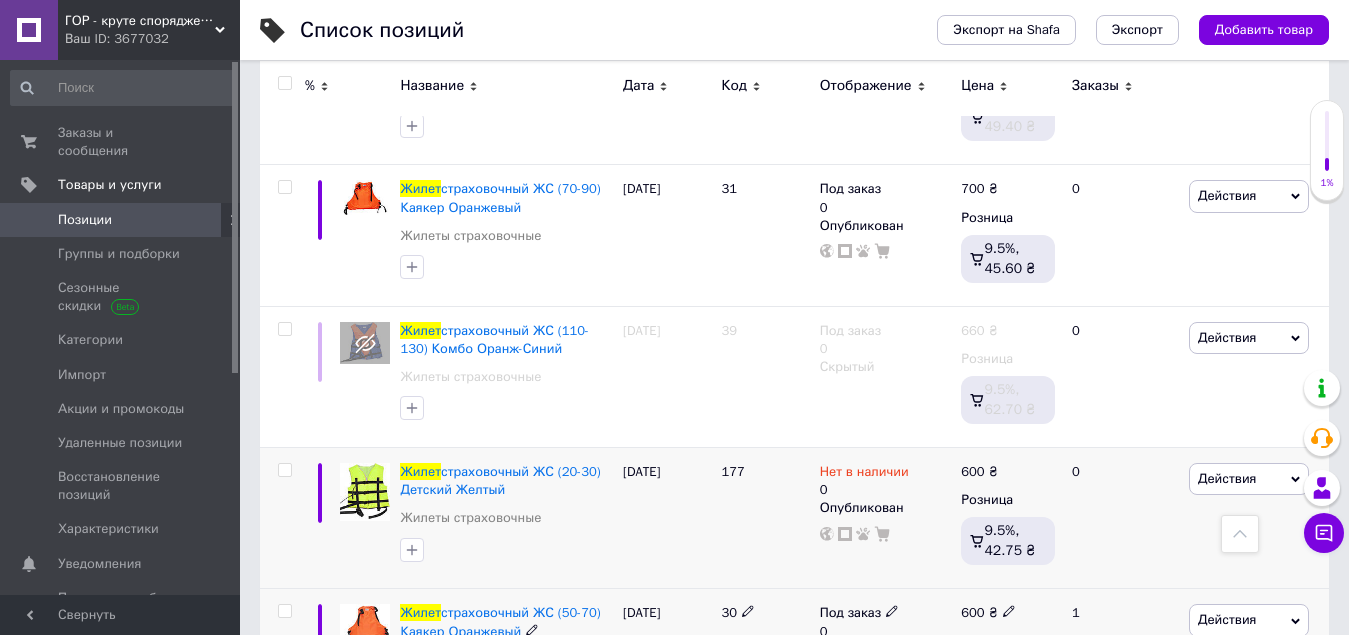 click 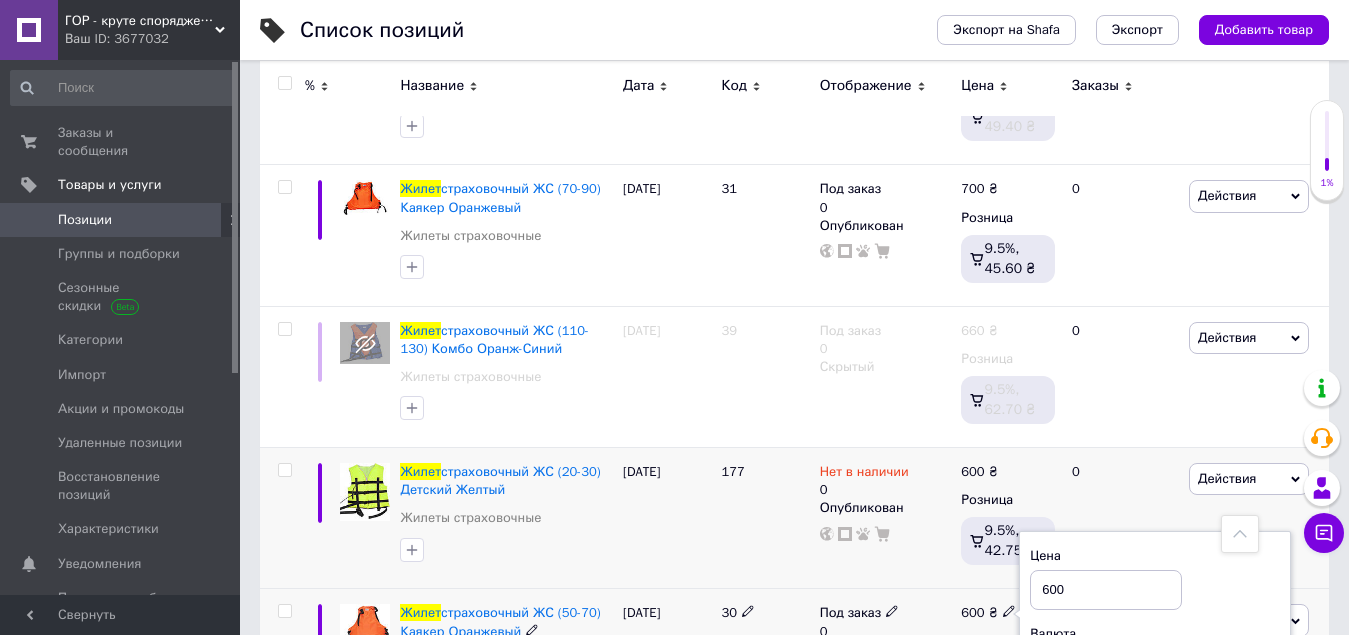 click on "Цена 600 Валюта ₴ $ € CHF £ ¥ PLN ₸ MDL HUF KGS CN¥ TRY ₩ lei" at bounding box center (1155, 614) 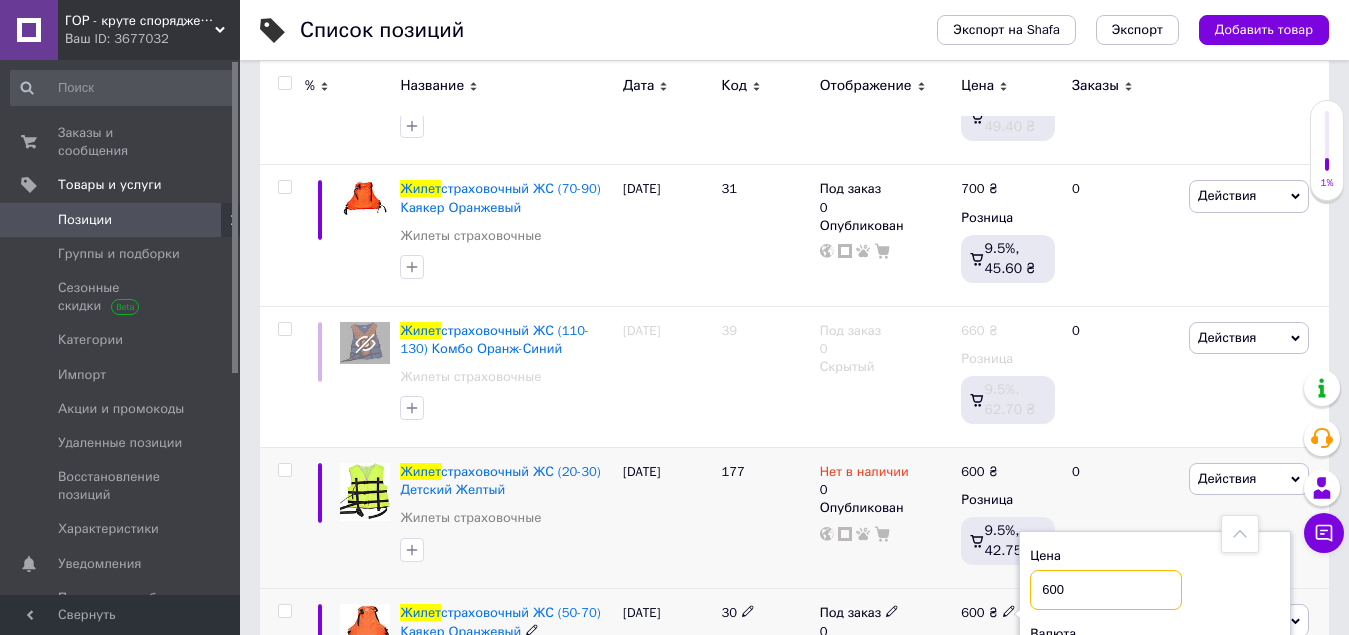 click on "600" at bounding box center [1106, 590] 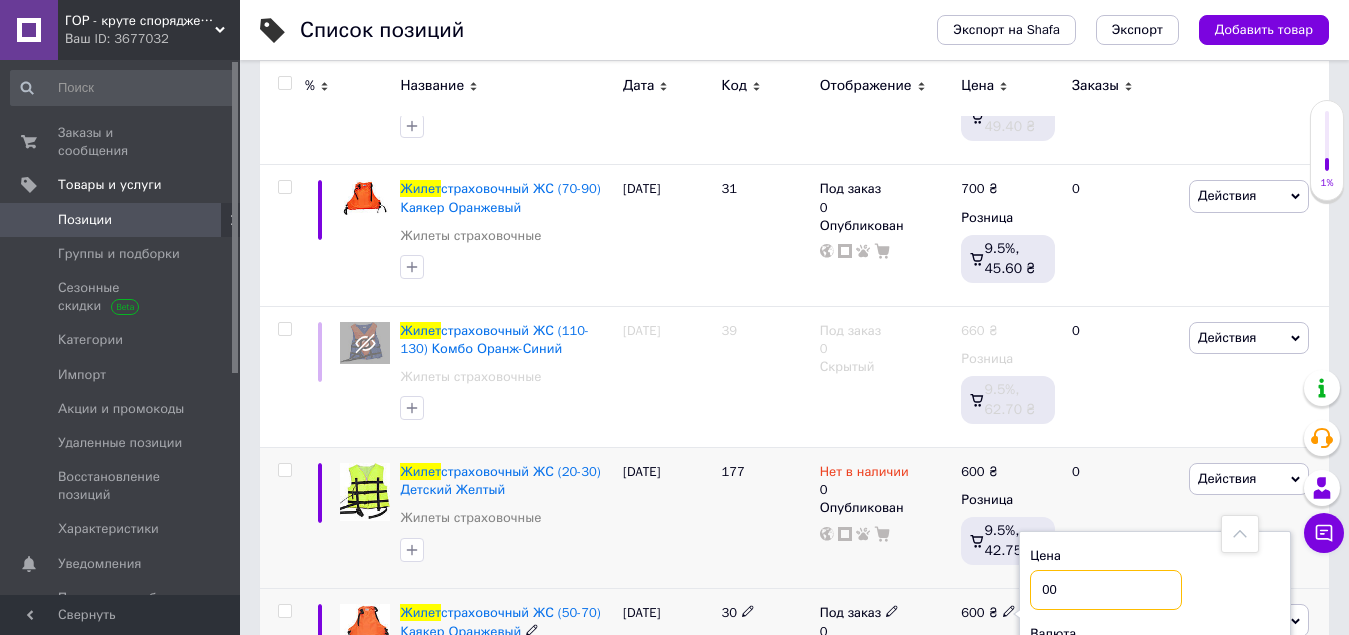 type on "0" 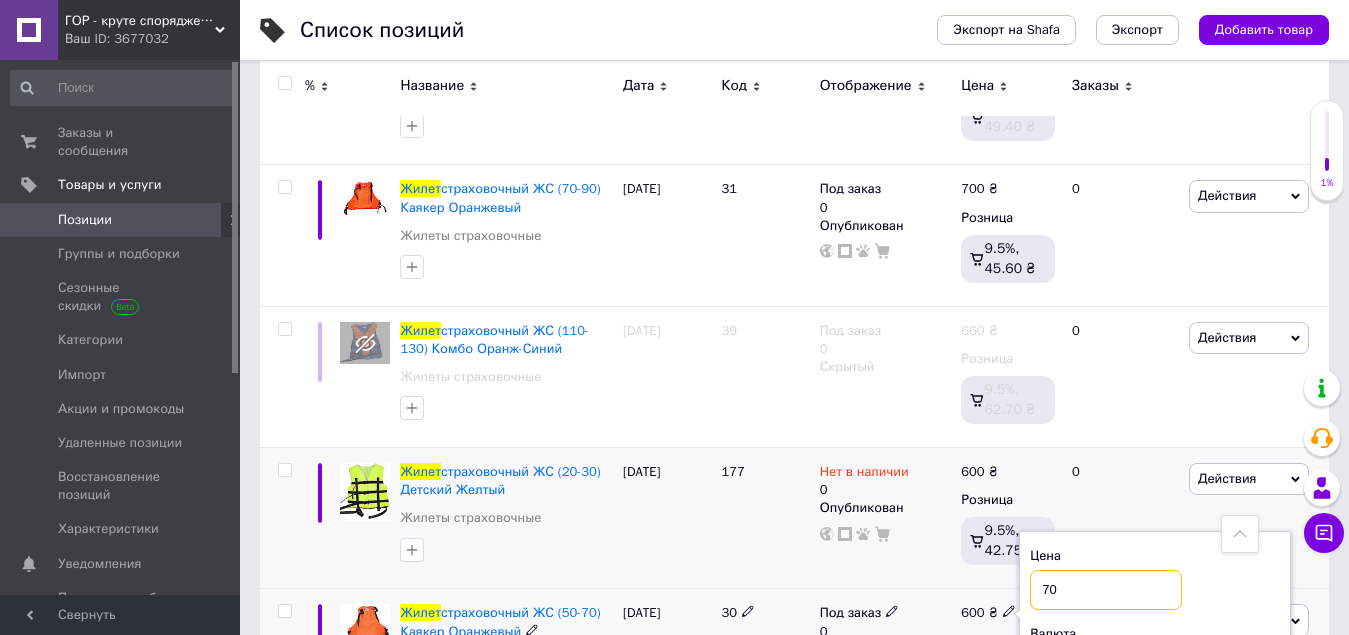 type on "700" 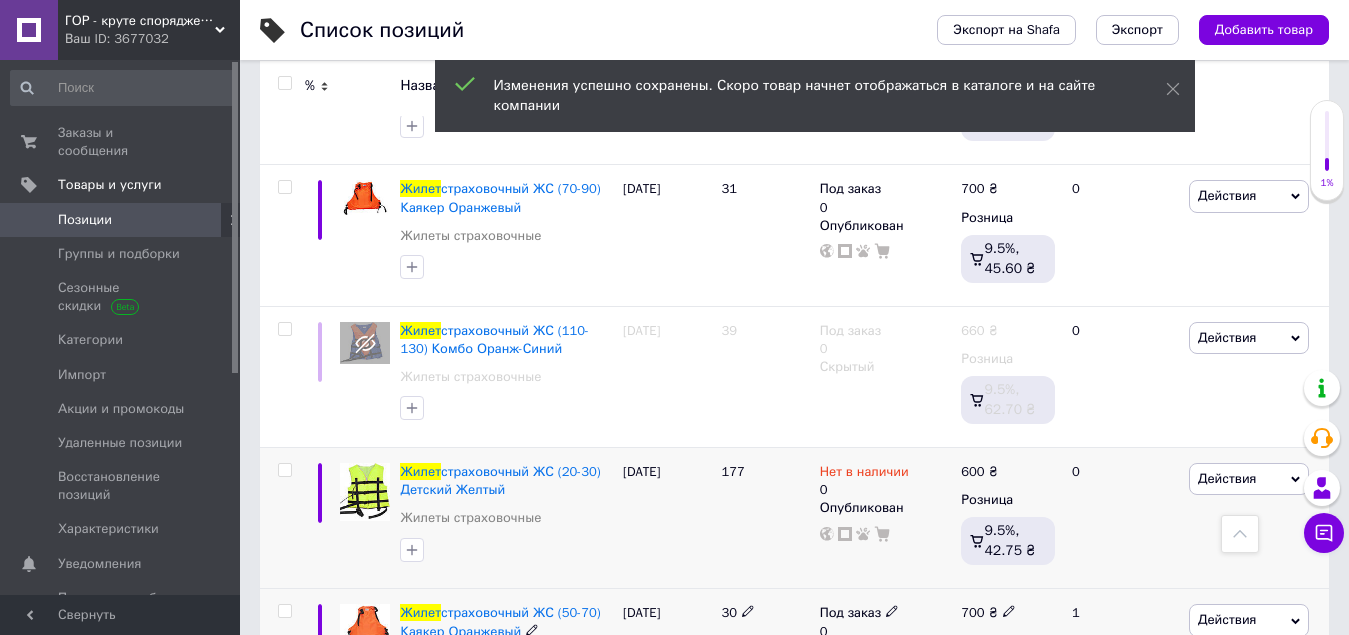 click at bounding box center (892, 611) 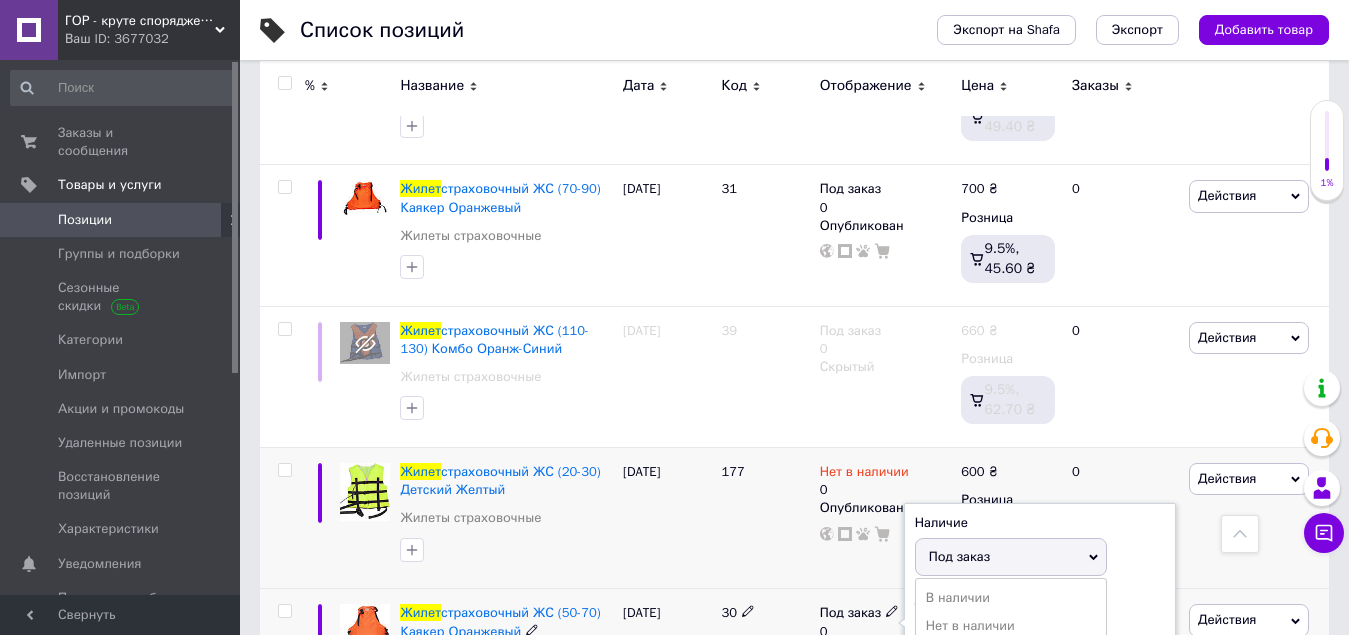 click on "Готово к отправке" at bounding box center [1011, 654] 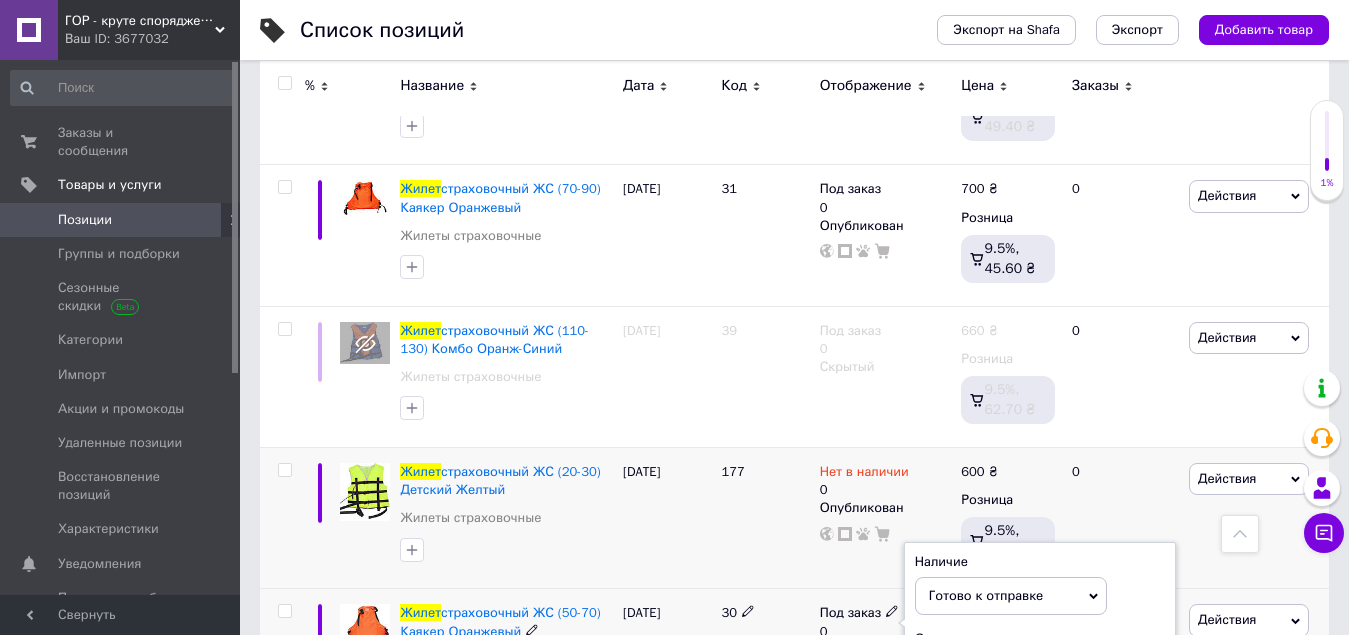 click on "0" at bounding box center (991, 673) 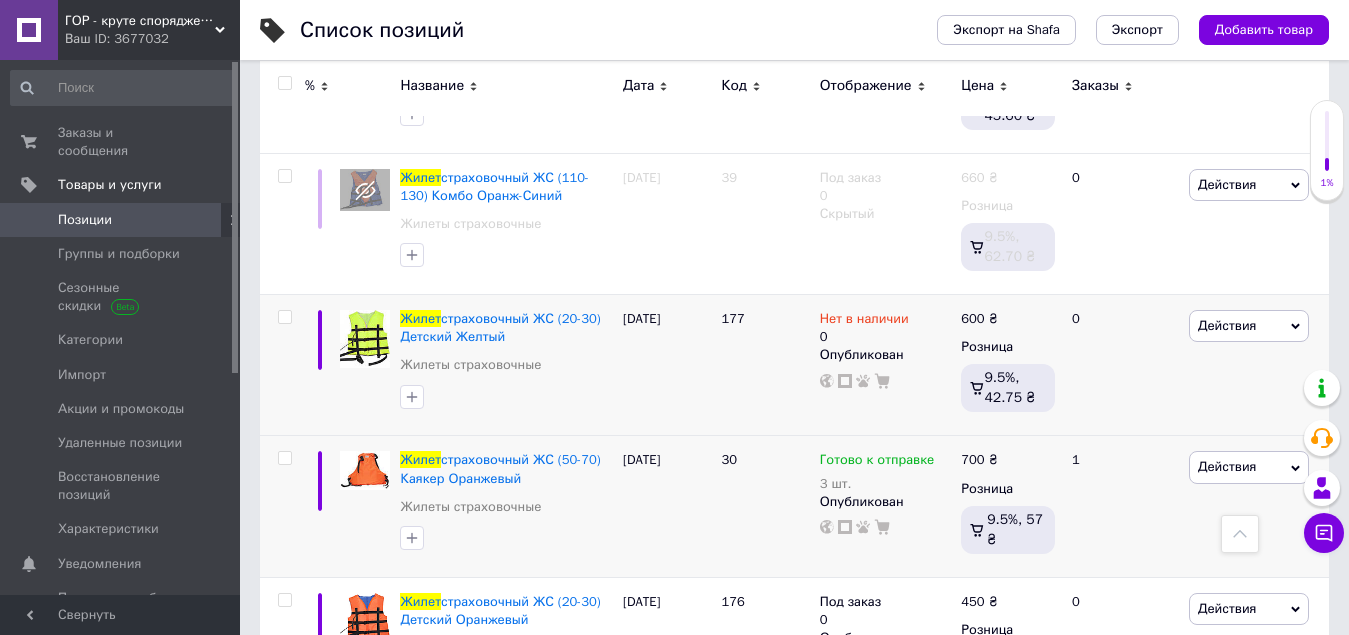 scroll, scrollTop: 6400, scrollLeft: 0, axis: vertical 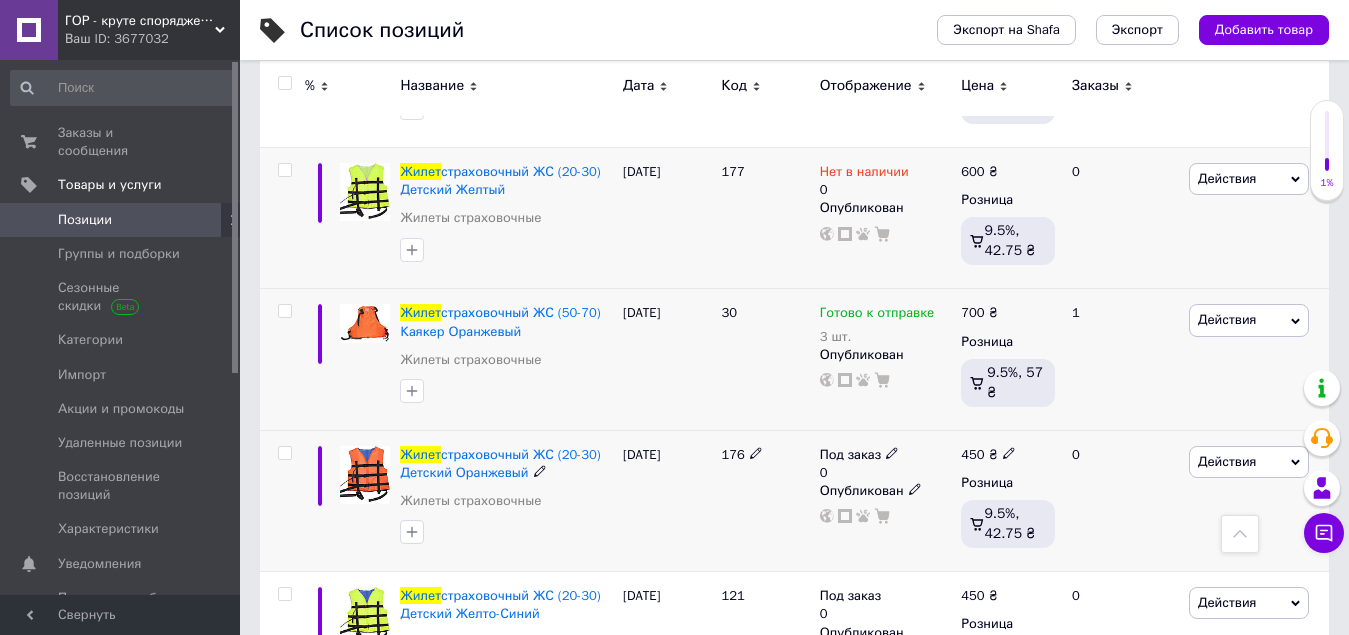 click 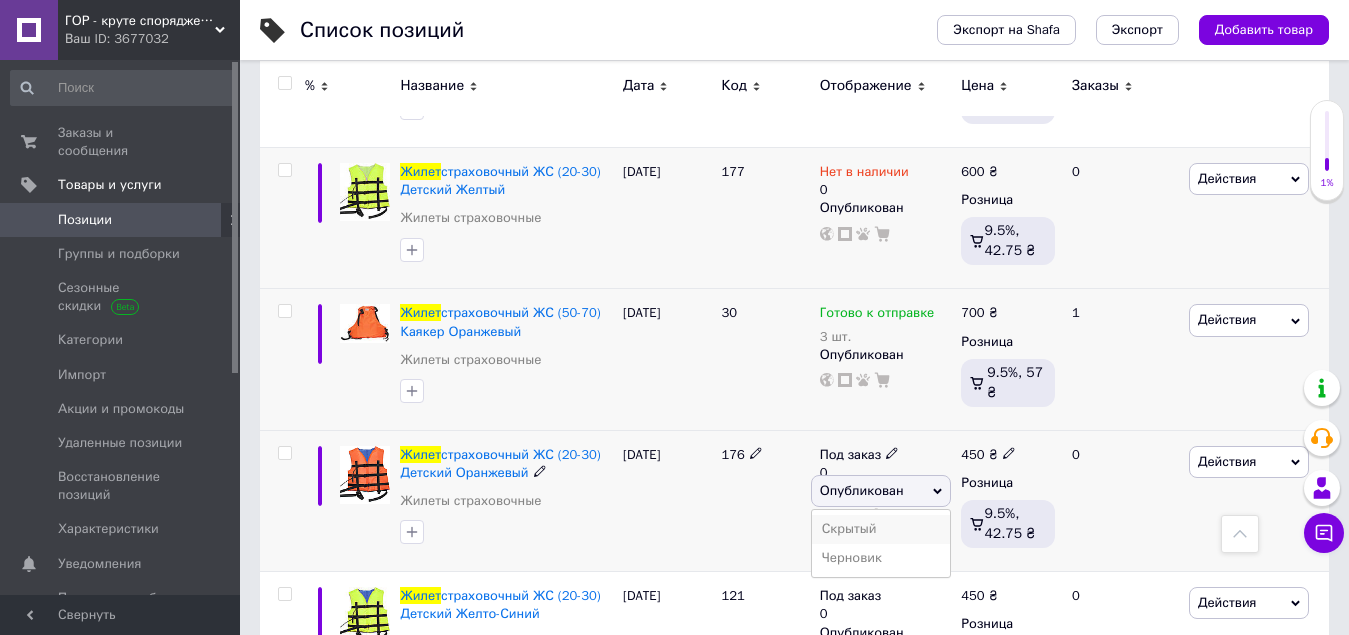 click on "Скрытый" at bounding box center [881, 529] 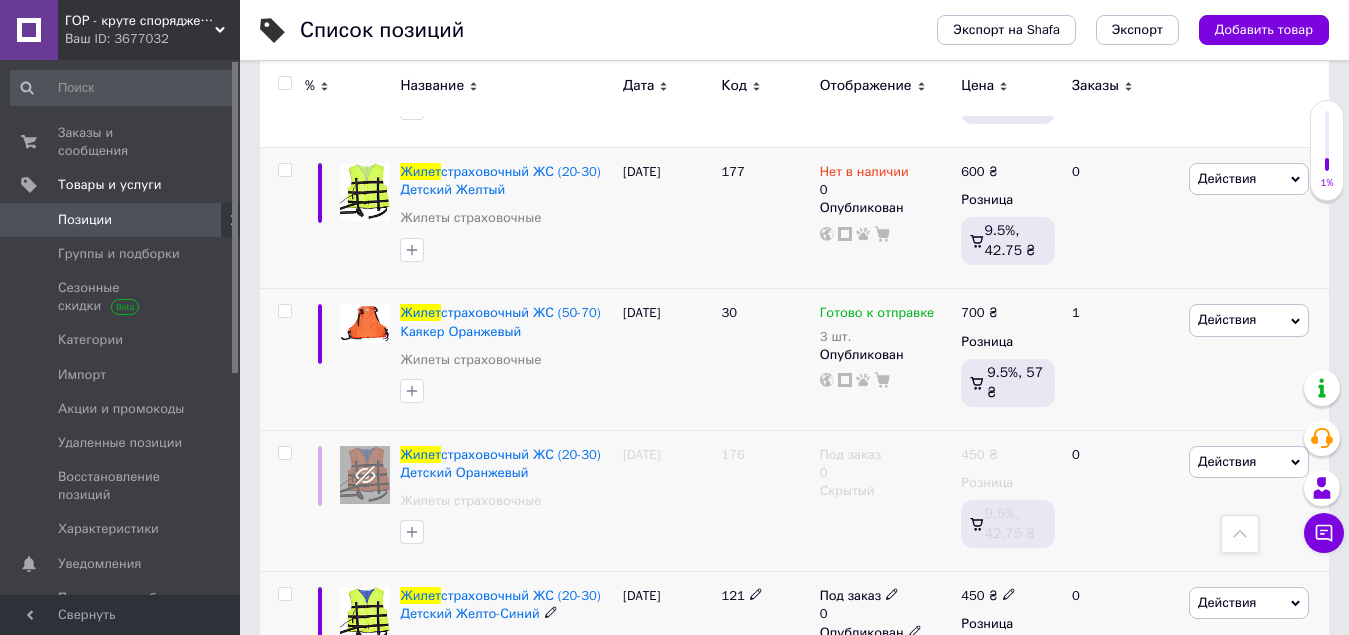 click 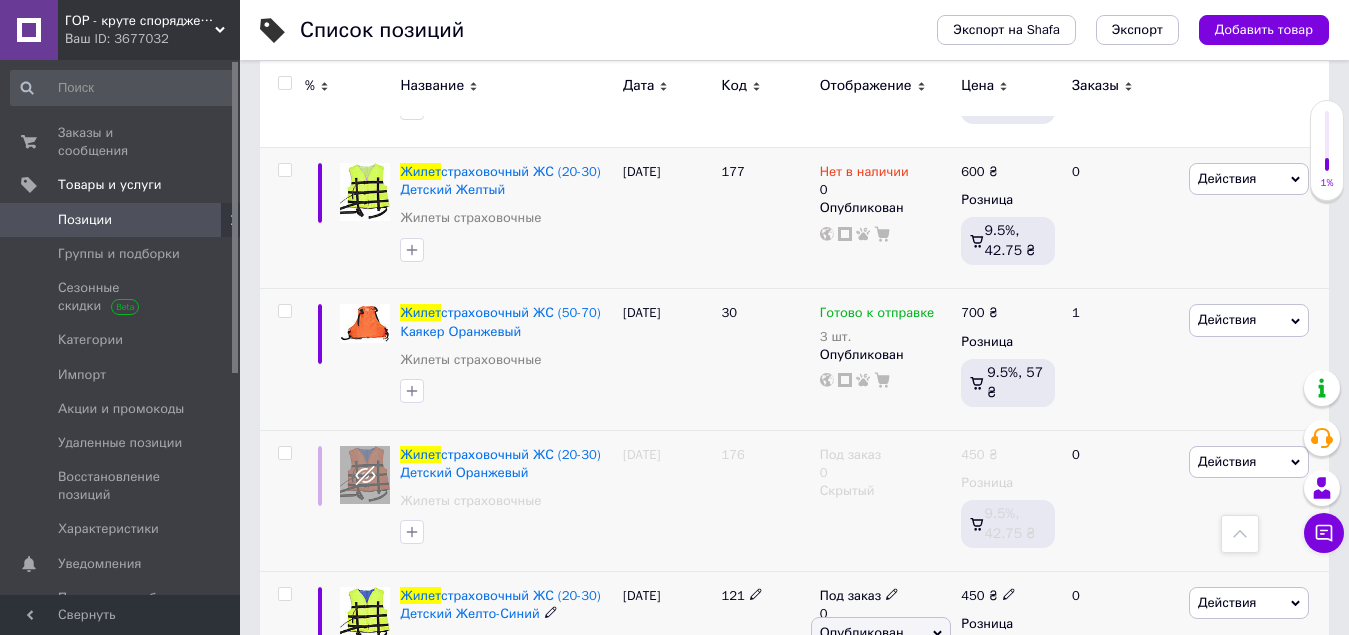 click on "Скрытый" at bounding box center [881, 671] 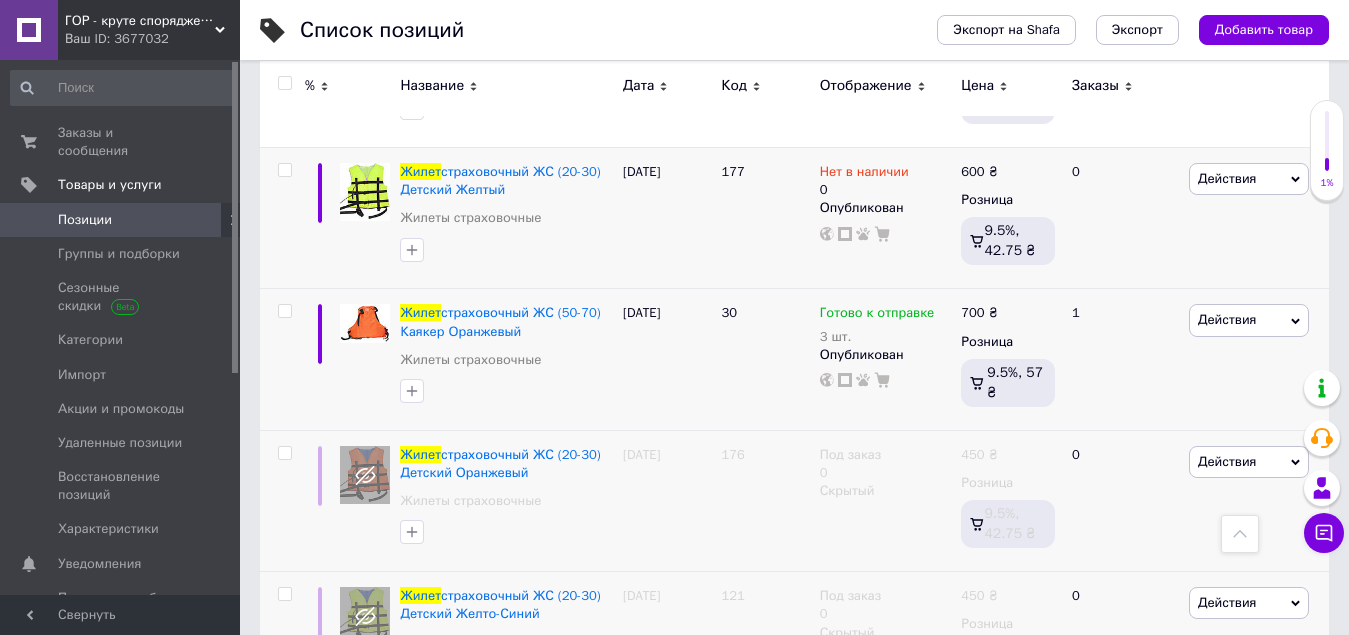 scroll, scrollTop: 6800, scrollLeft: 0, axis: vertical 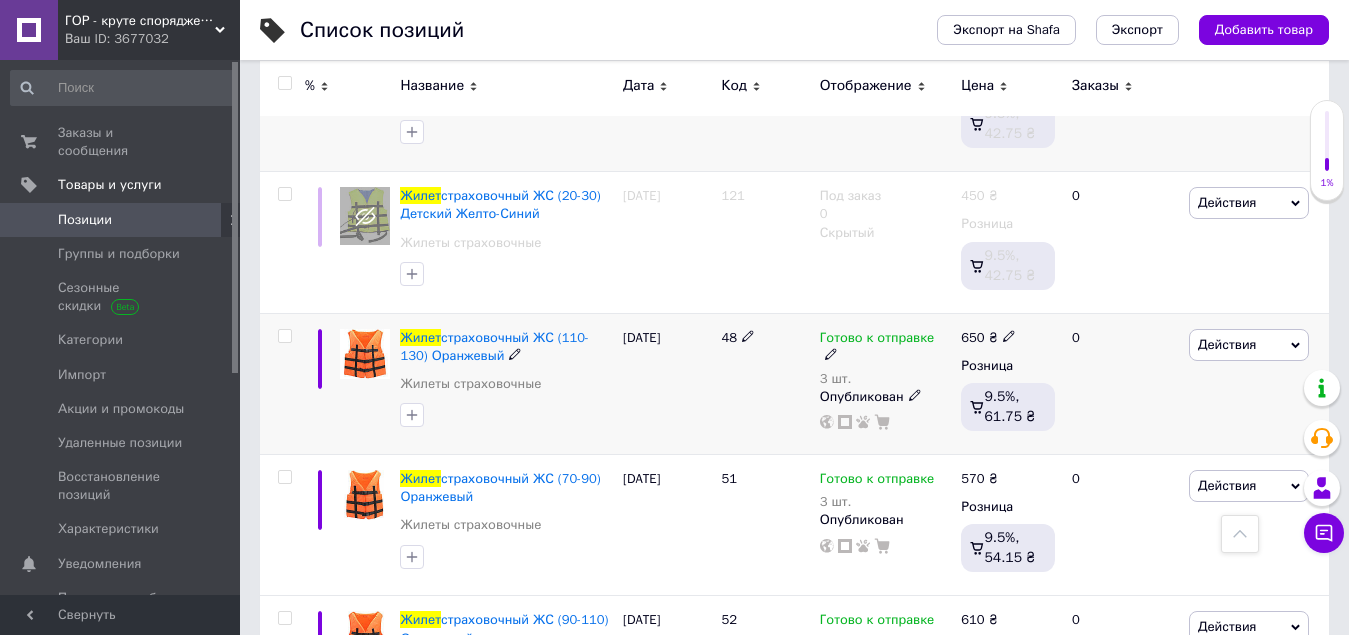 click at bounding box center (1009, 335) 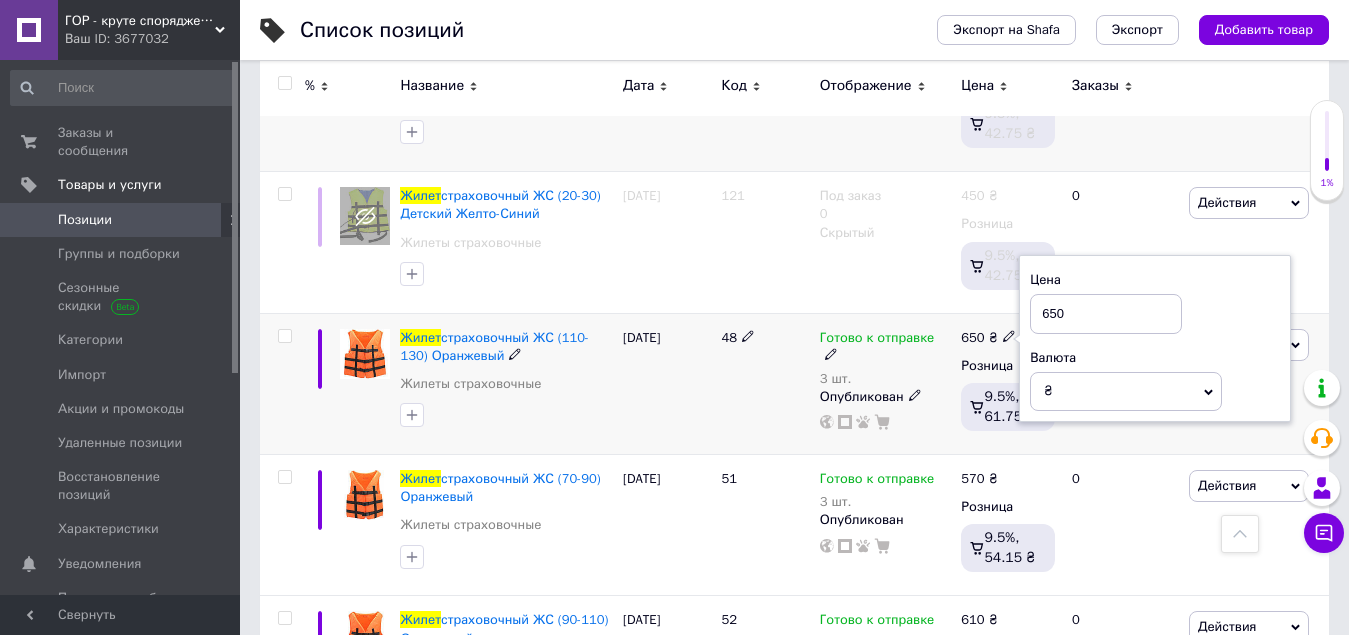click on "650" at bounding box center (1106, 314) 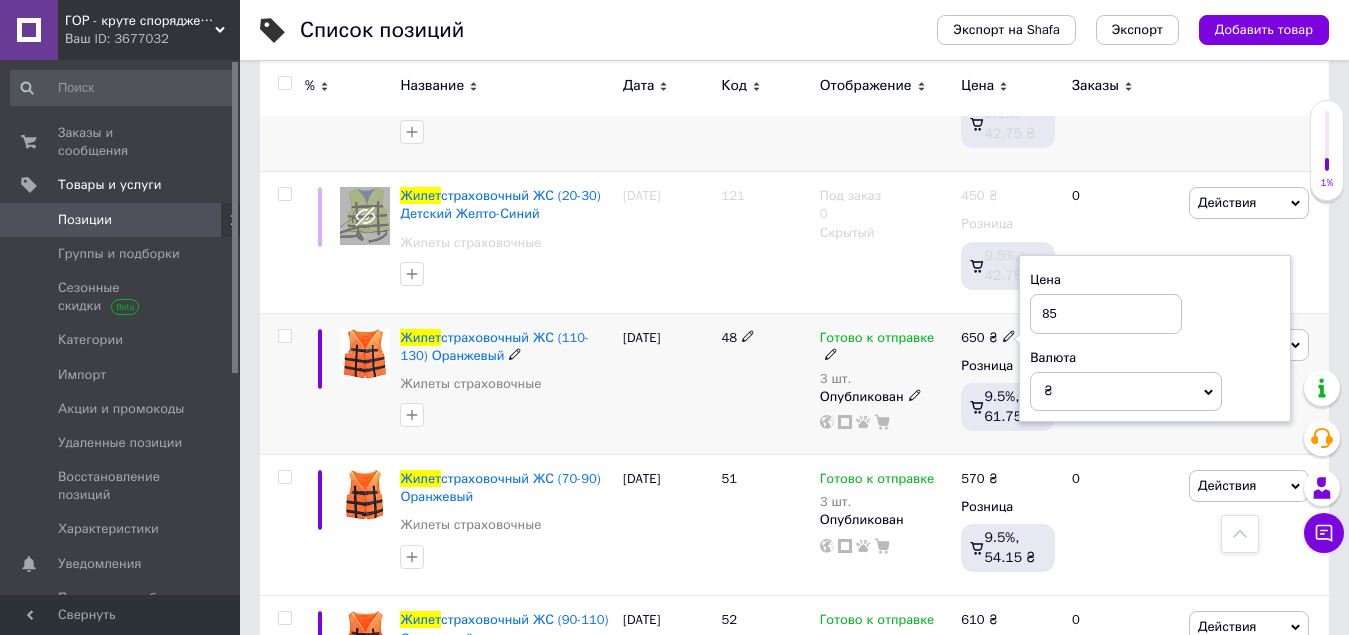 type on "850" 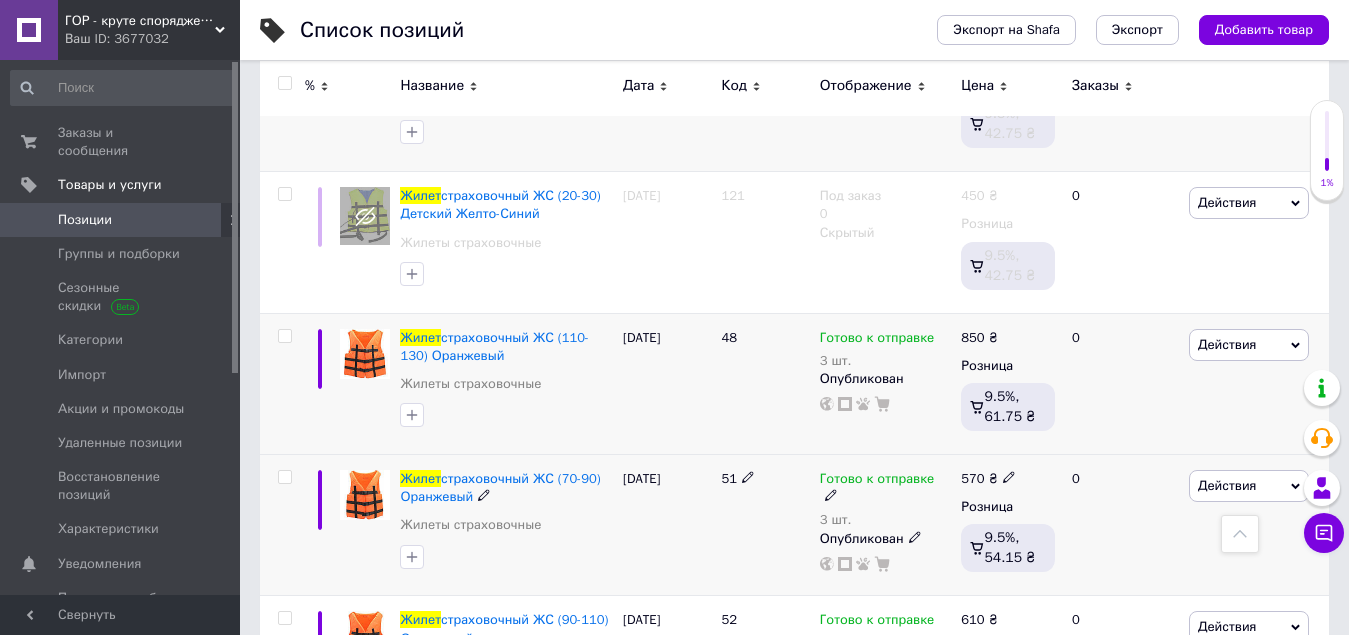 click 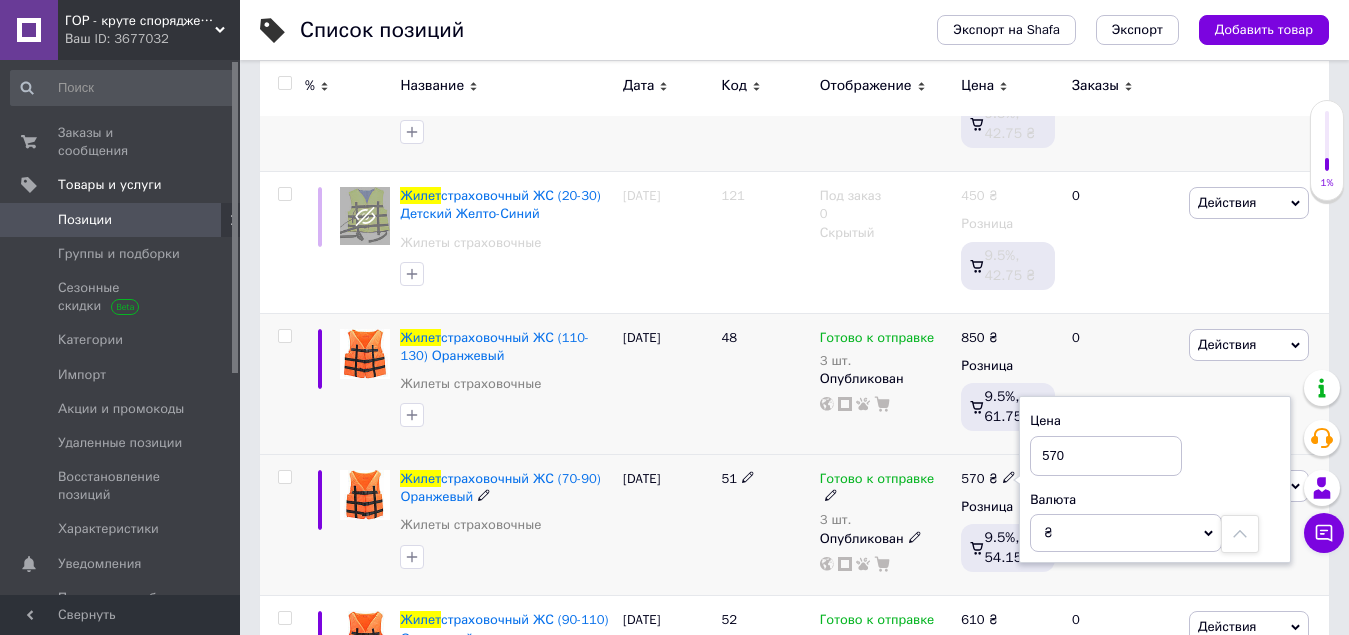 click on "570" at bounding box center (1106, 456) 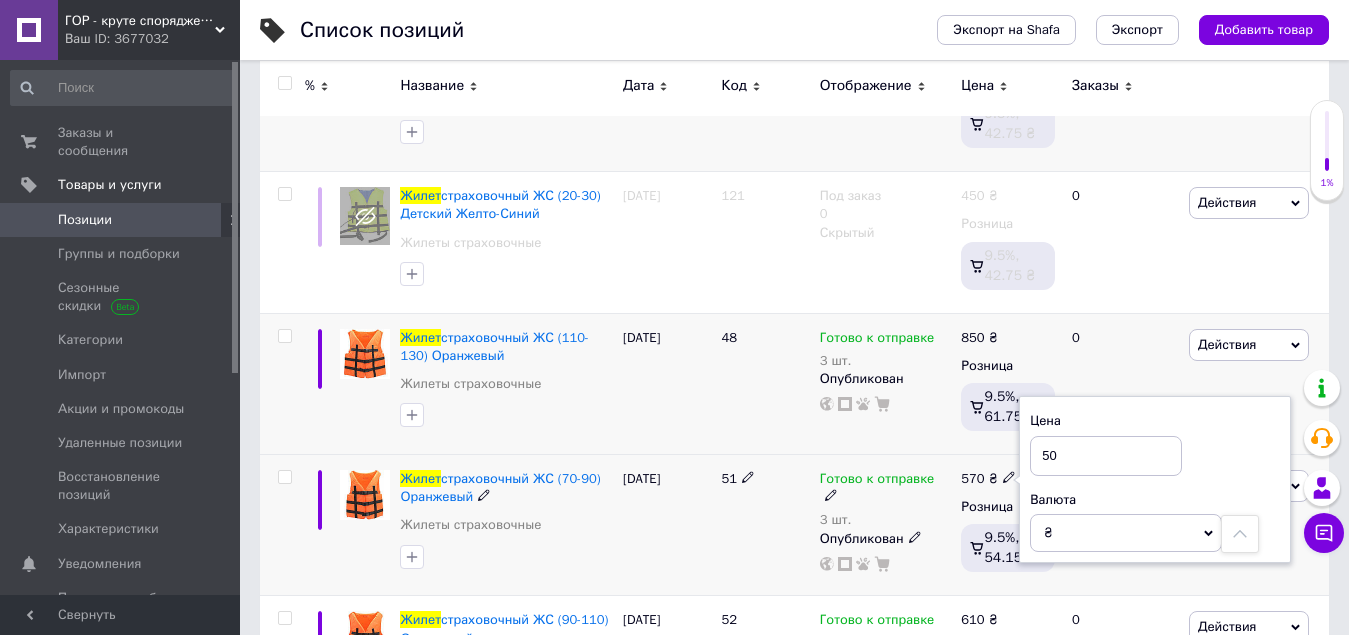 type on "5" 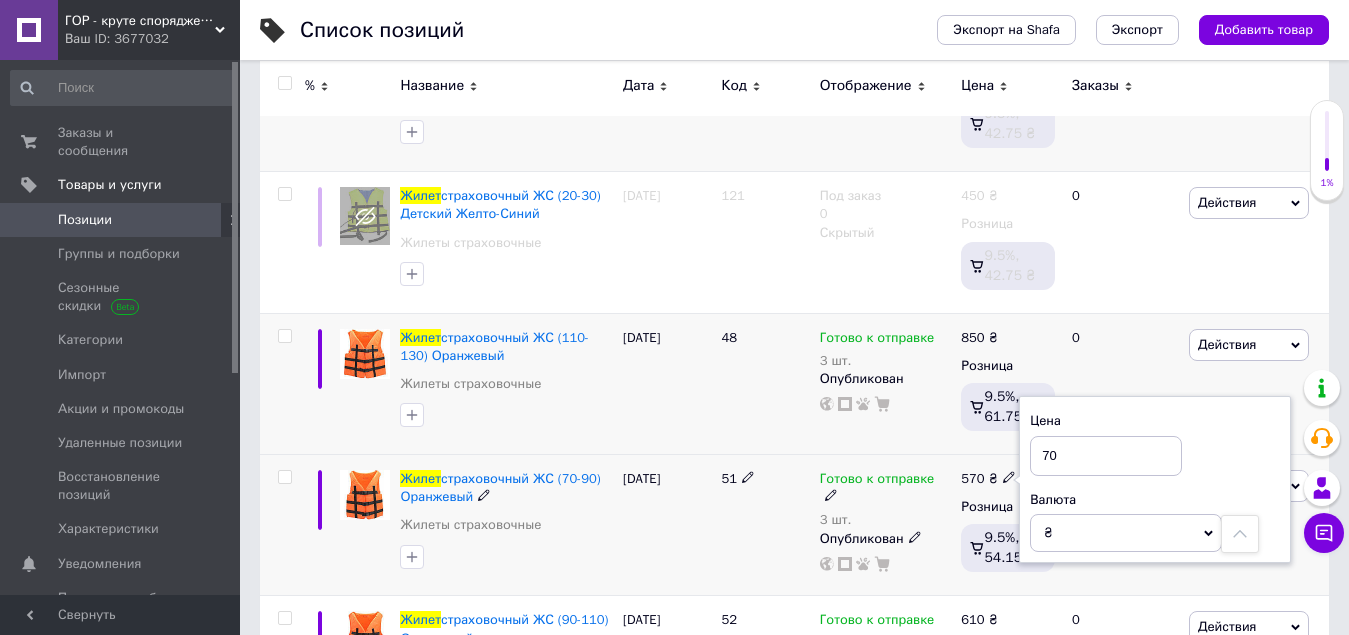 type on "700" 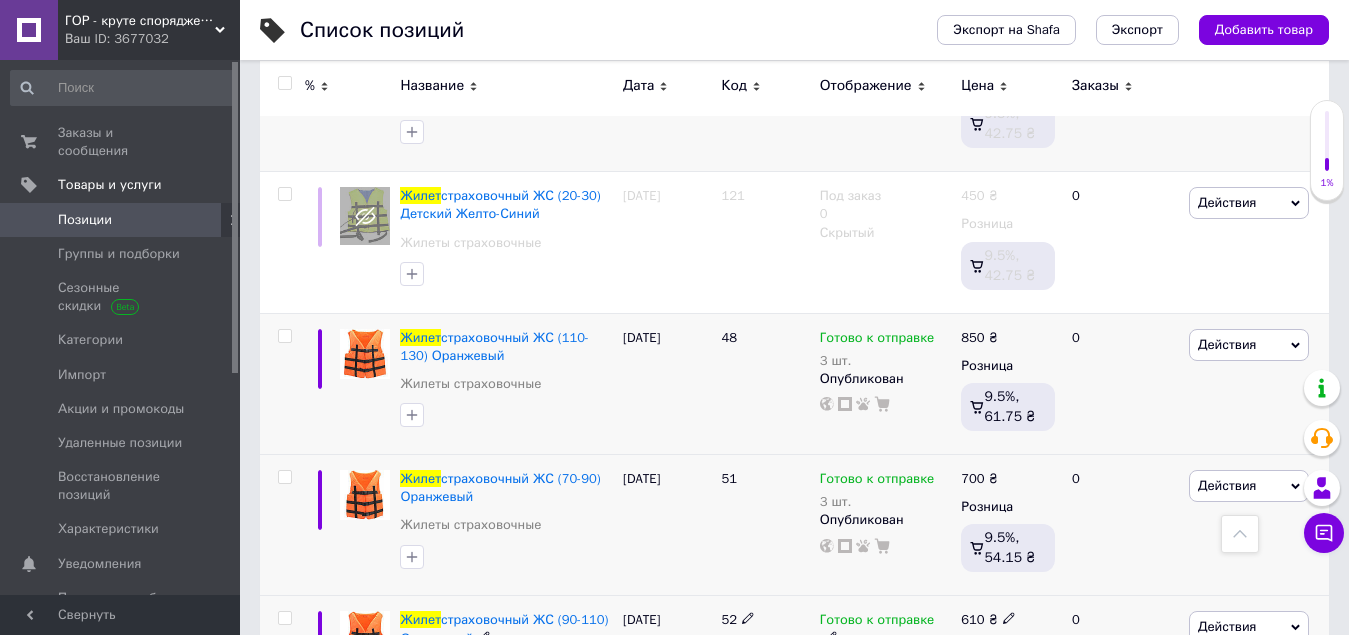 click 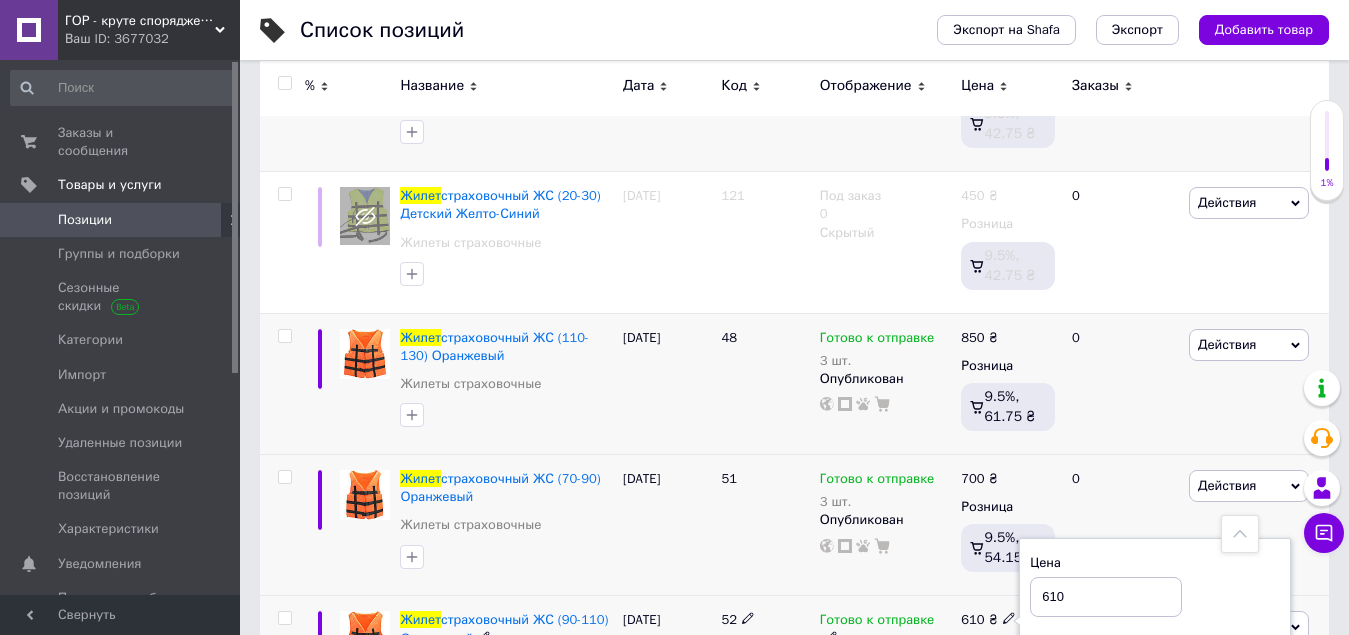 click on "610" at bounding box center (1106, 597) 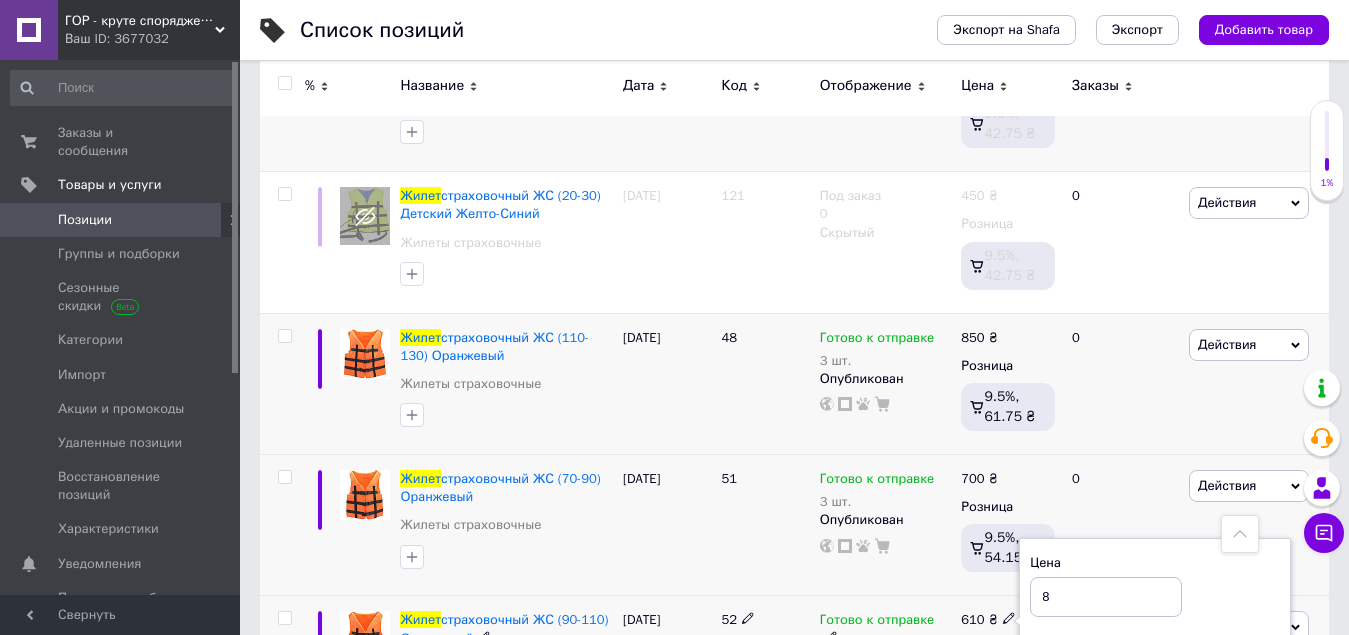 type on "80" 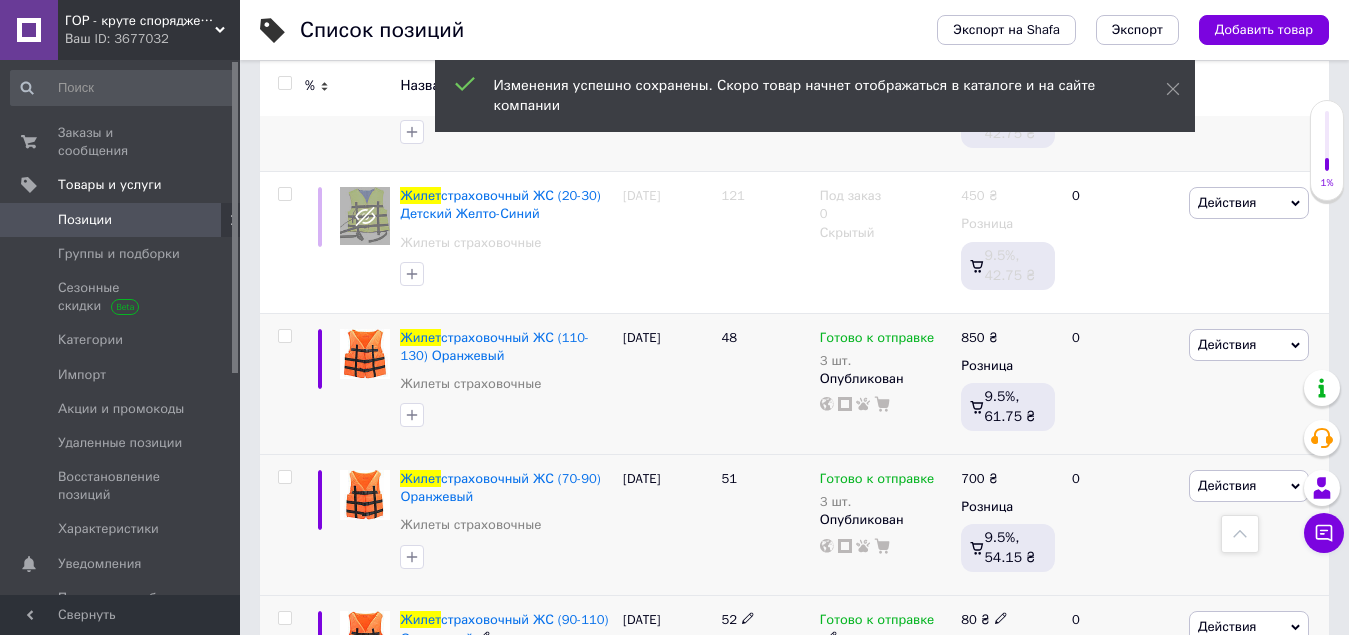 click 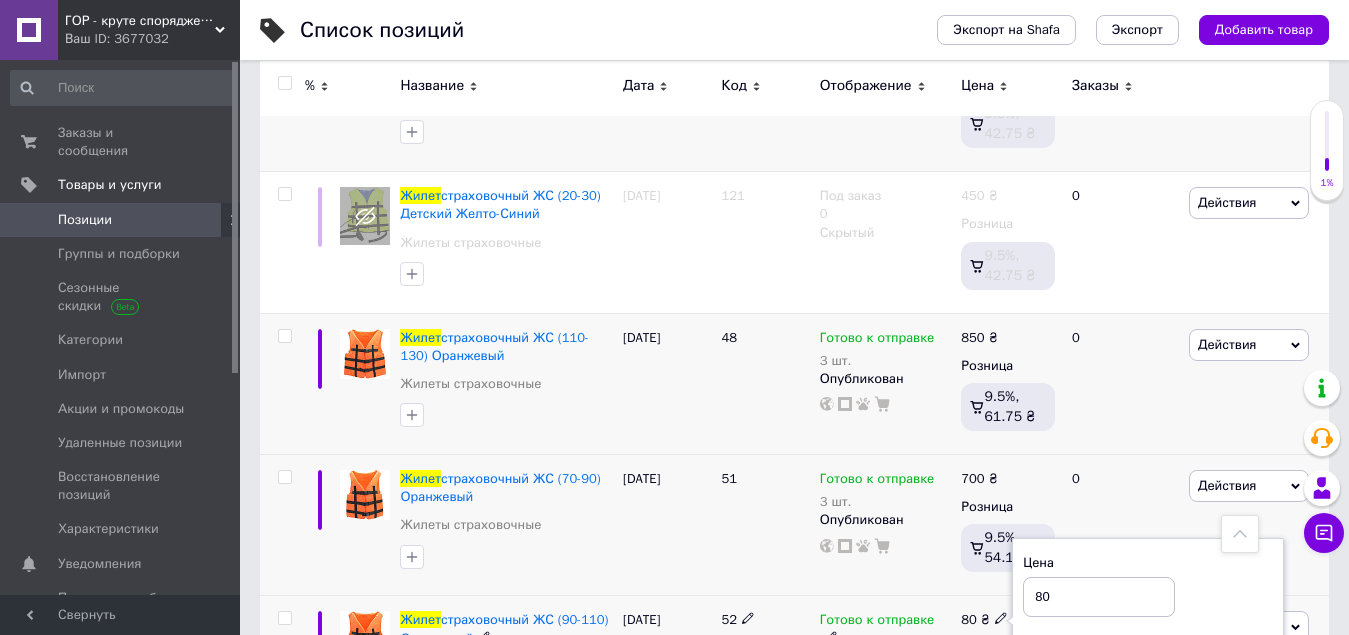type on "800" 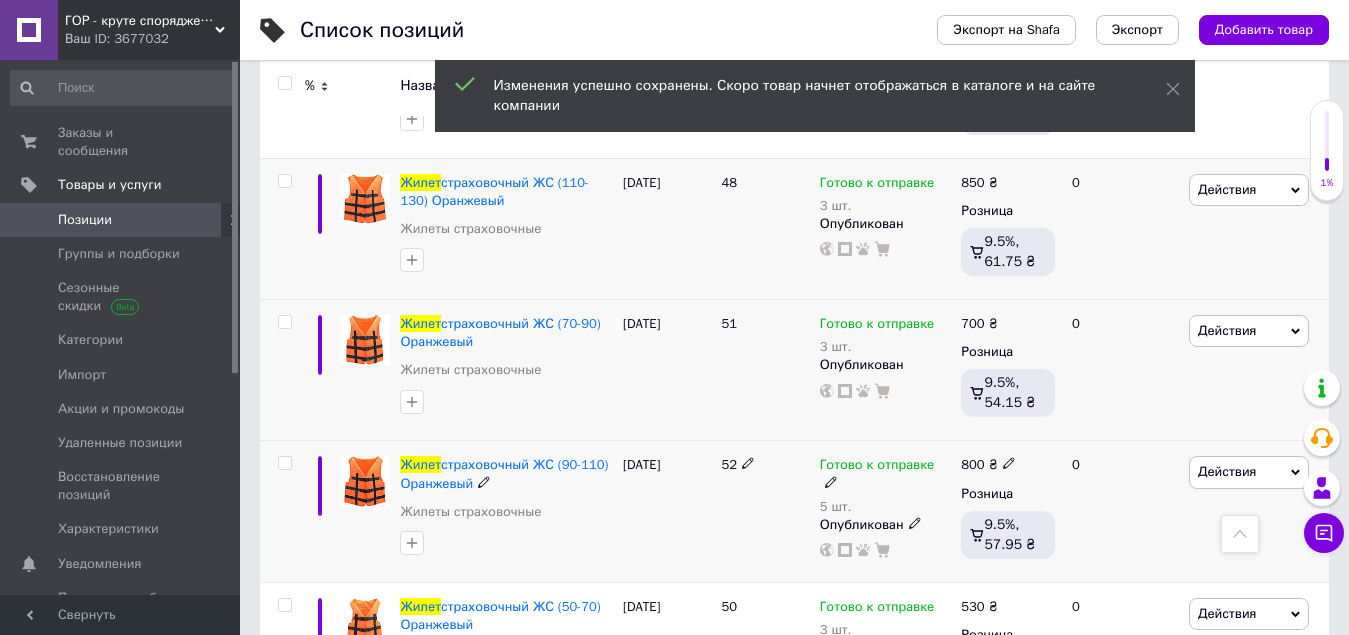 scroll, scrollTop: 7000, scrollLeft: 0, axis: vertical 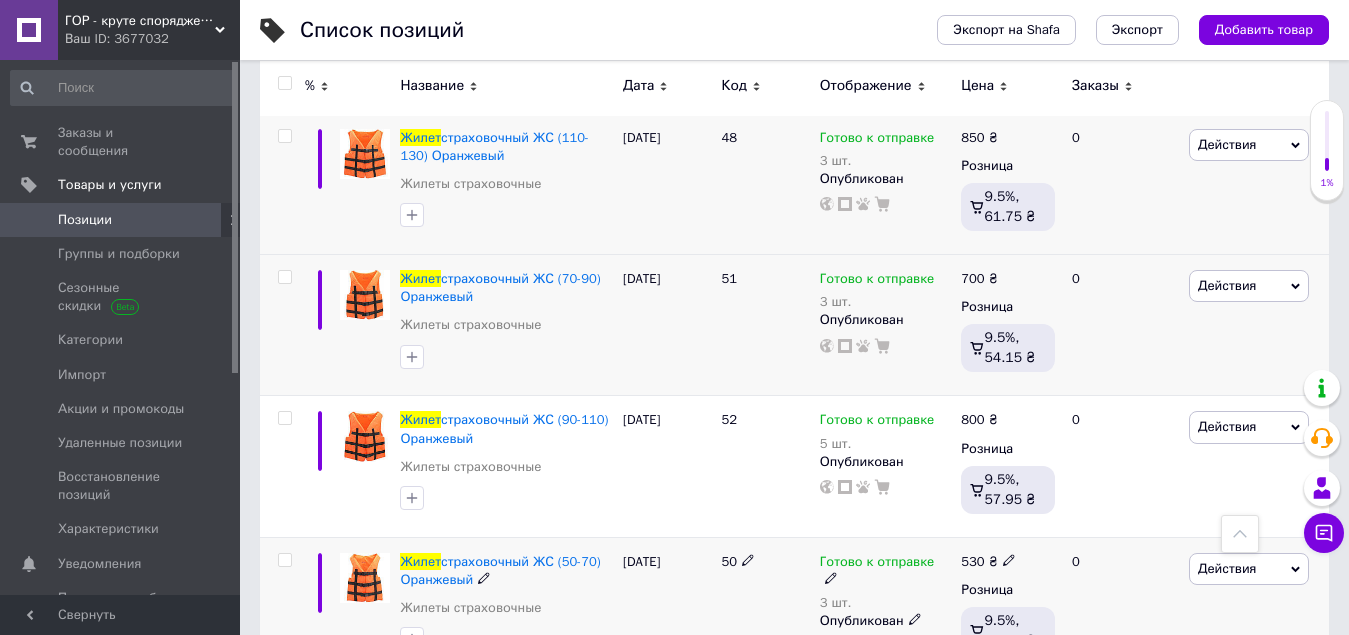 click at bounding box center (1009, 559) 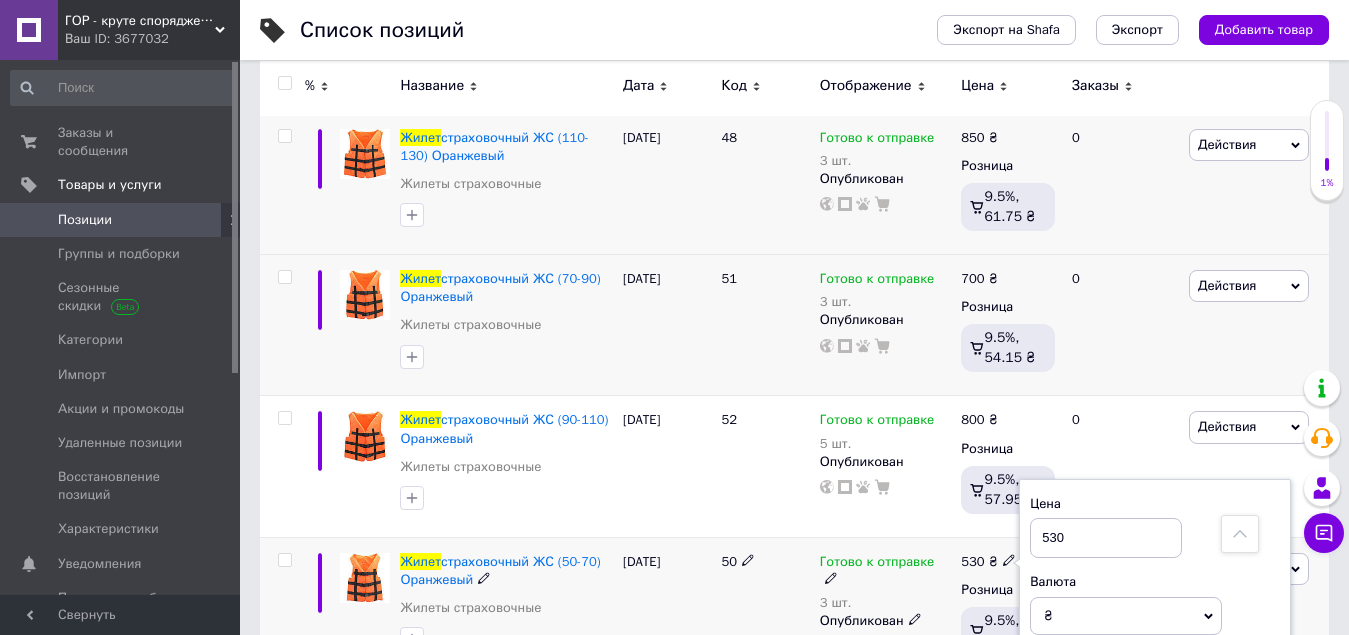 click on "530" at bounding box center [1106, 538] 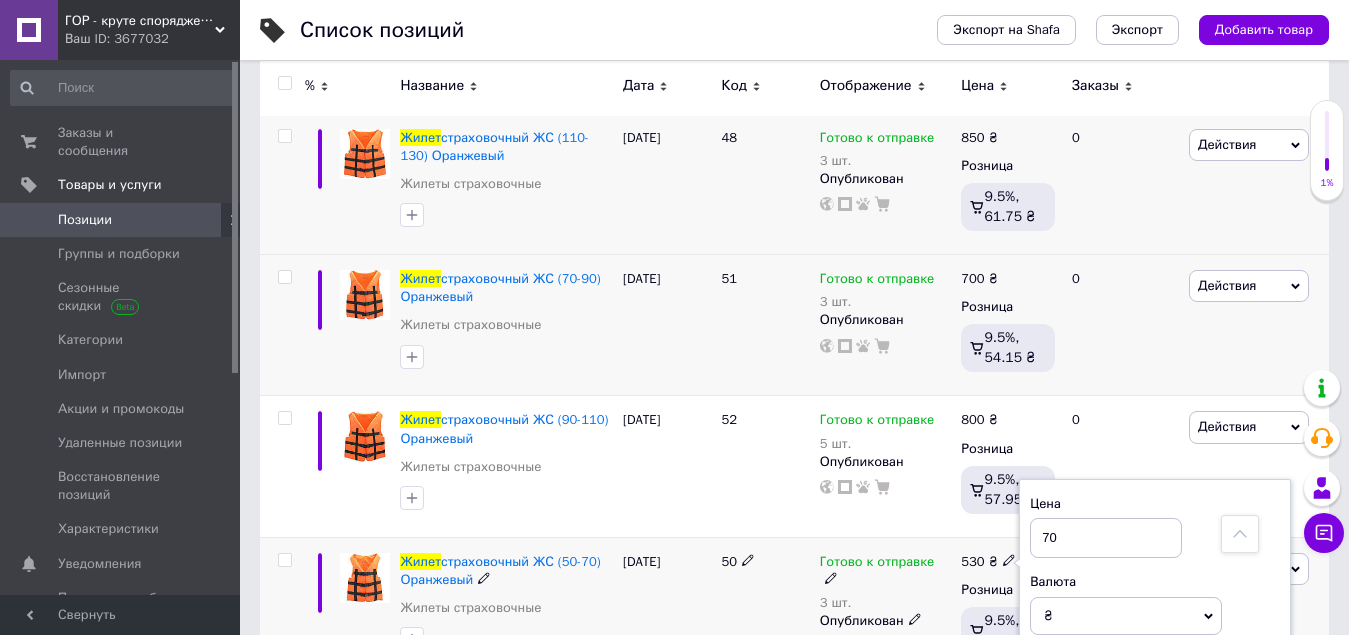 type on "700" 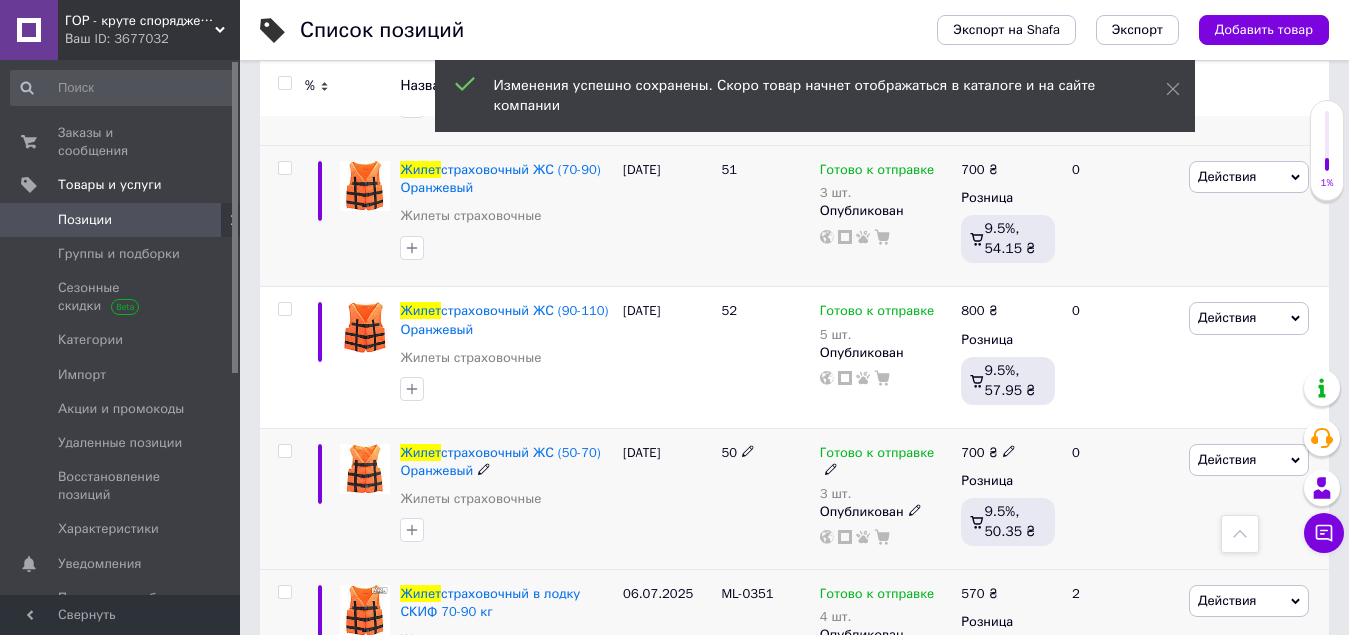scroll, scrollTop: 7119, scrollLeft: 0, axis: vertical 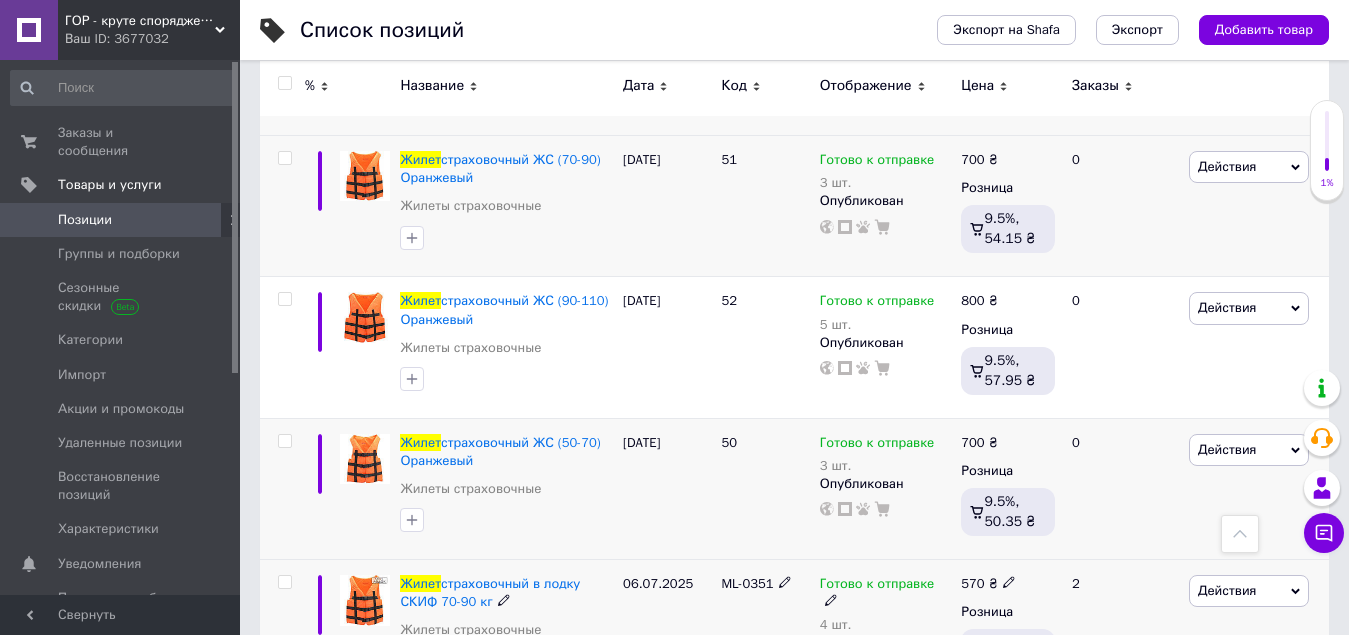 click at bounding box center [1009, 581] 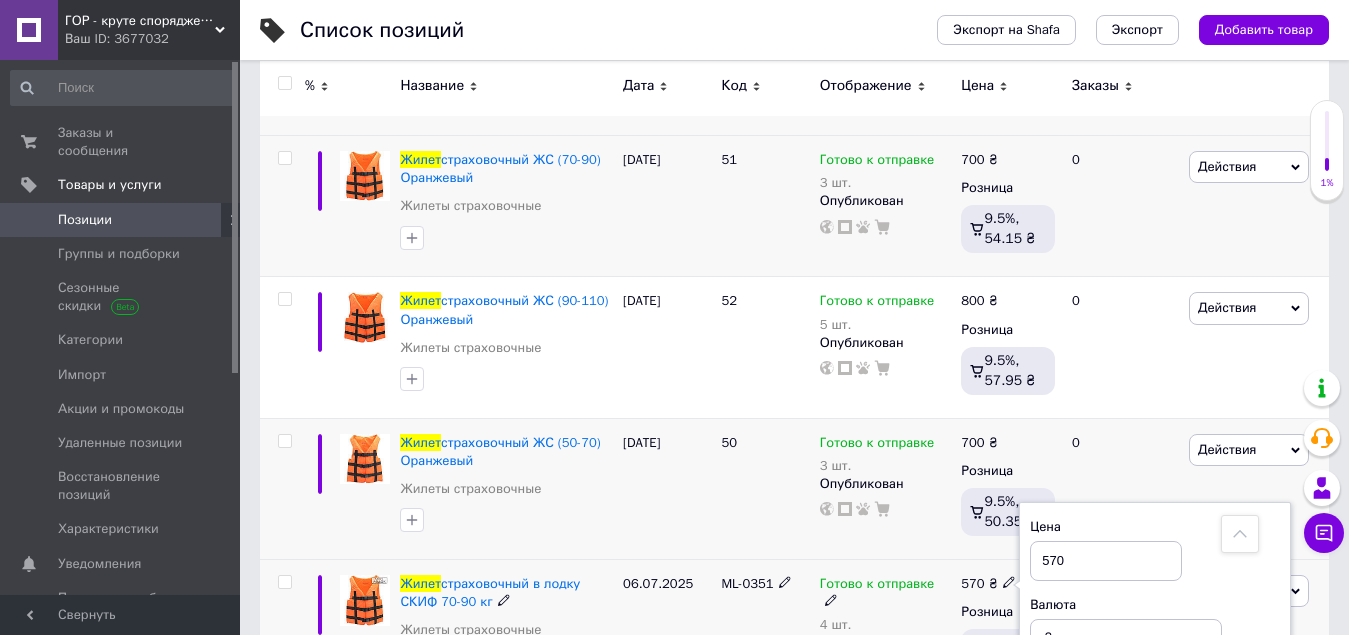 click on "570" at bounding box center (1106, 561) 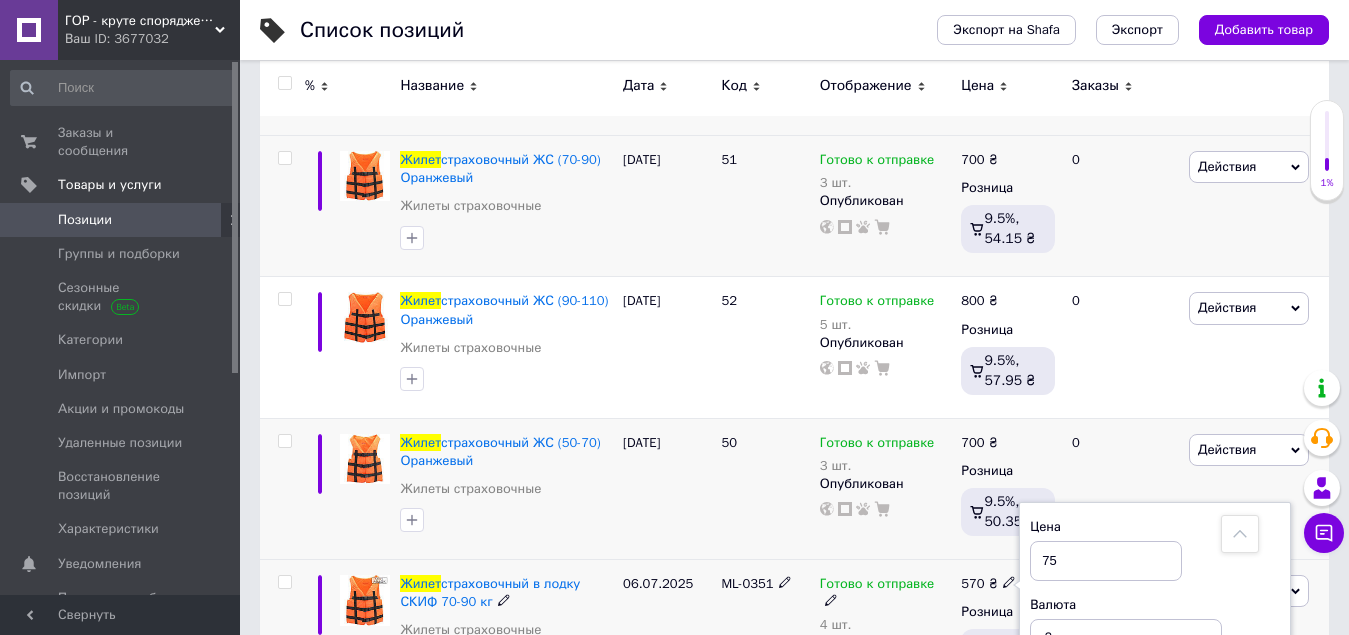 type on "750" 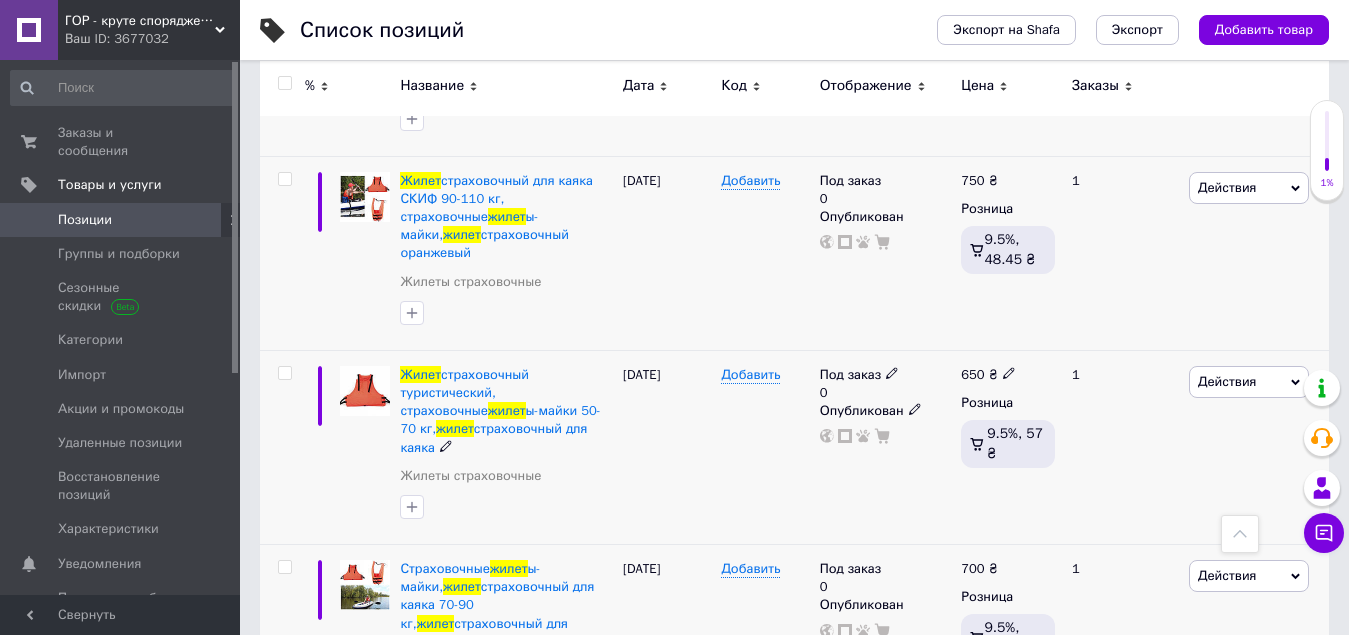 scroll, scrollTop: 1419, scrollLeft: 0, axis: vertical 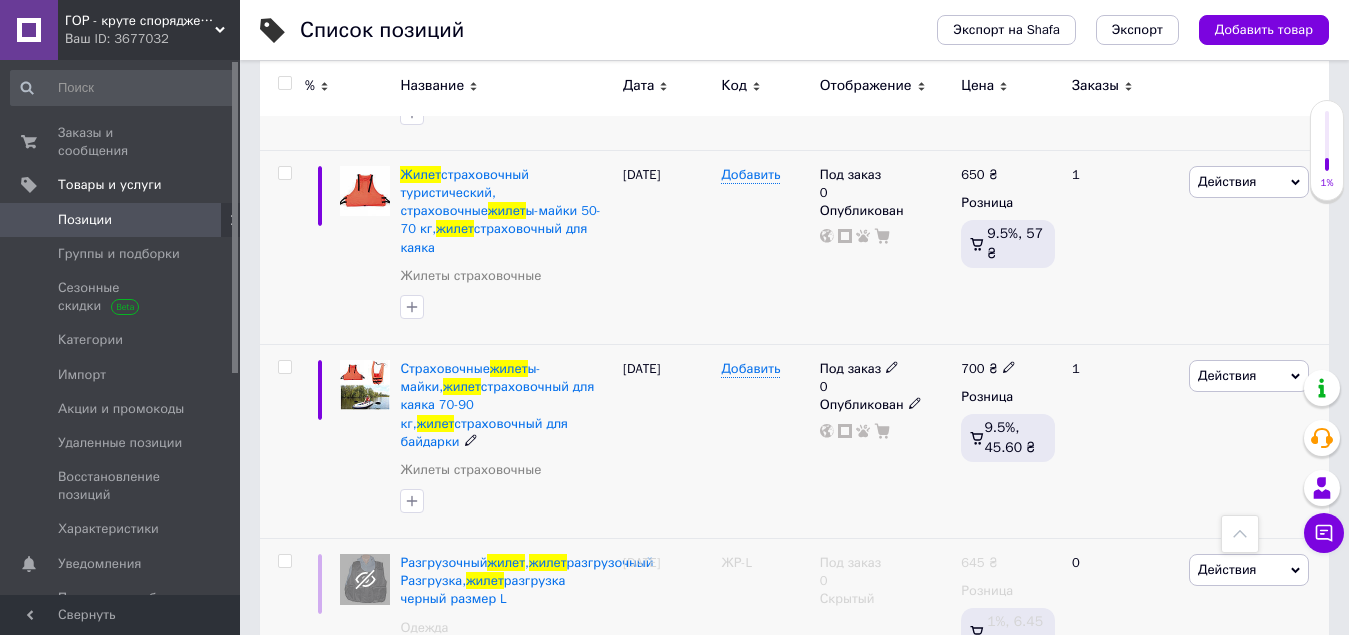 click 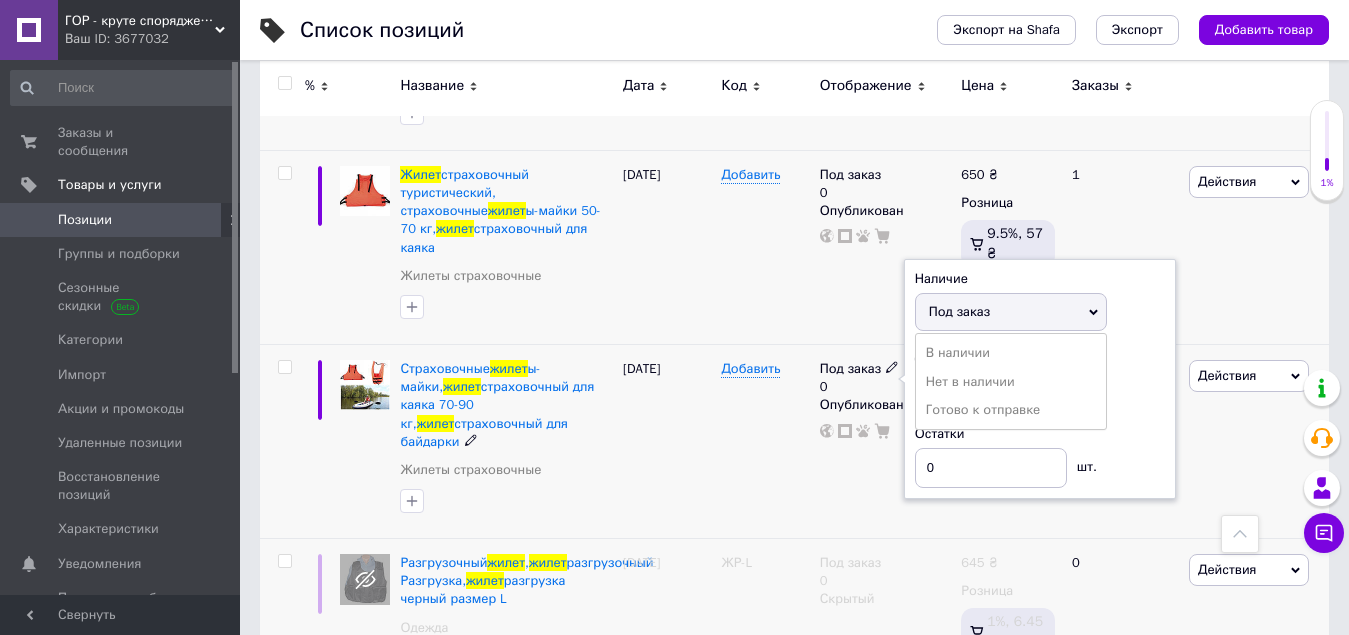 click on "Готово к отправке" at bounding box center [1011, 410] 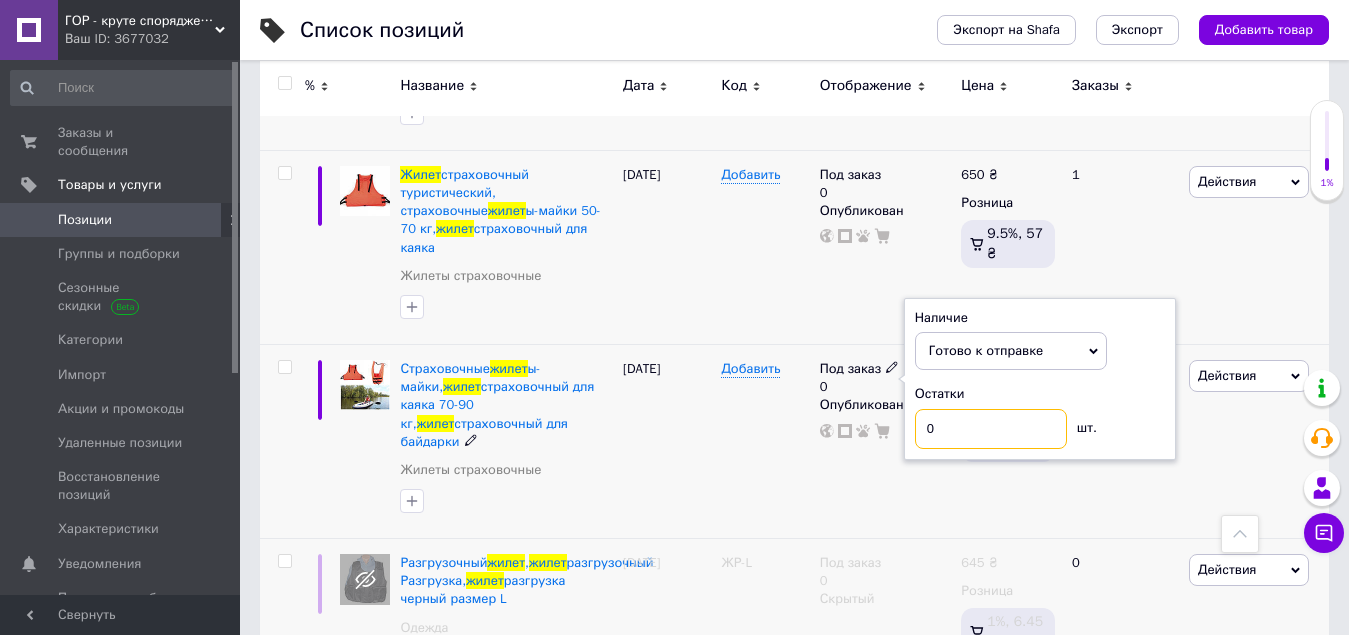 click on "0" at bounding box center [991, 429] 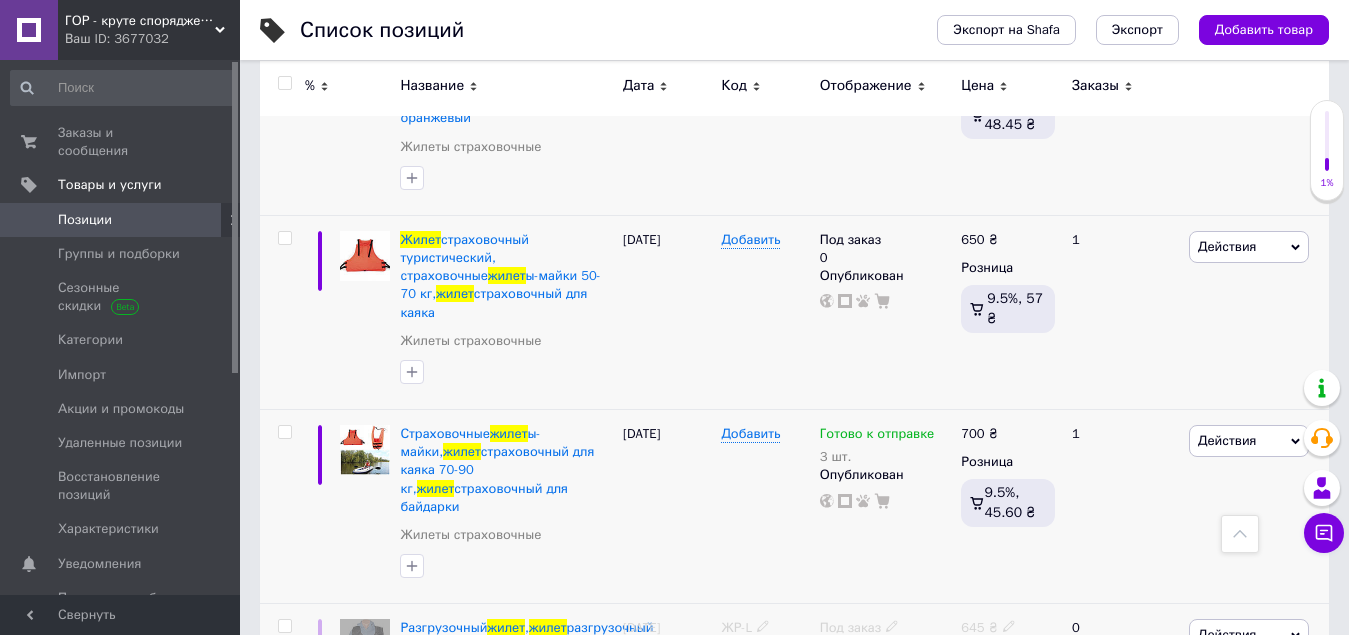 scroll, scrollTop: 1319, scrollLeft: 0, axis: vertical 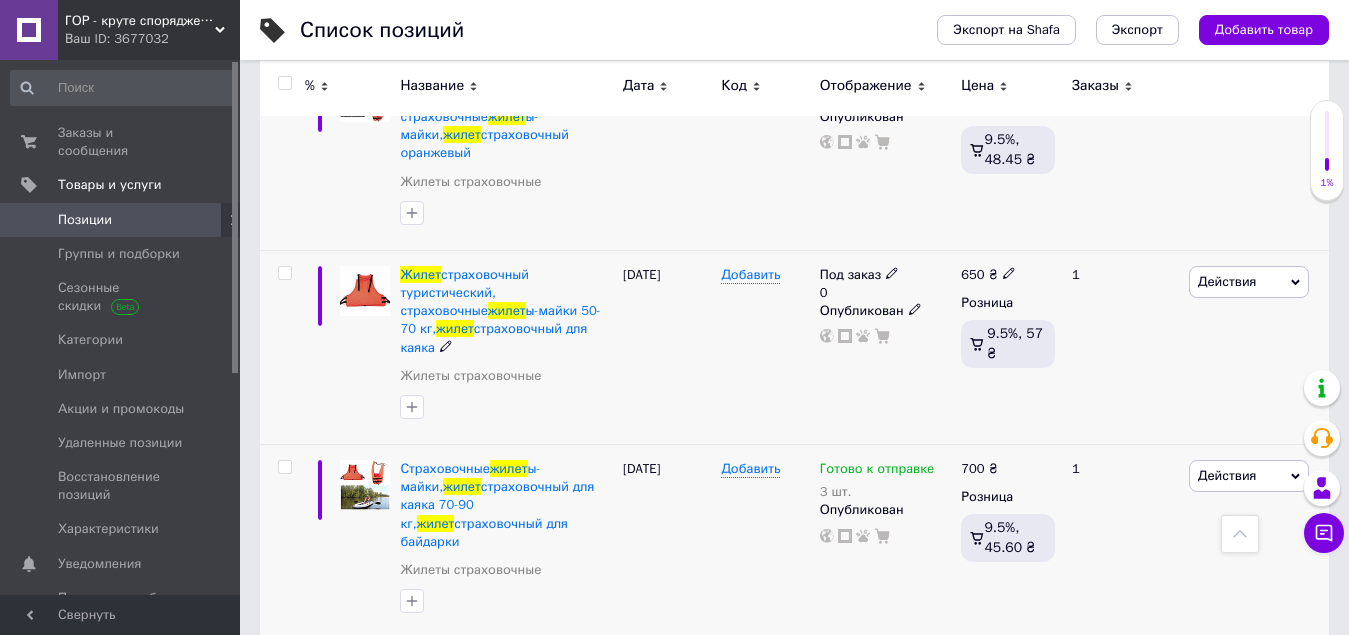 click 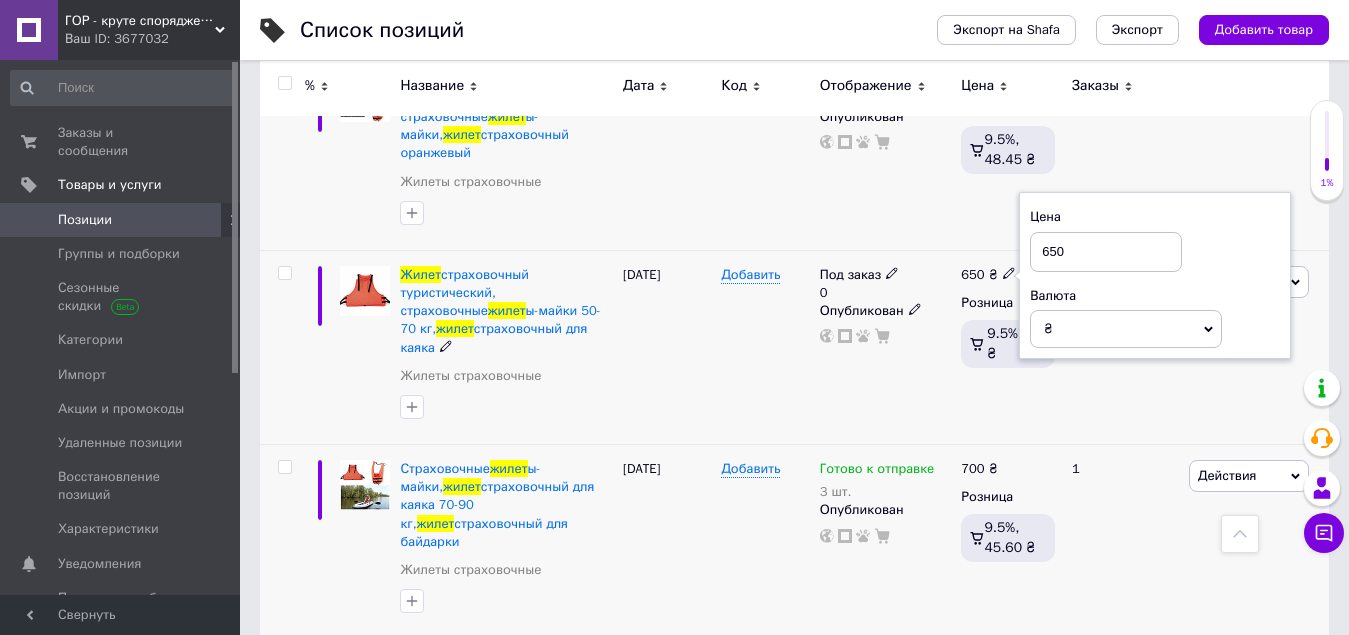 click on "650" at bounding box center [1106, 252] 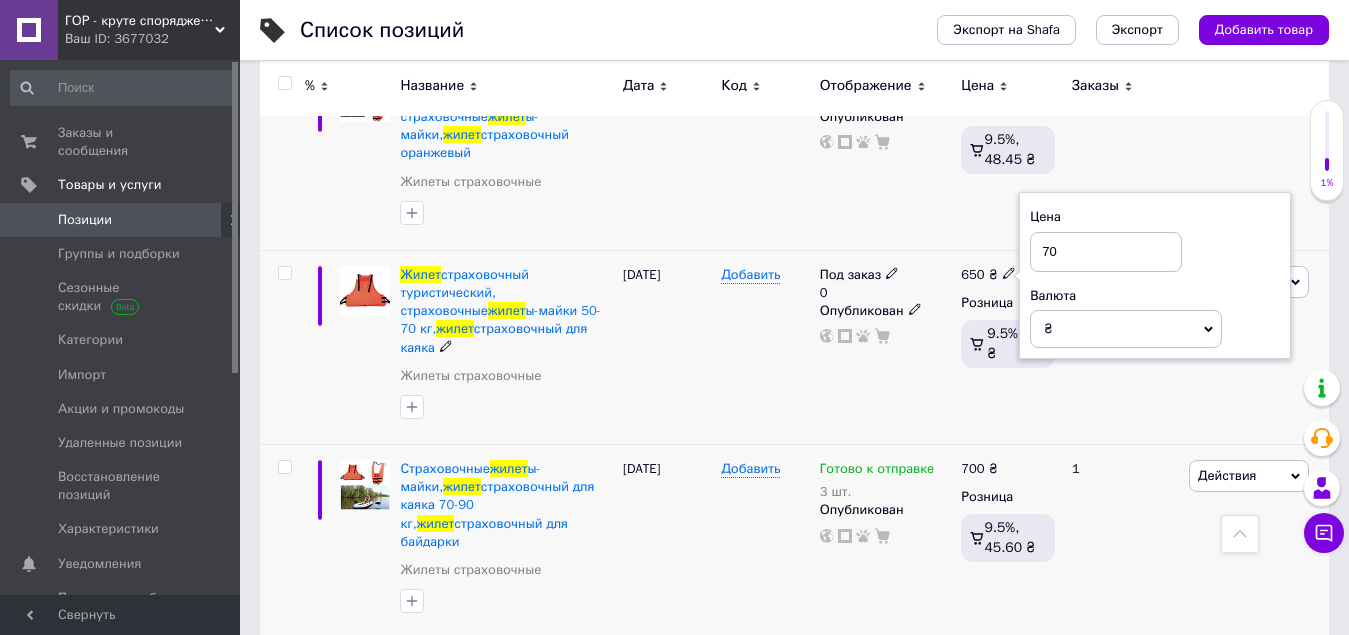 type on "700" 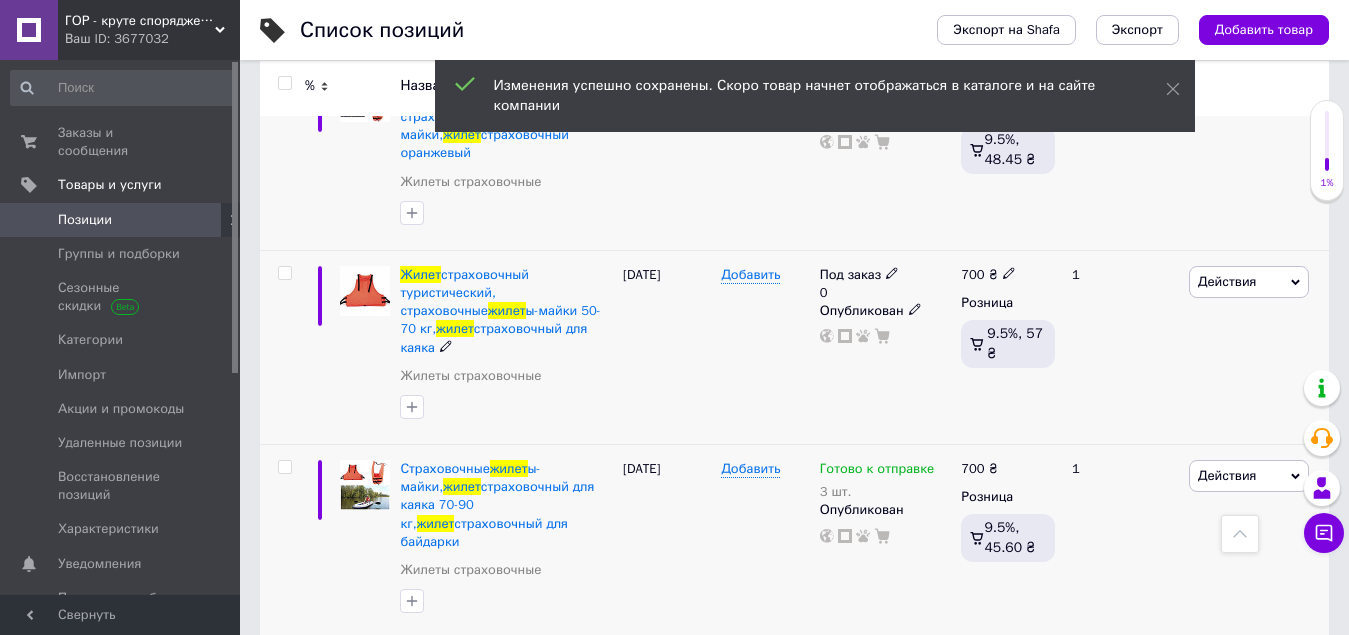 click 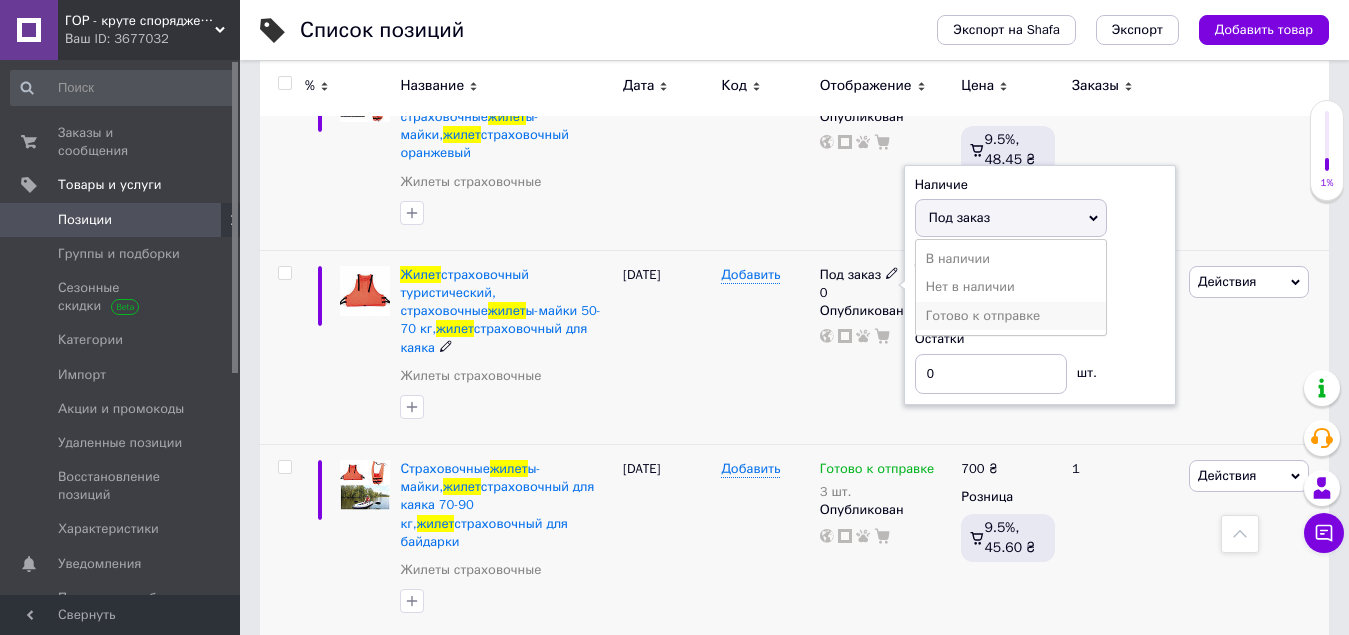 click on "Готово к отправке" at bounding box center [1011, 316] 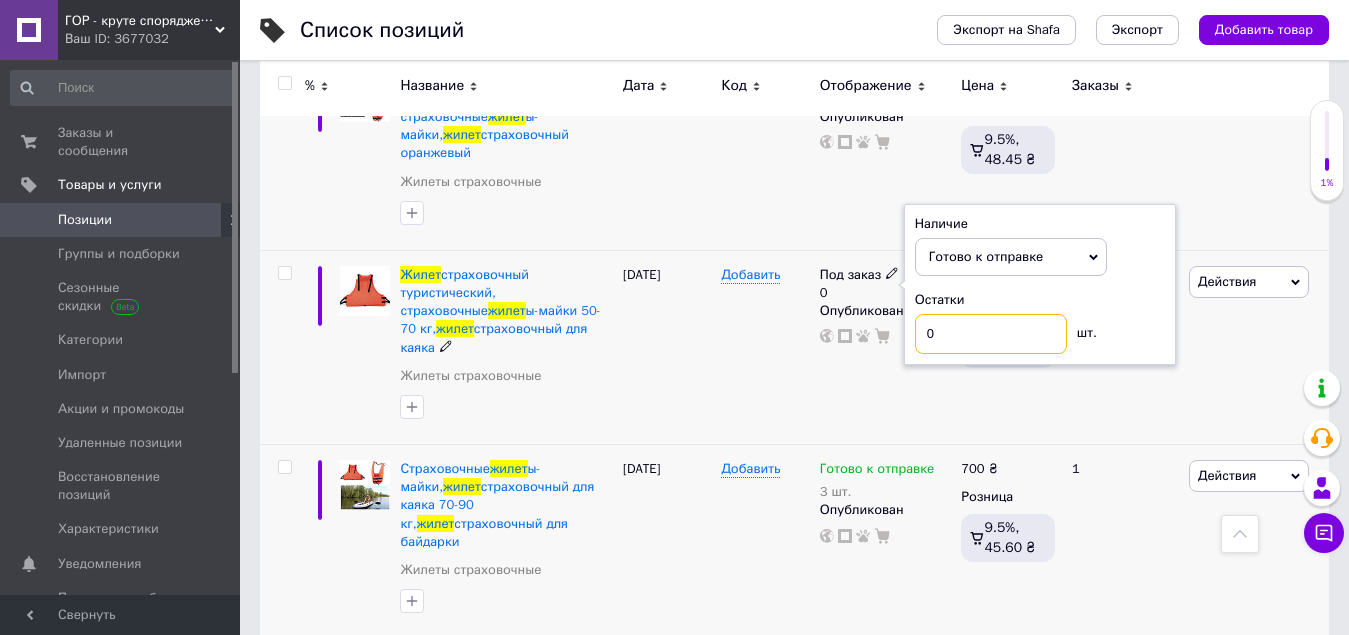 click on "0" at bounding box center [991, 334] 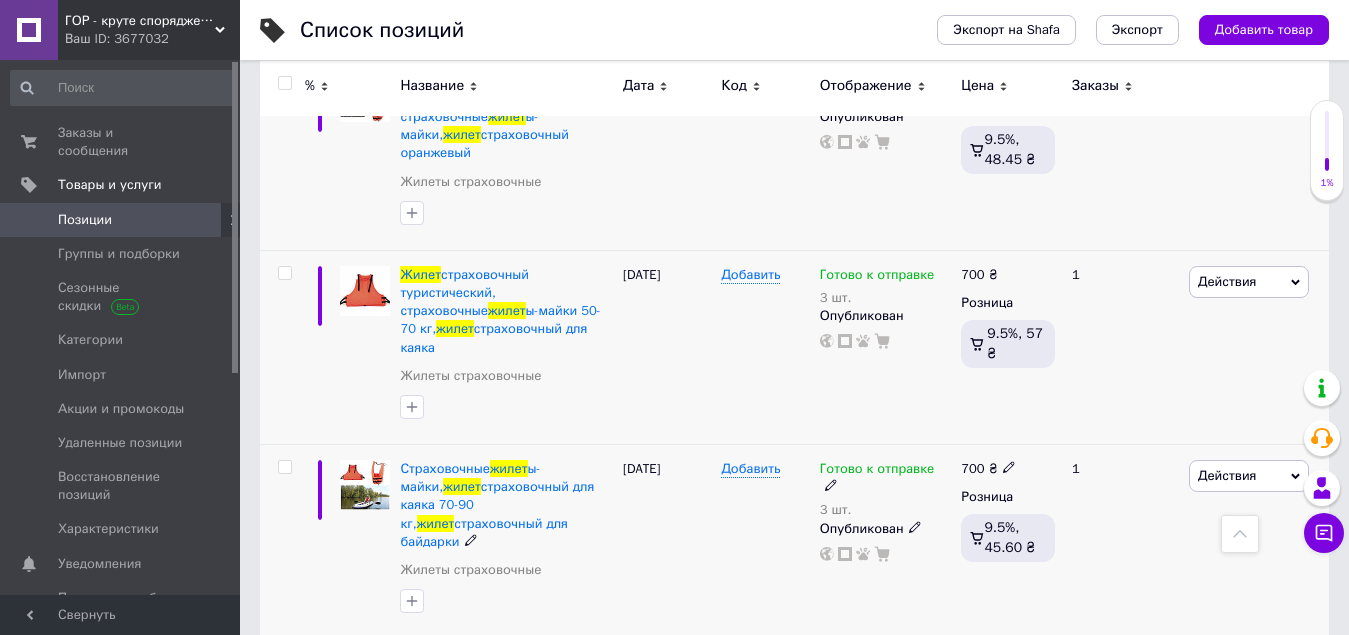 scroll, scrollTop: 1119, scrollLeft: 0, axis: vertical 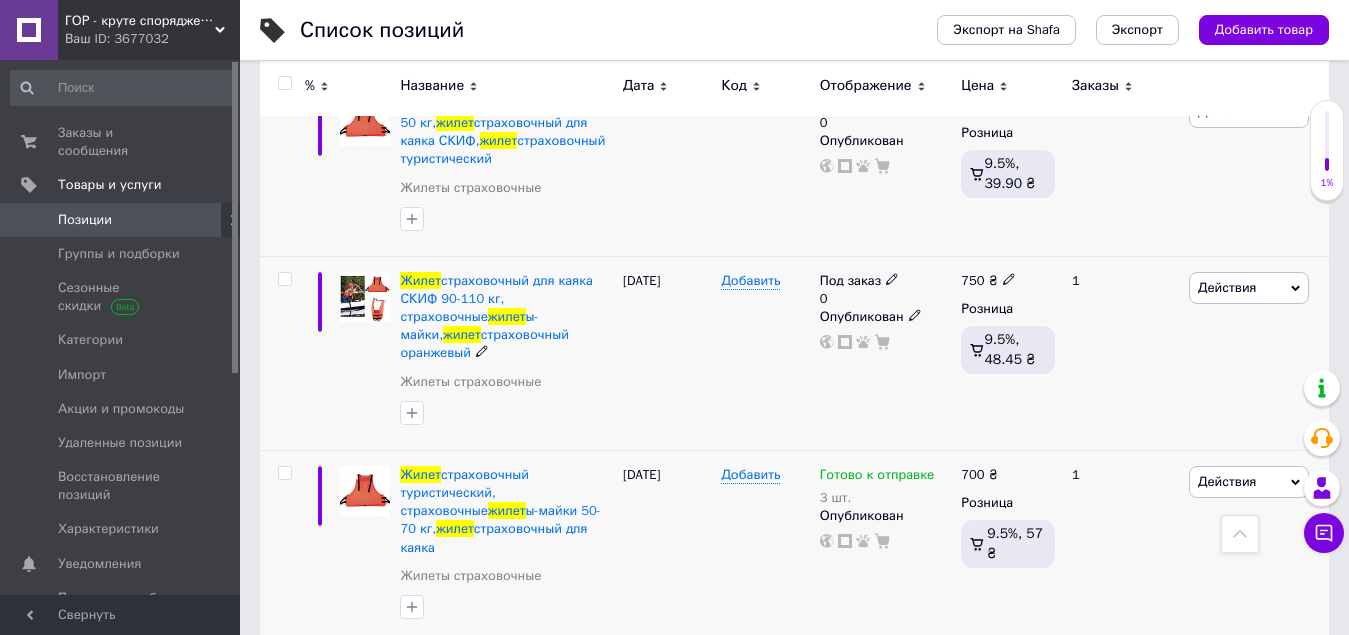 click 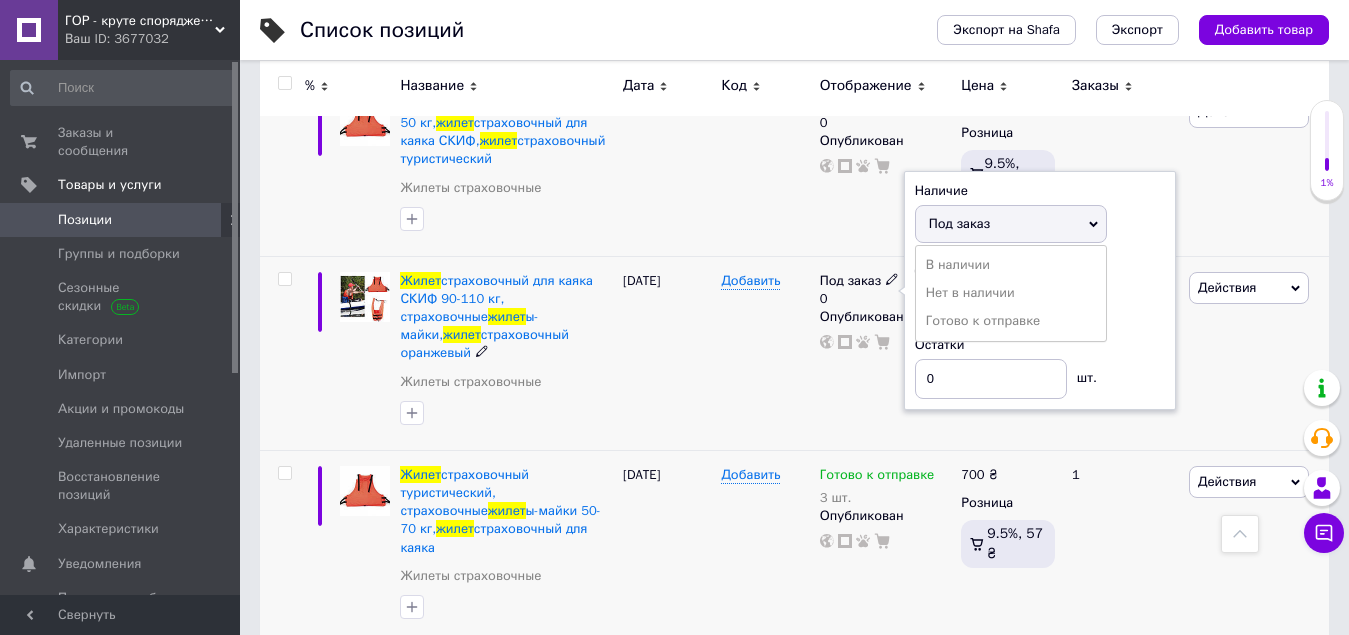 click on "Готово к отправке" at bounding box center (1011, 321) 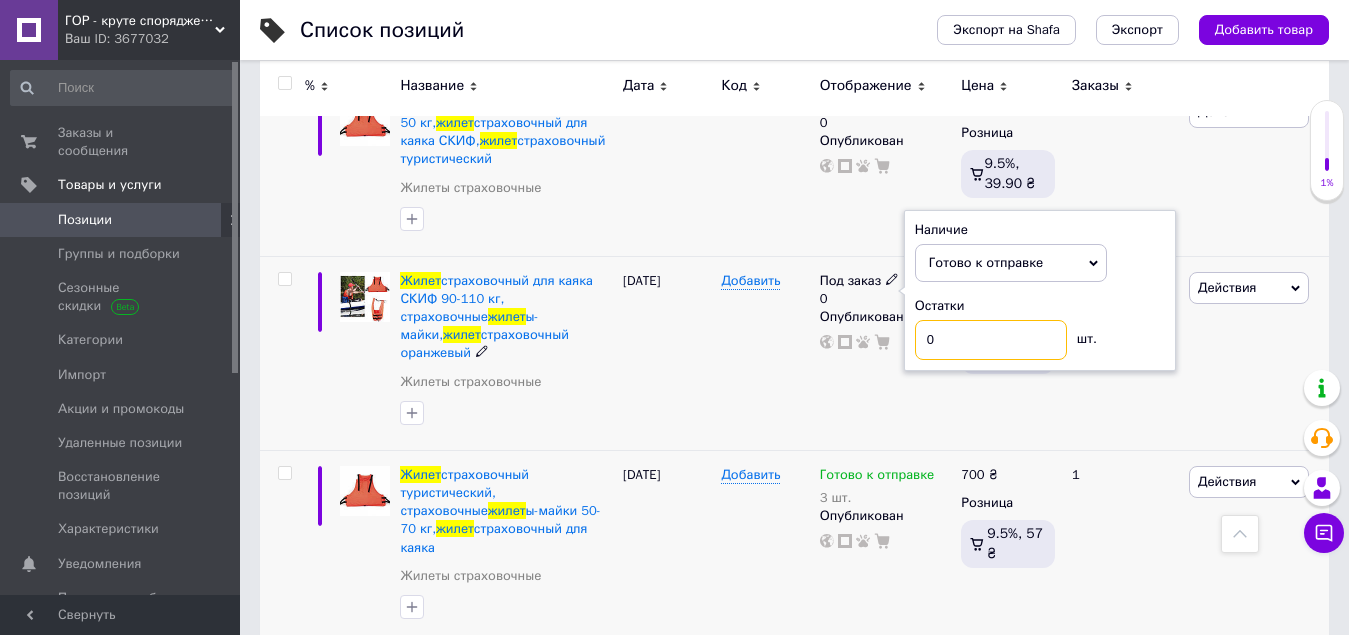 click on "0" at bounding box center [991, 340] 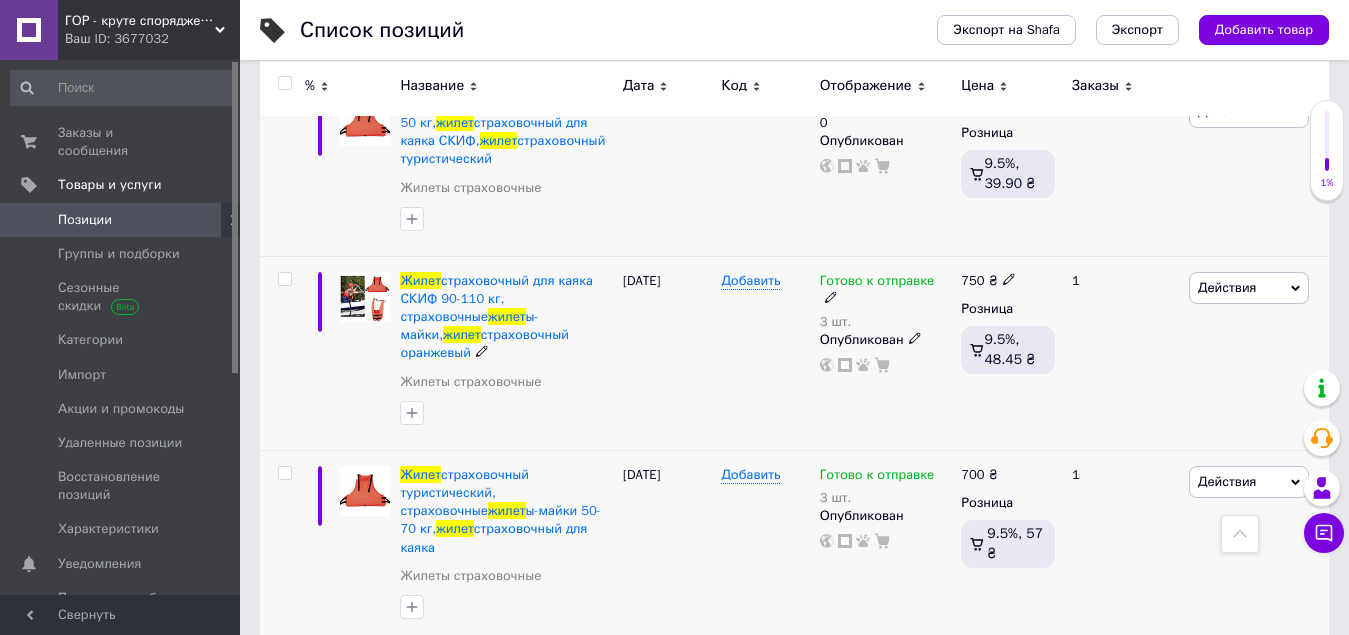 click 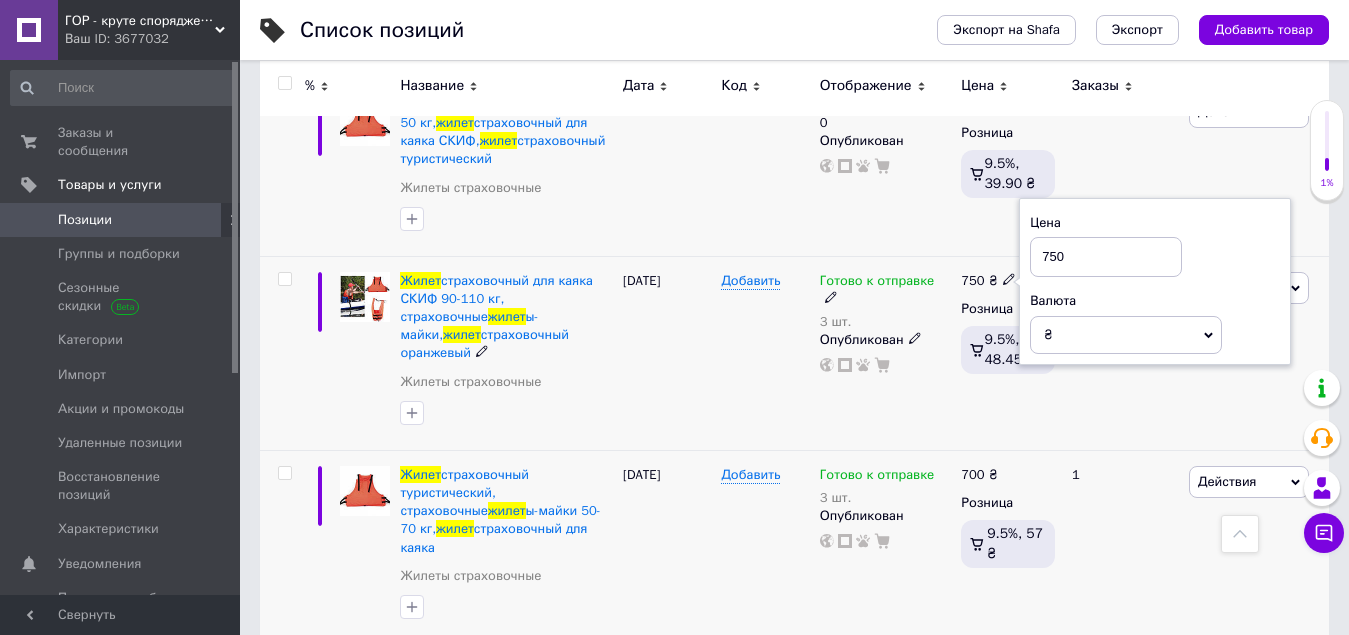 drag, startPoint x: 1050, startPoint y: 221, endPoint x: 1021, endPoint y: 221, distance: 29 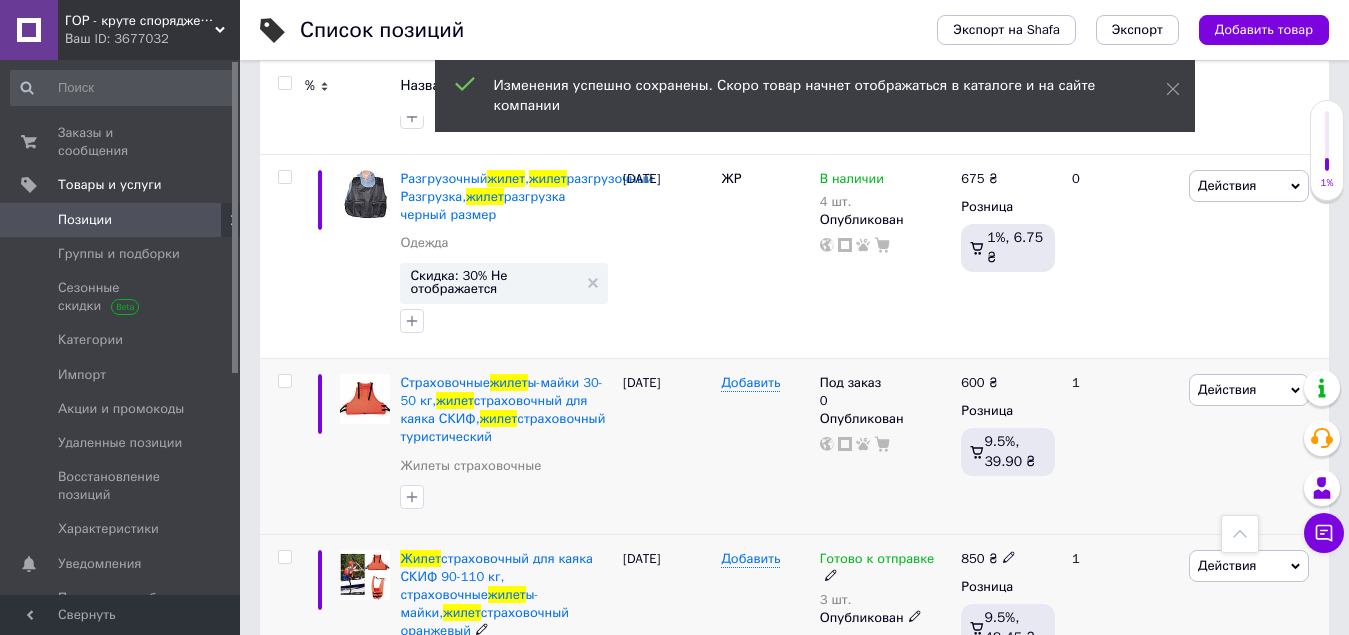 scroll, scrollTop: 719, scrollLeft: 0, axis: vertical 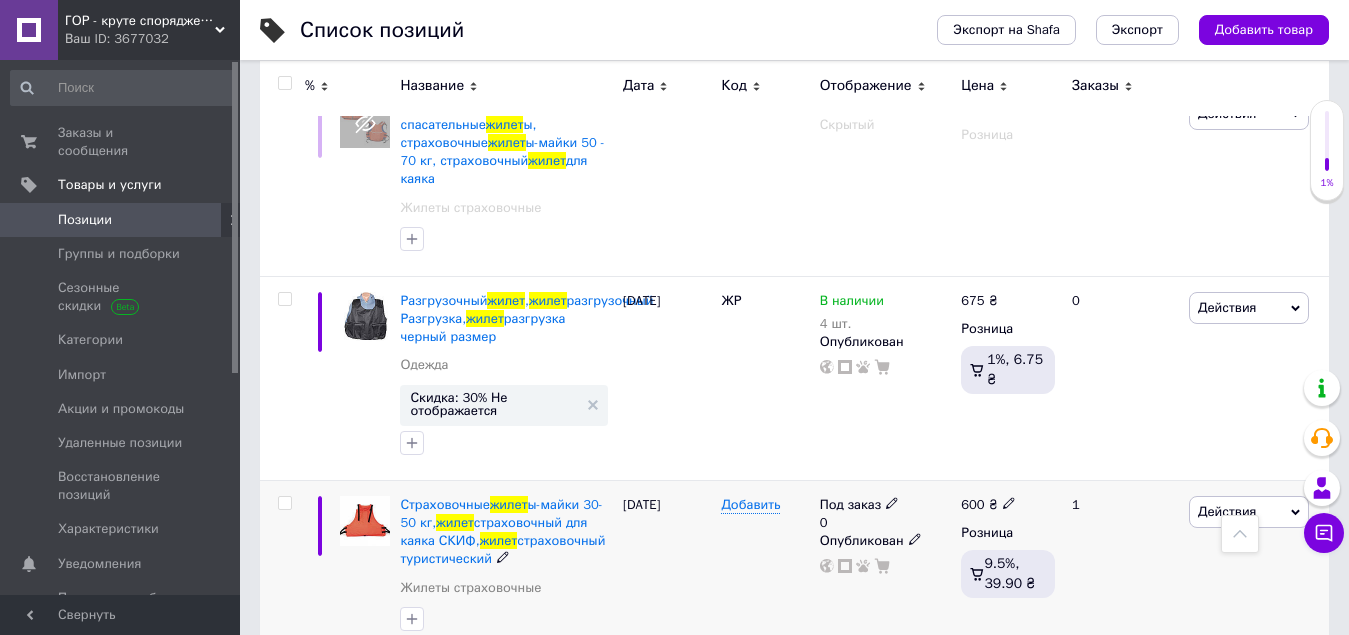click at bounding box center (892, 502) 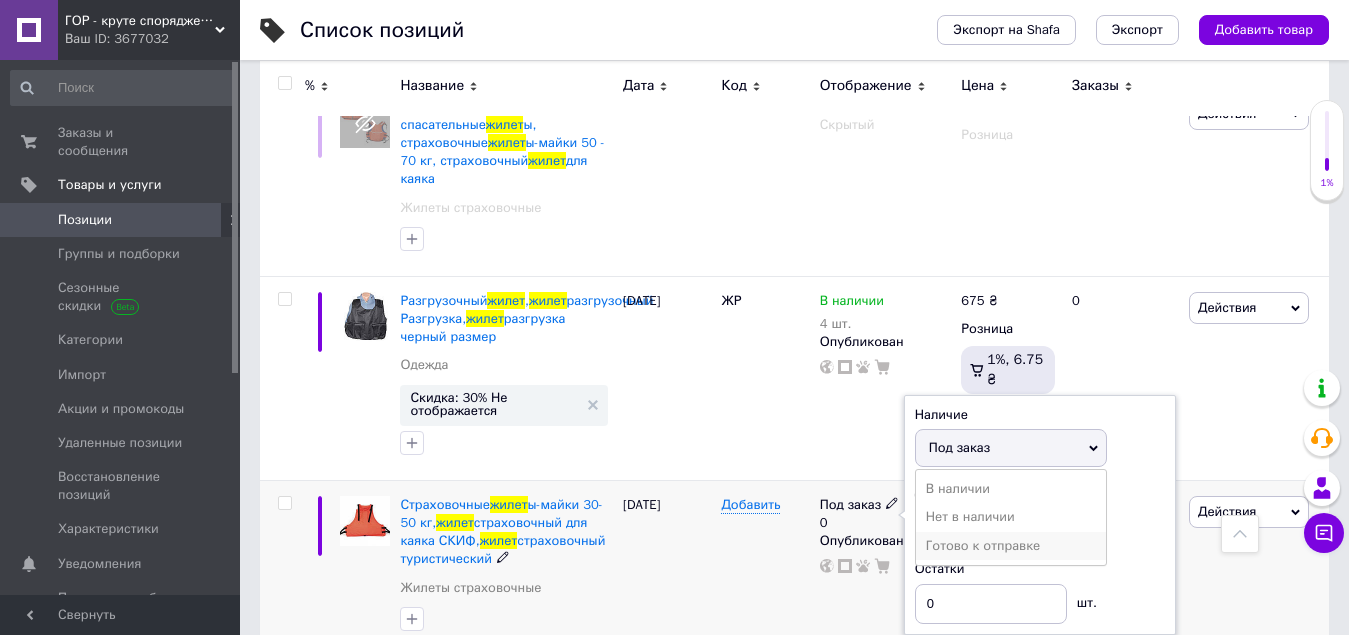 click on "Готово к отправке" at bounding box center (1011, 546) 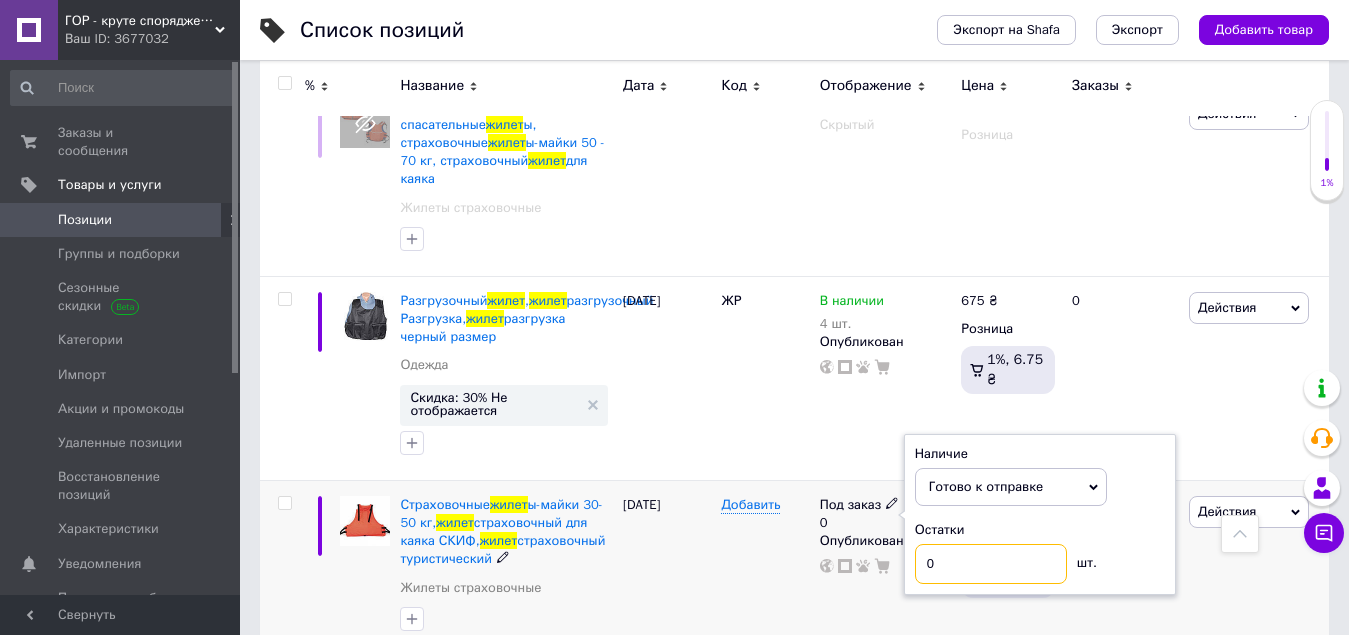 click on "0" at bounding box center [991, 564] 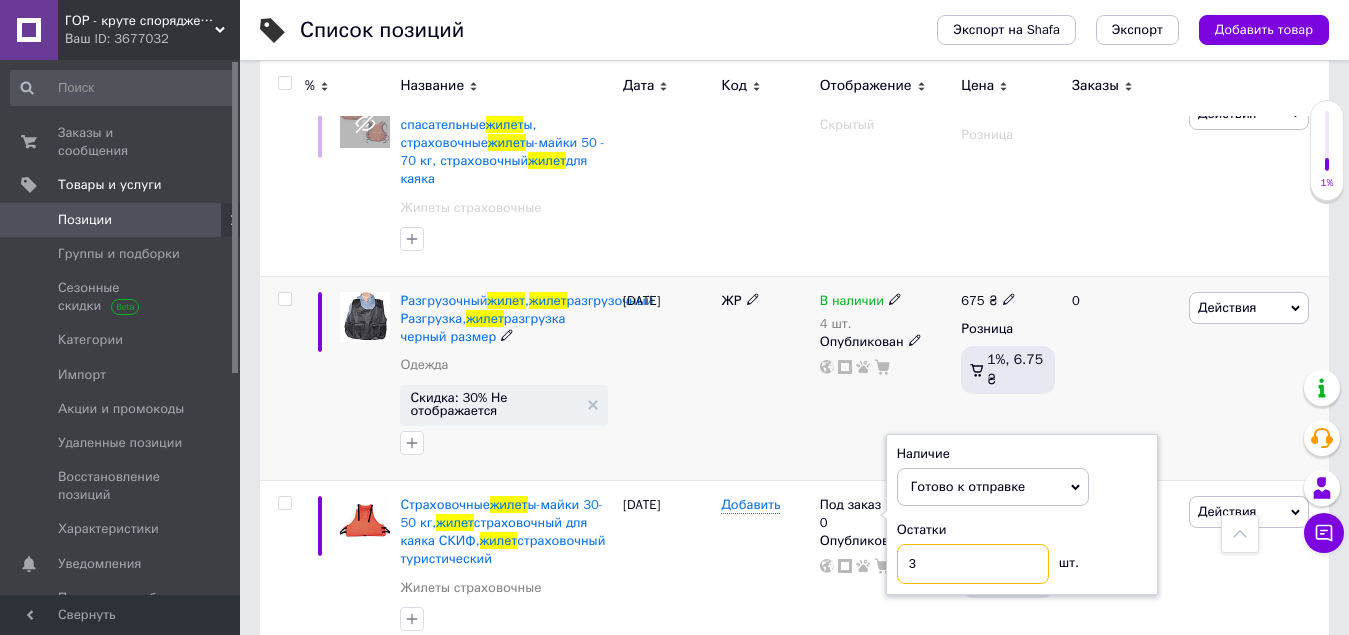 type on "3" 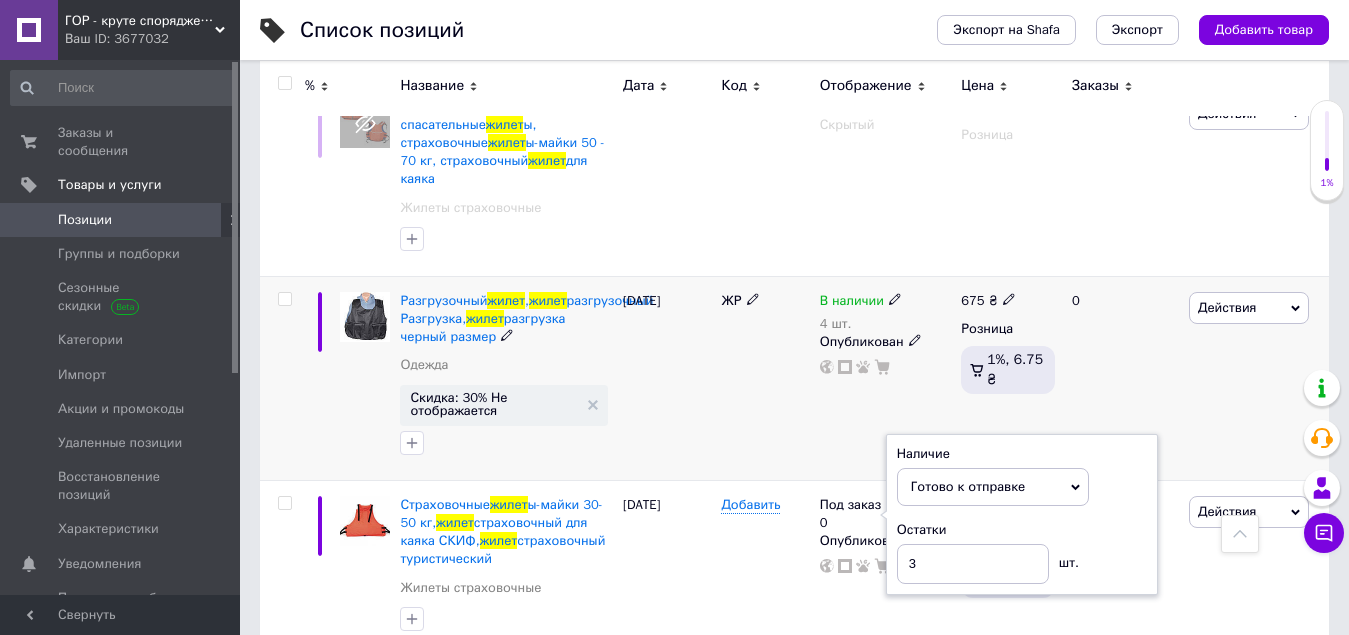 click on "ЖР" at bounding box center [765, 378] 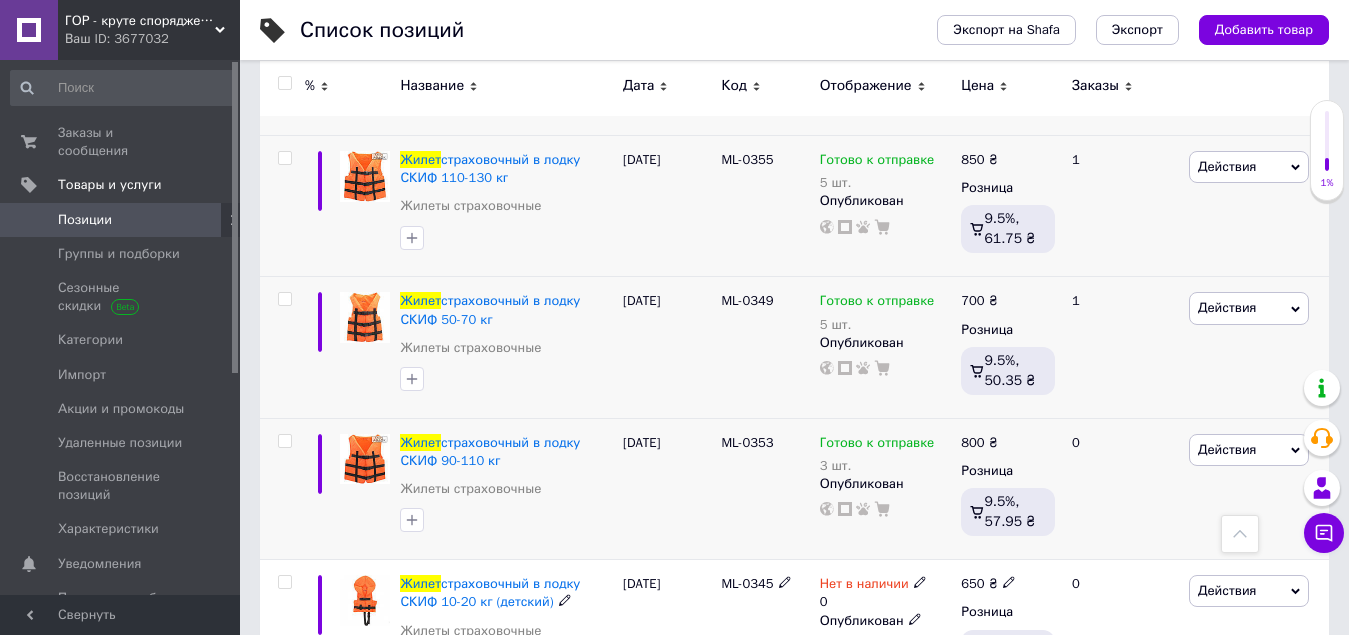scroll, scrollTop: 2519, scrollLeft: 0, axis: vertical 